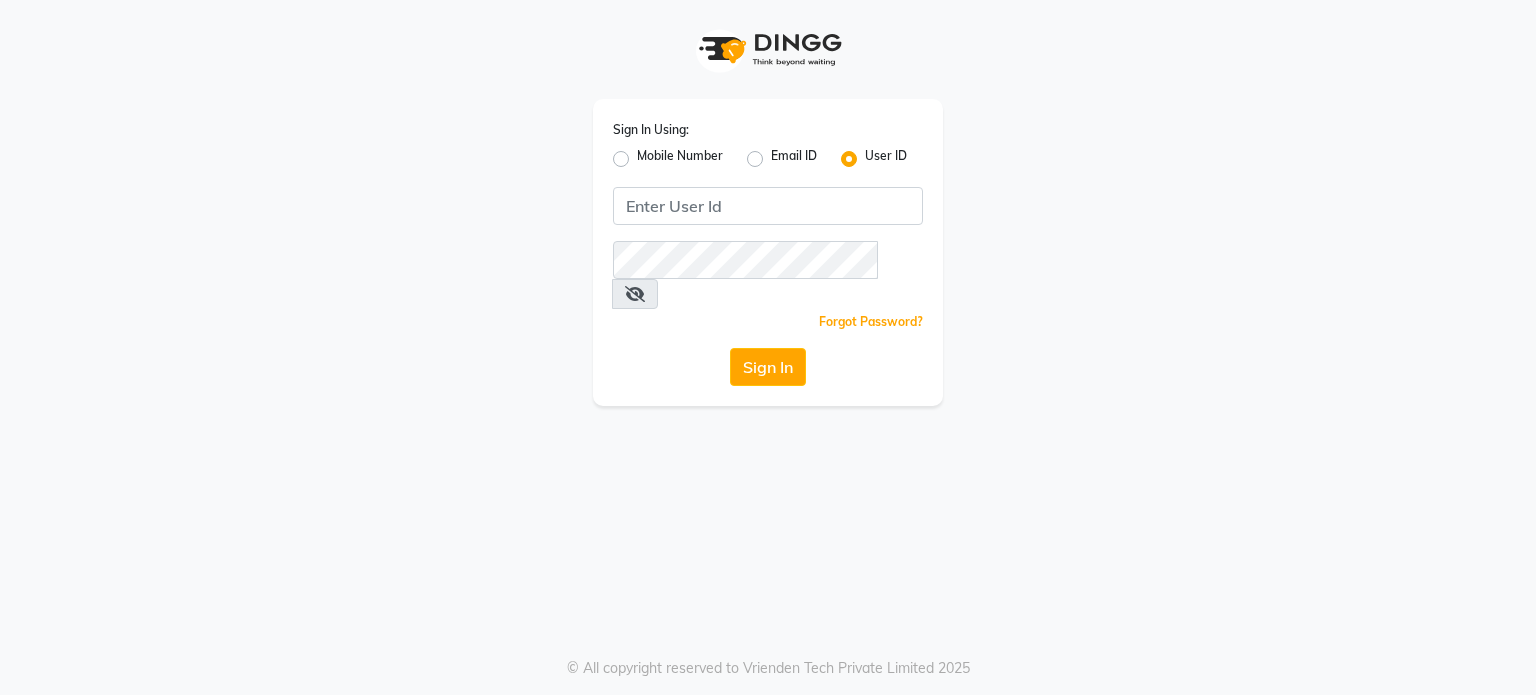 scroll, scrollTop: 0, scrollLeft: 0, axis: both 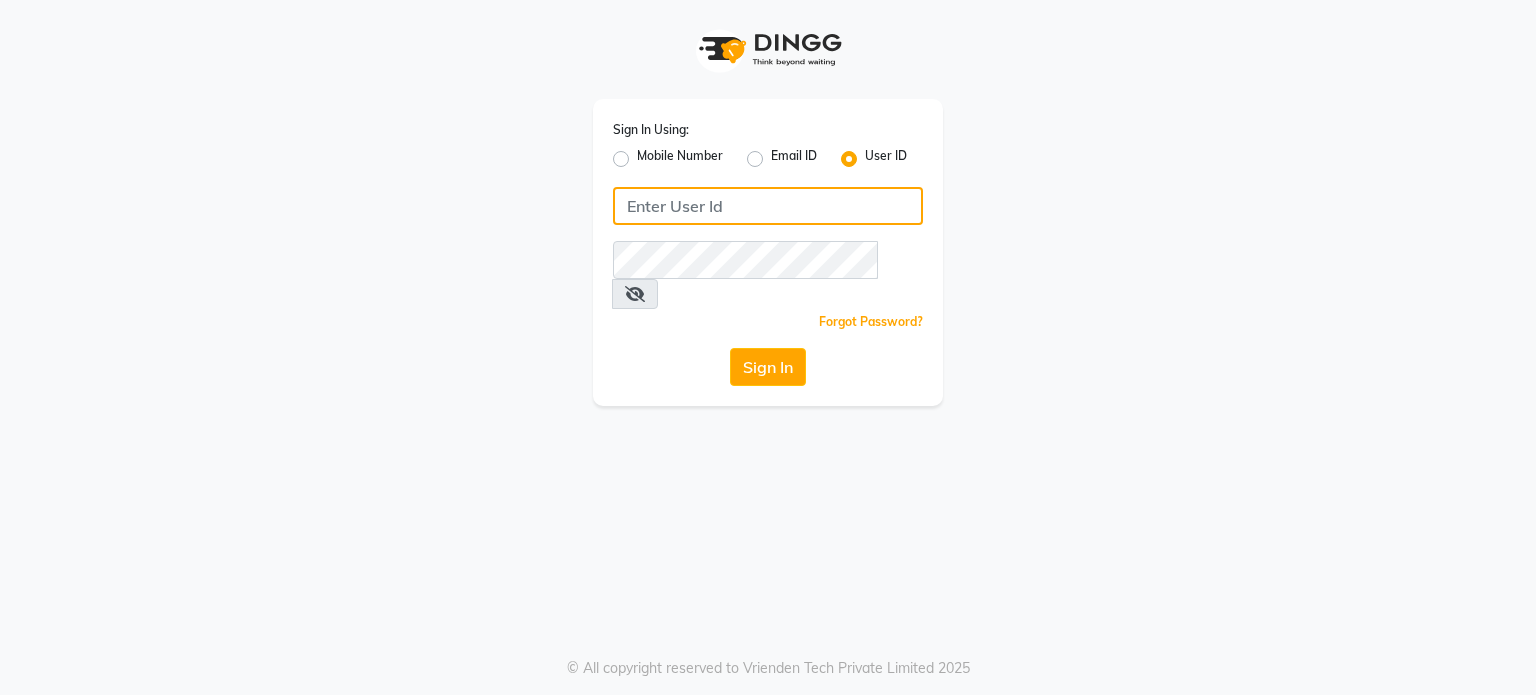 click 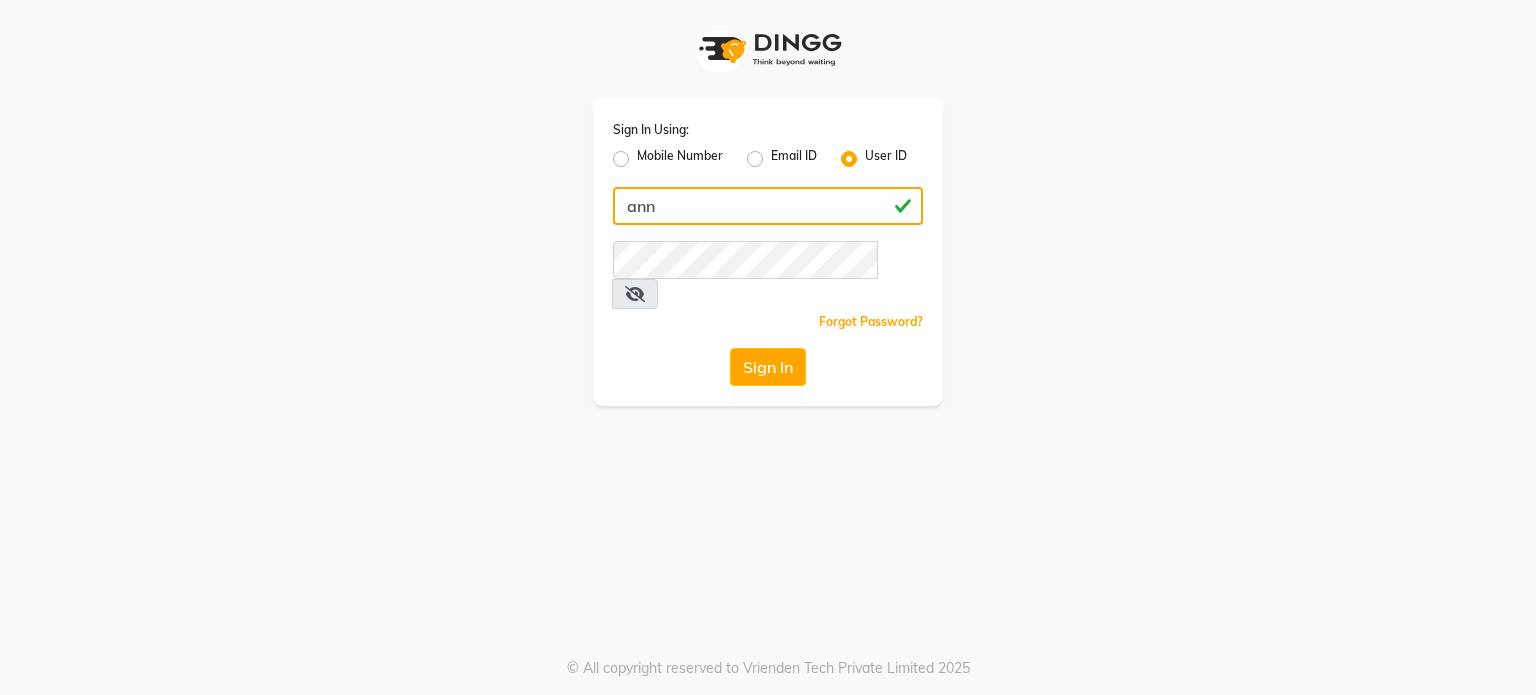 type on "ann" 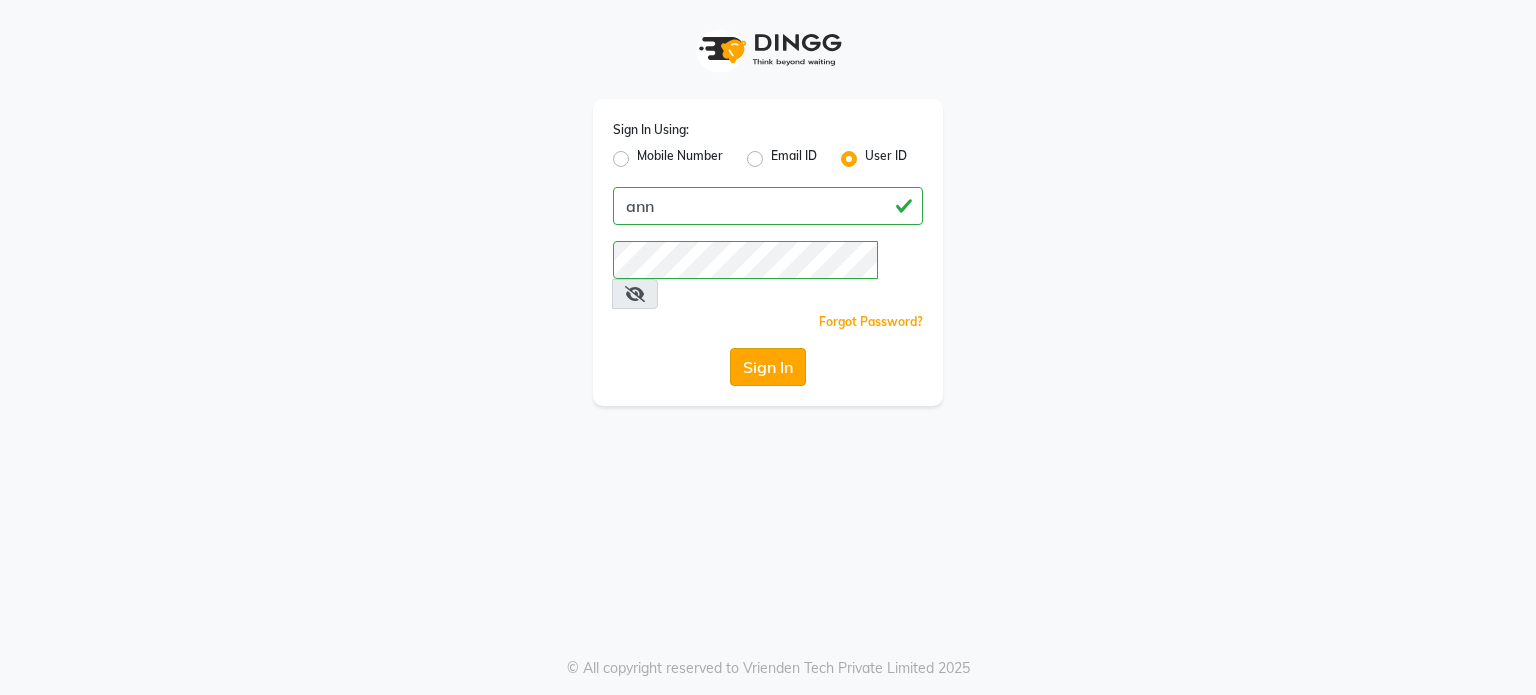 click on "Sign In" 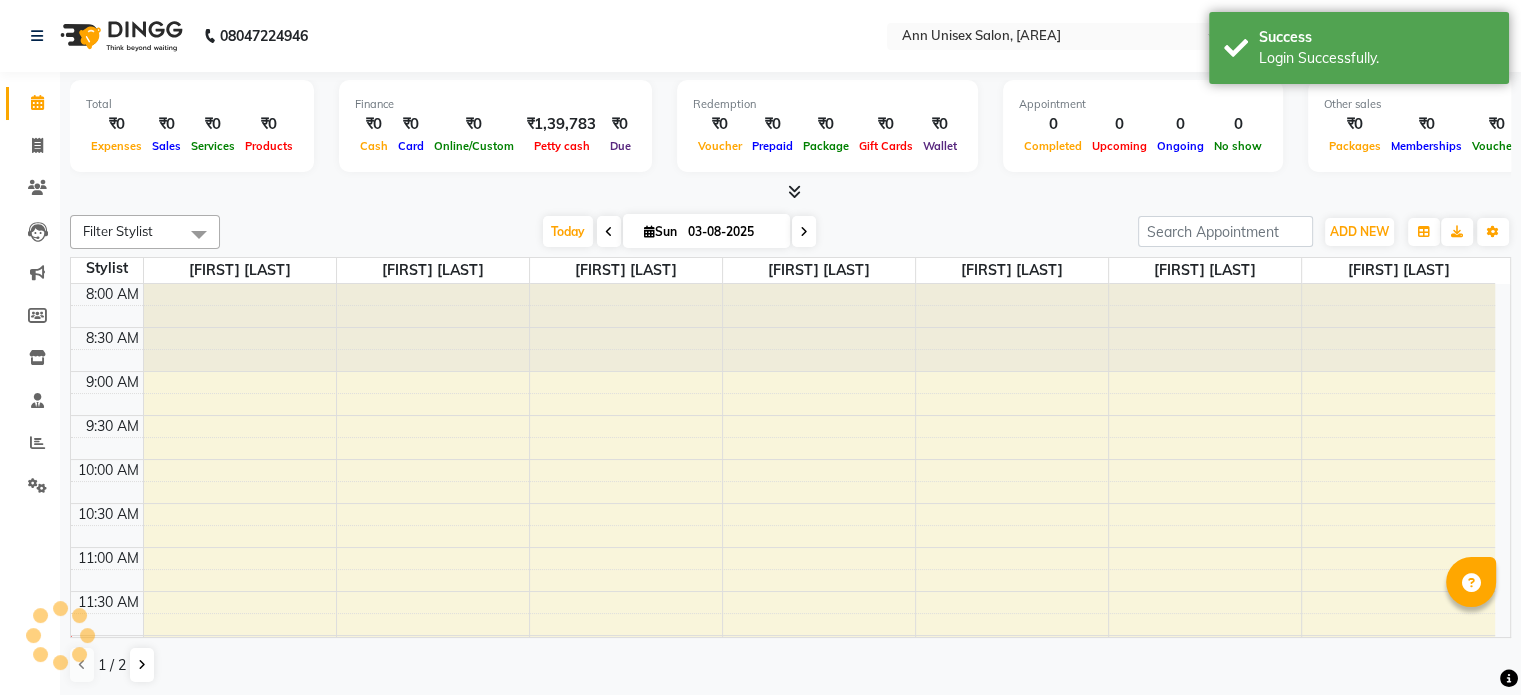 scroll, scrollTop: 0, scrollLeft: 0, axis: both 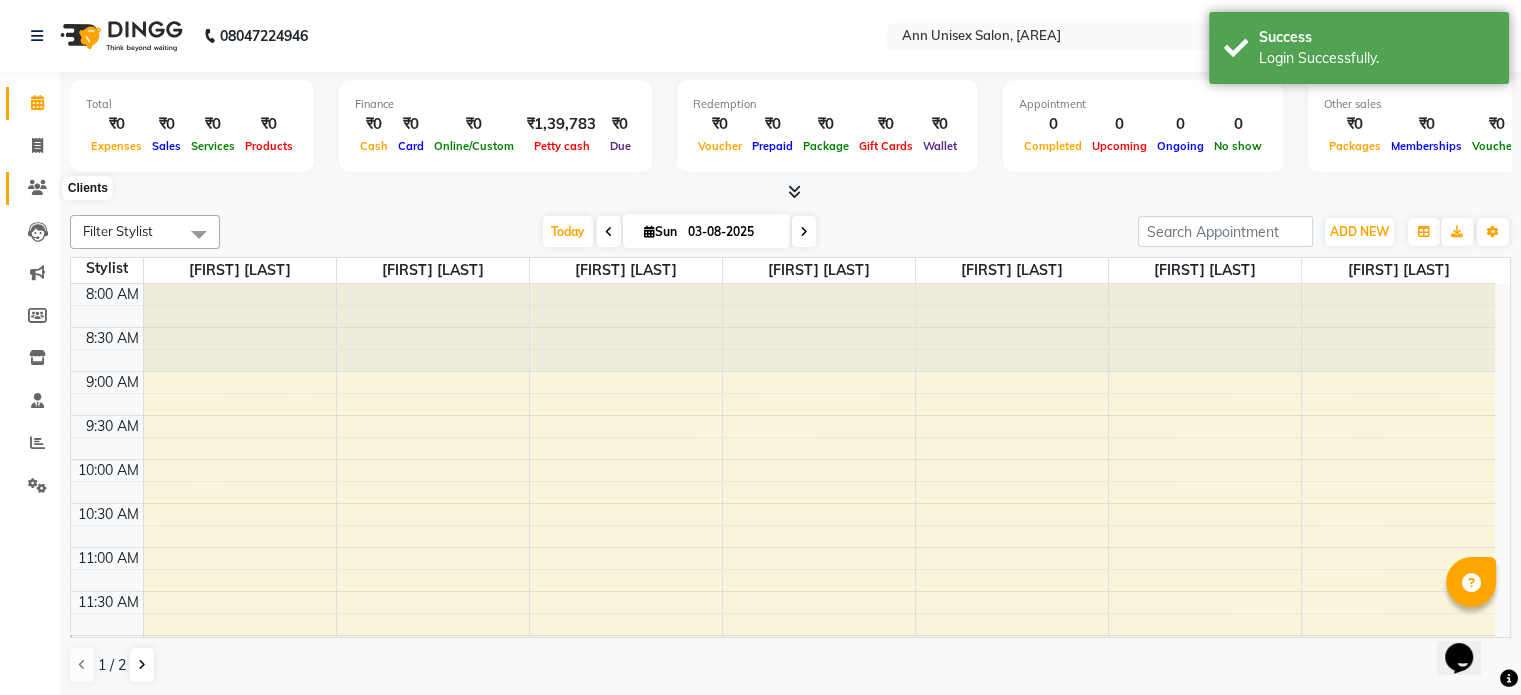 click 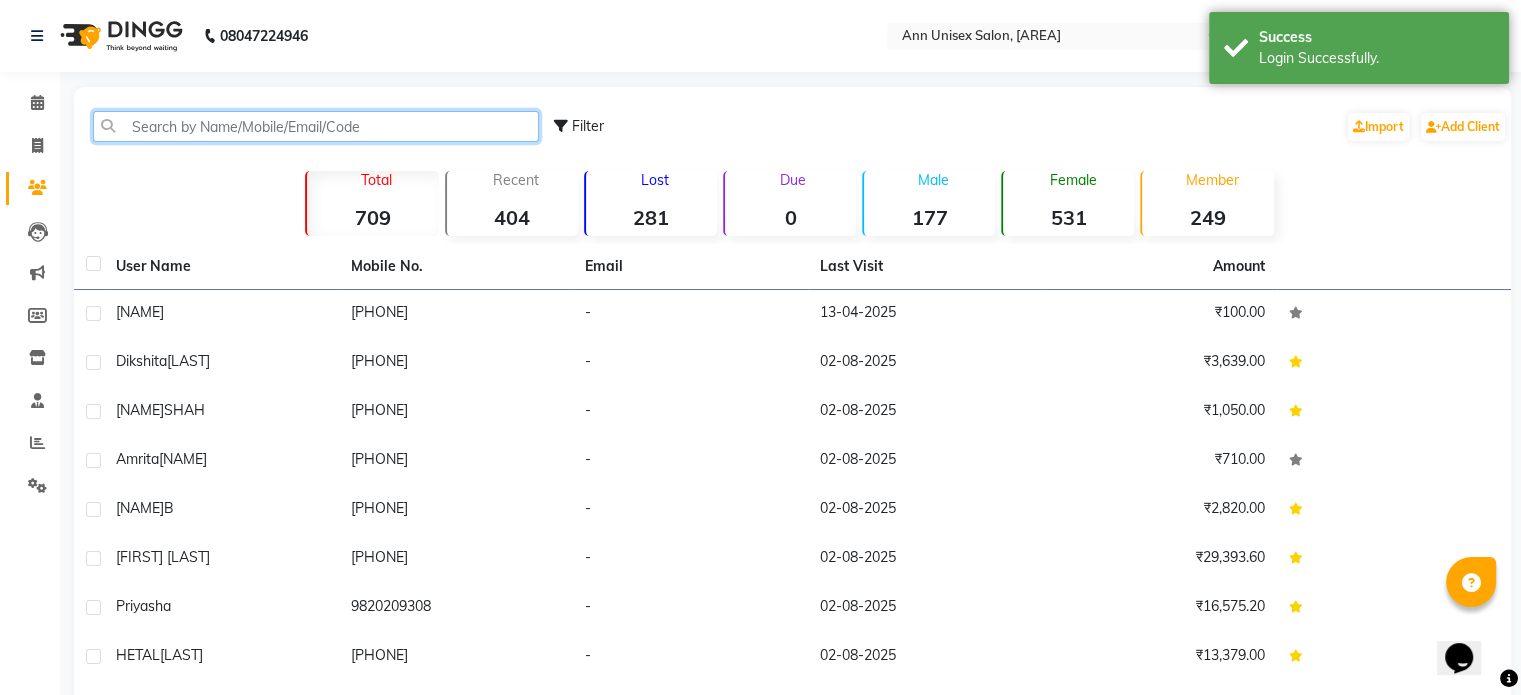 click 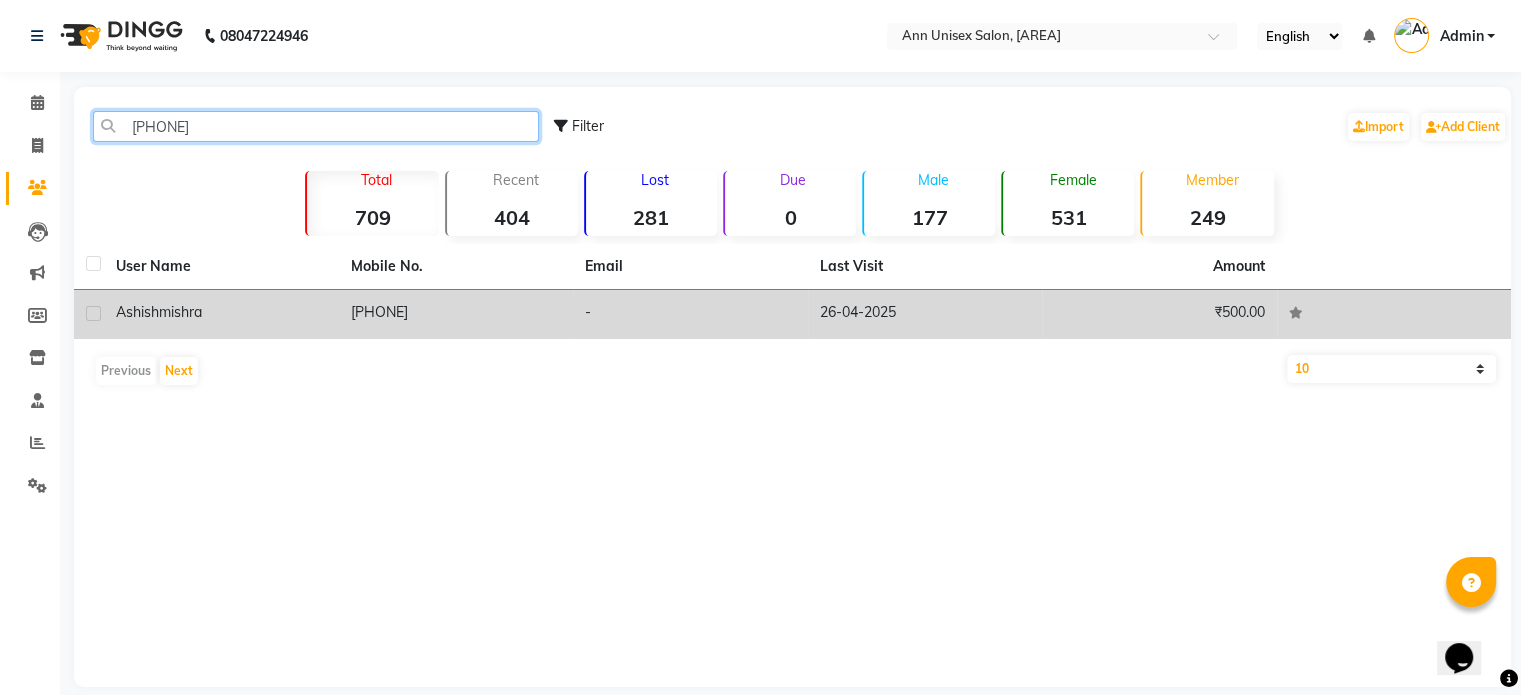 type on "[PHONE]" 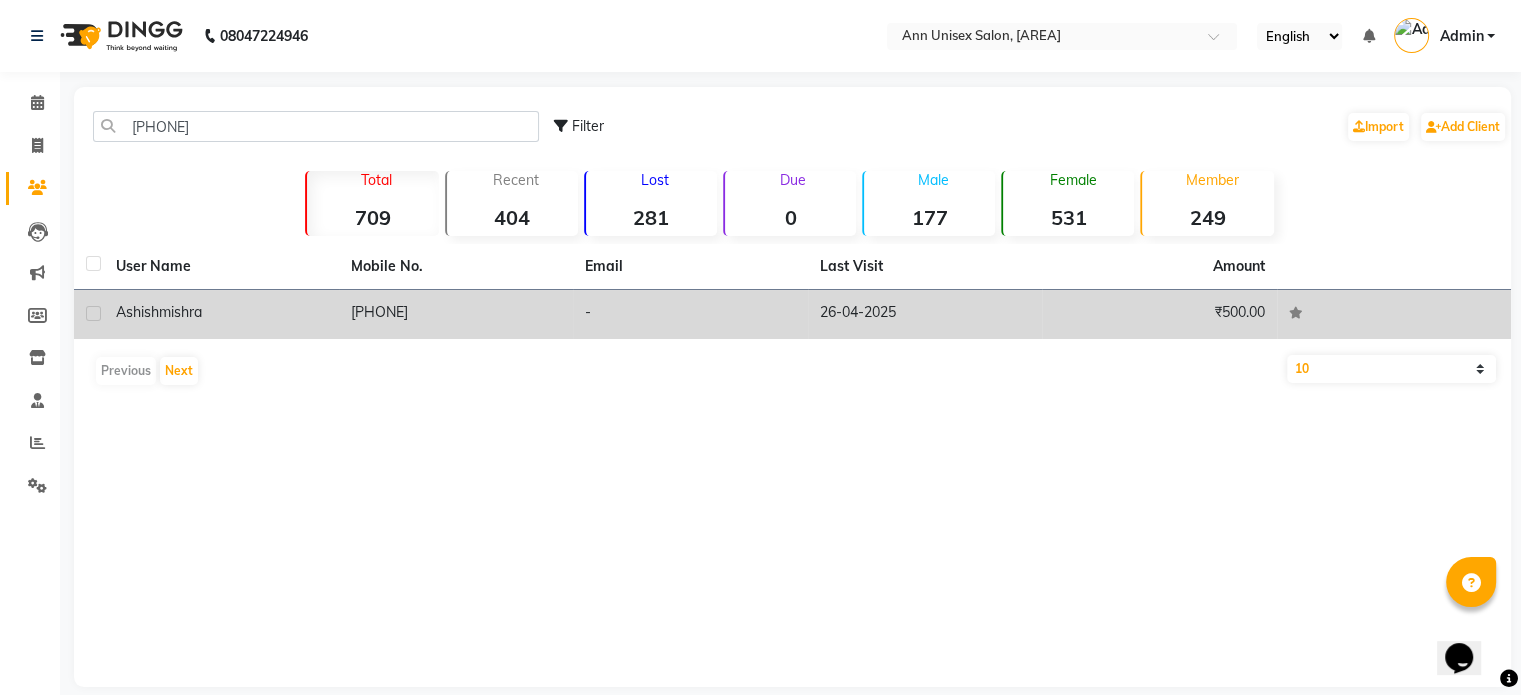click on "ashish  mishra" 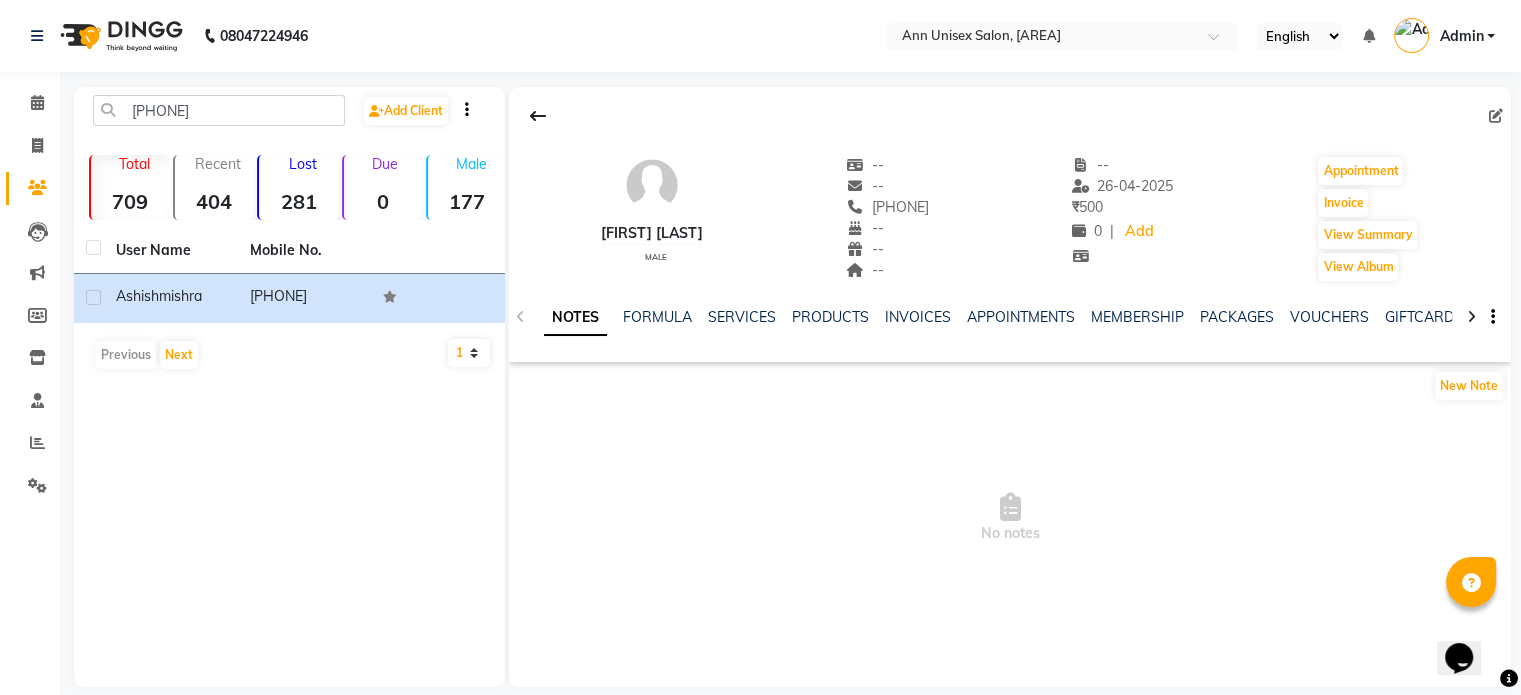 click on "INVOICES" 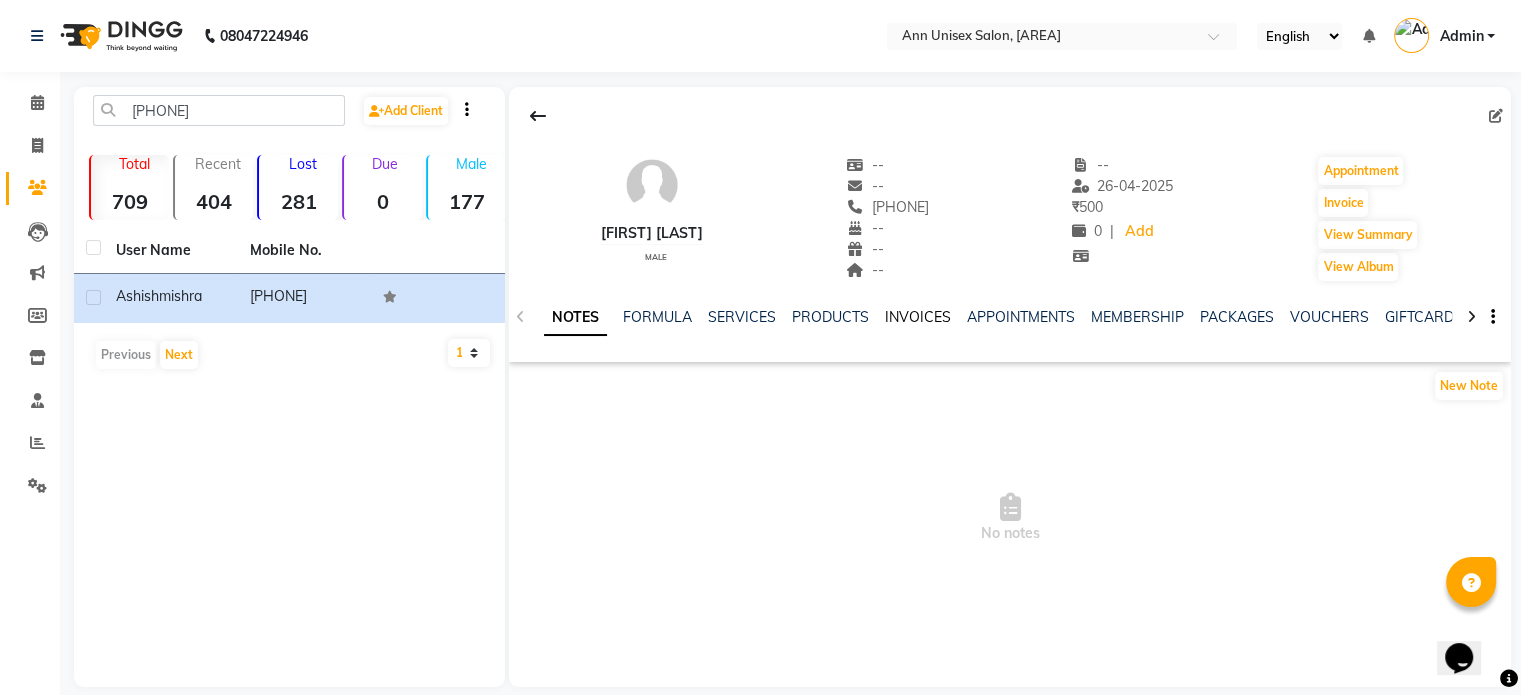 click on "INVOICES" 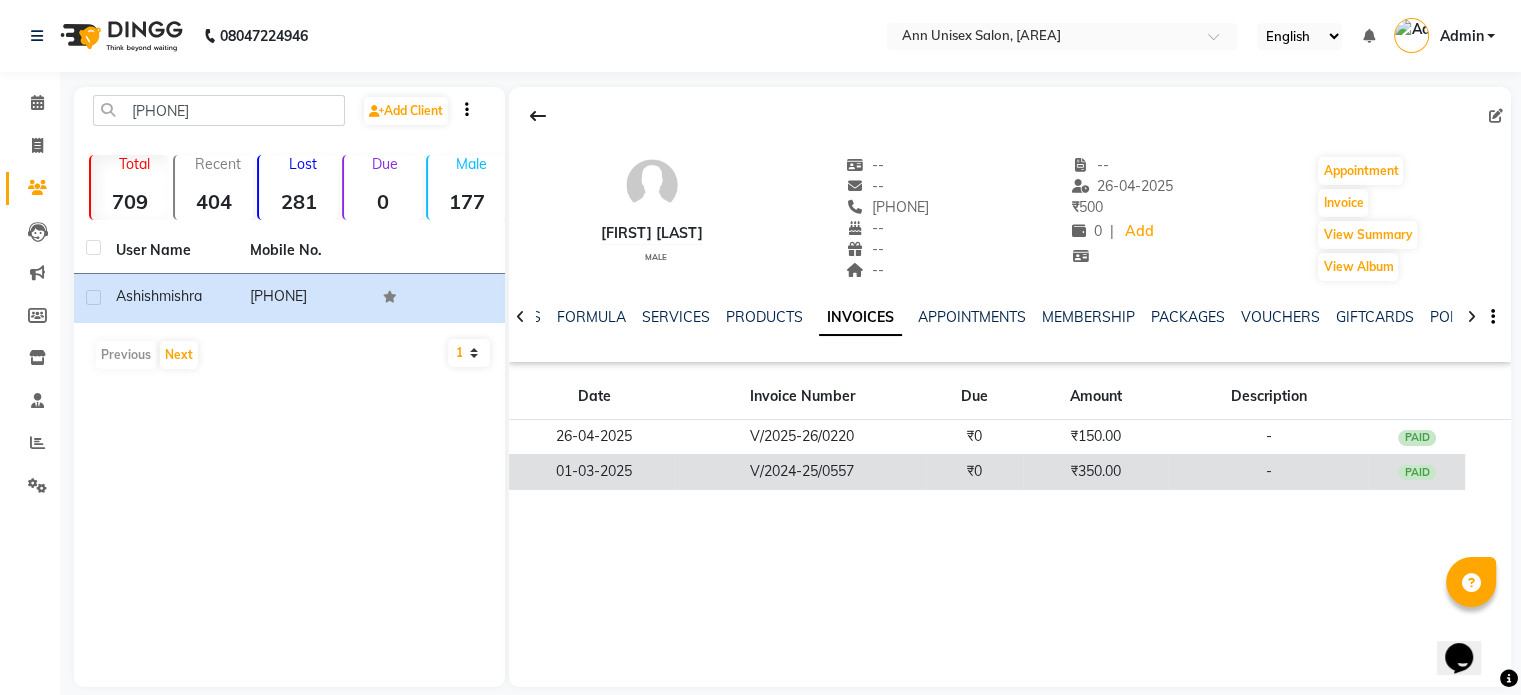 click on "V/2024-25/0557" 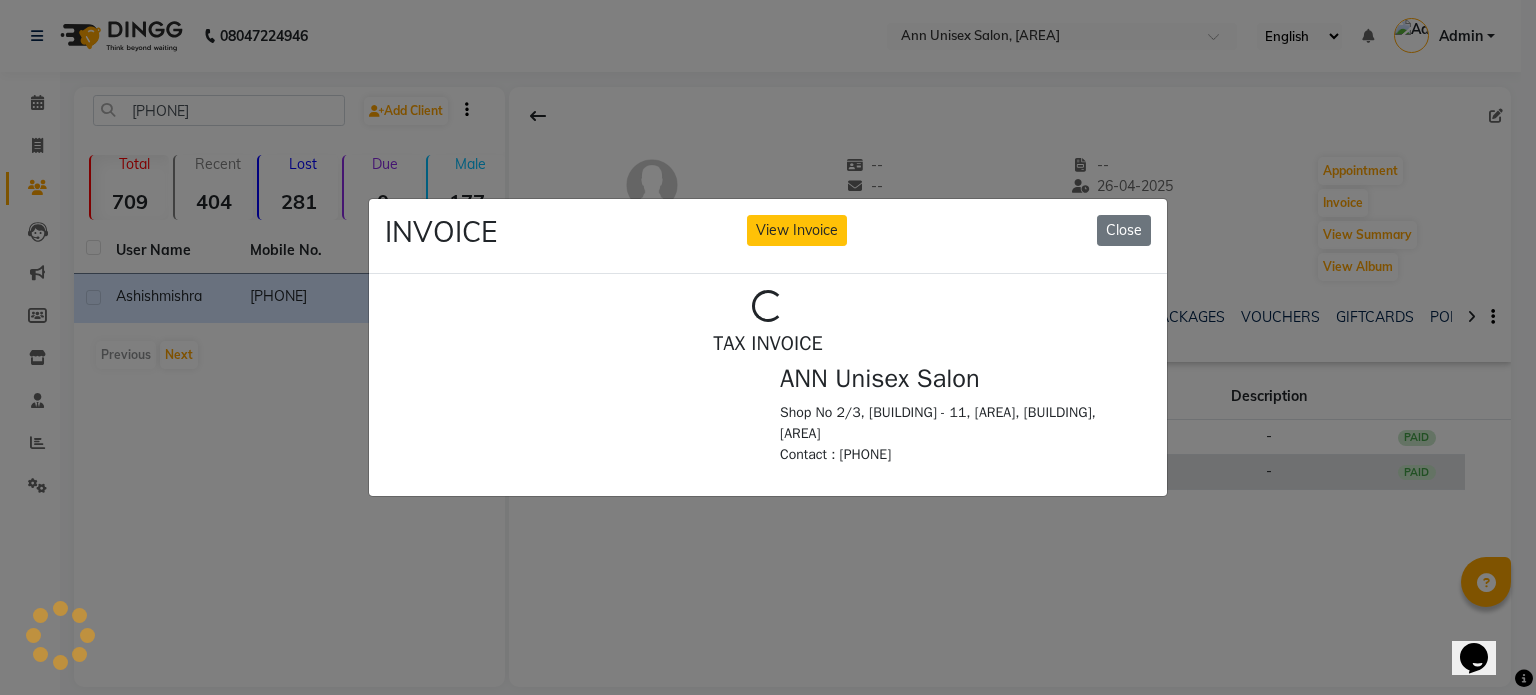 scroll, scrollTop: 0, scrollLeft: 0, axis: both 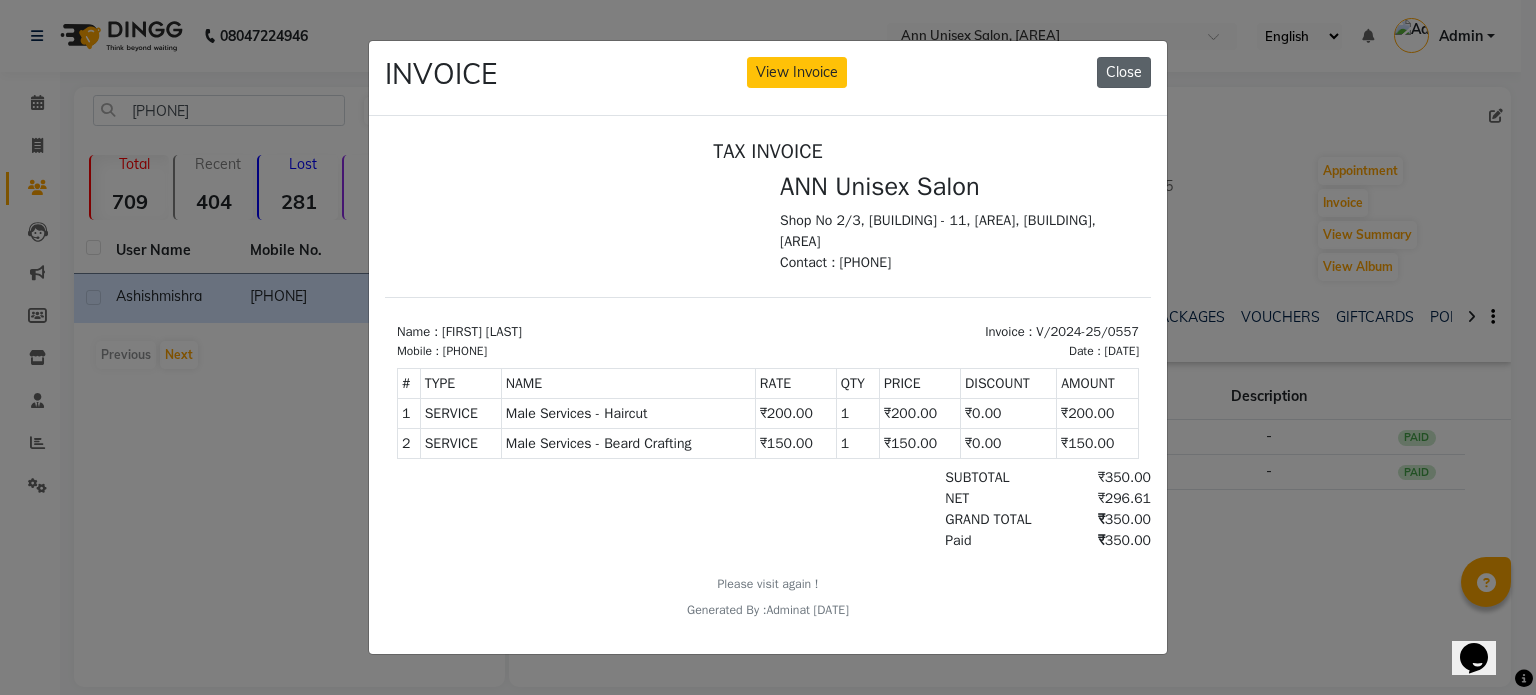 click on "Close" 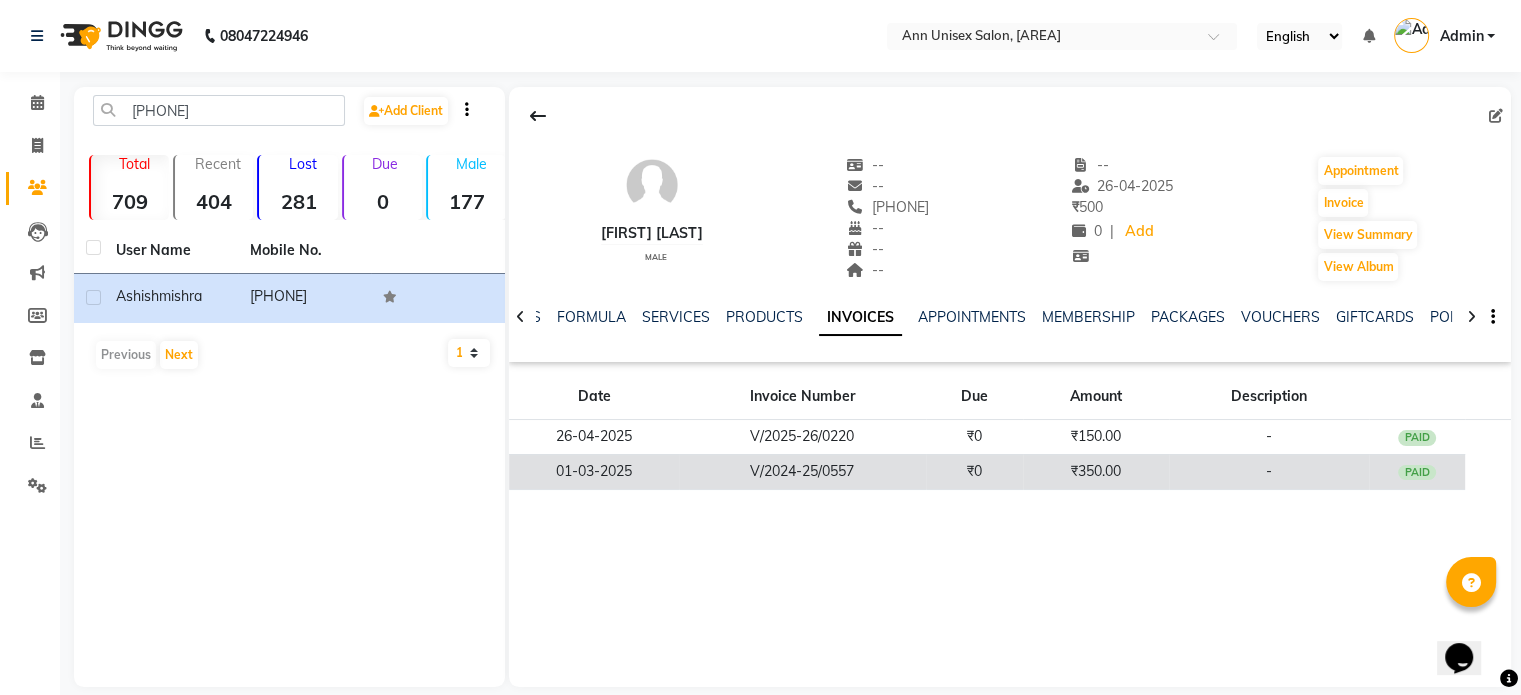 click on "V/2024-25/0557" 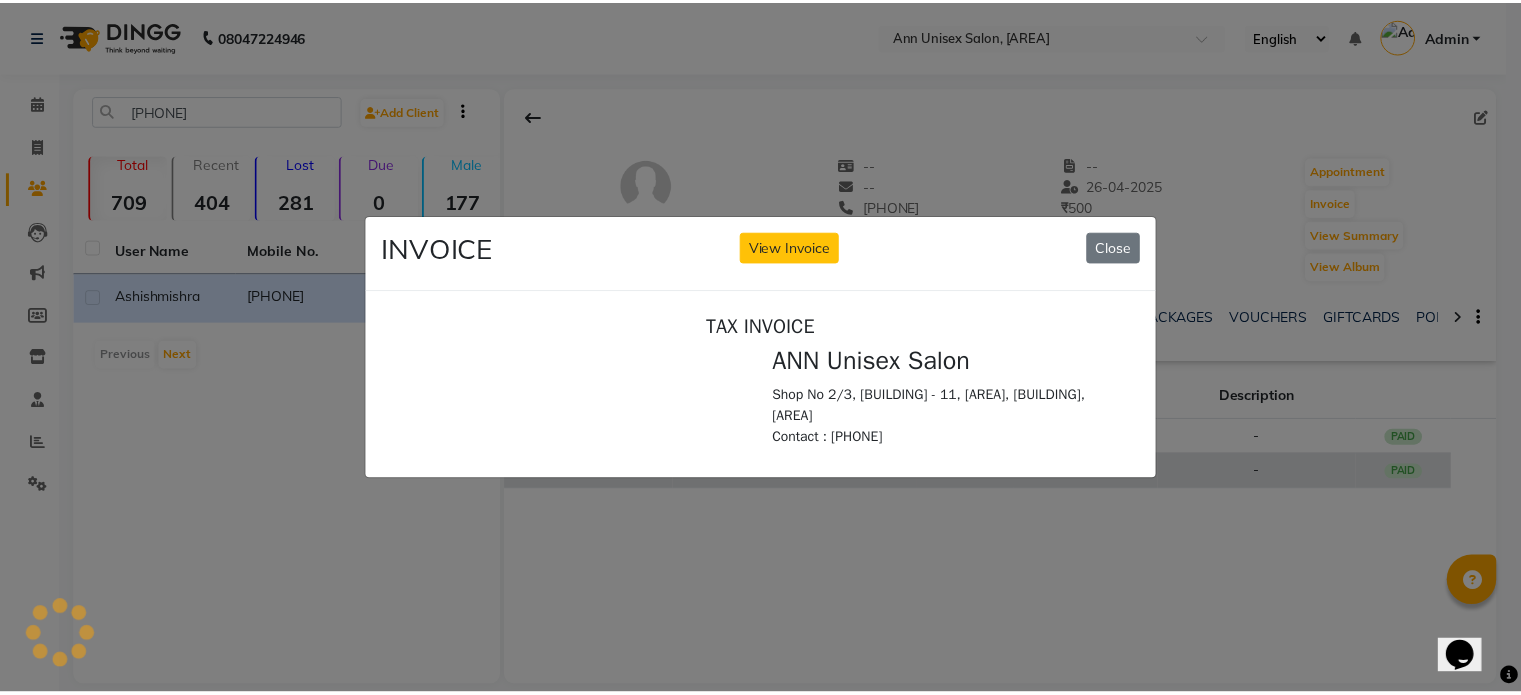 scroll, scrollTop: 0, scrollLeft: 0, axis: both 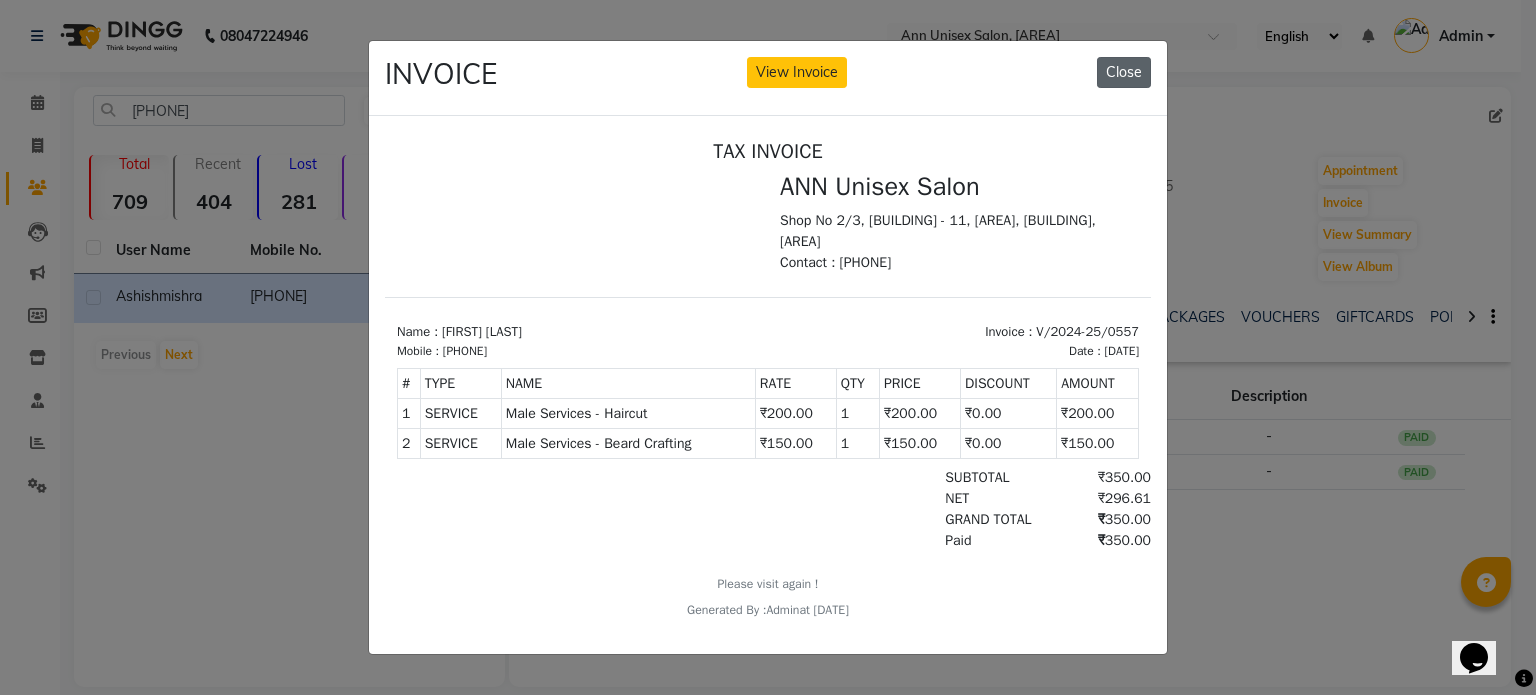 click on "Close" 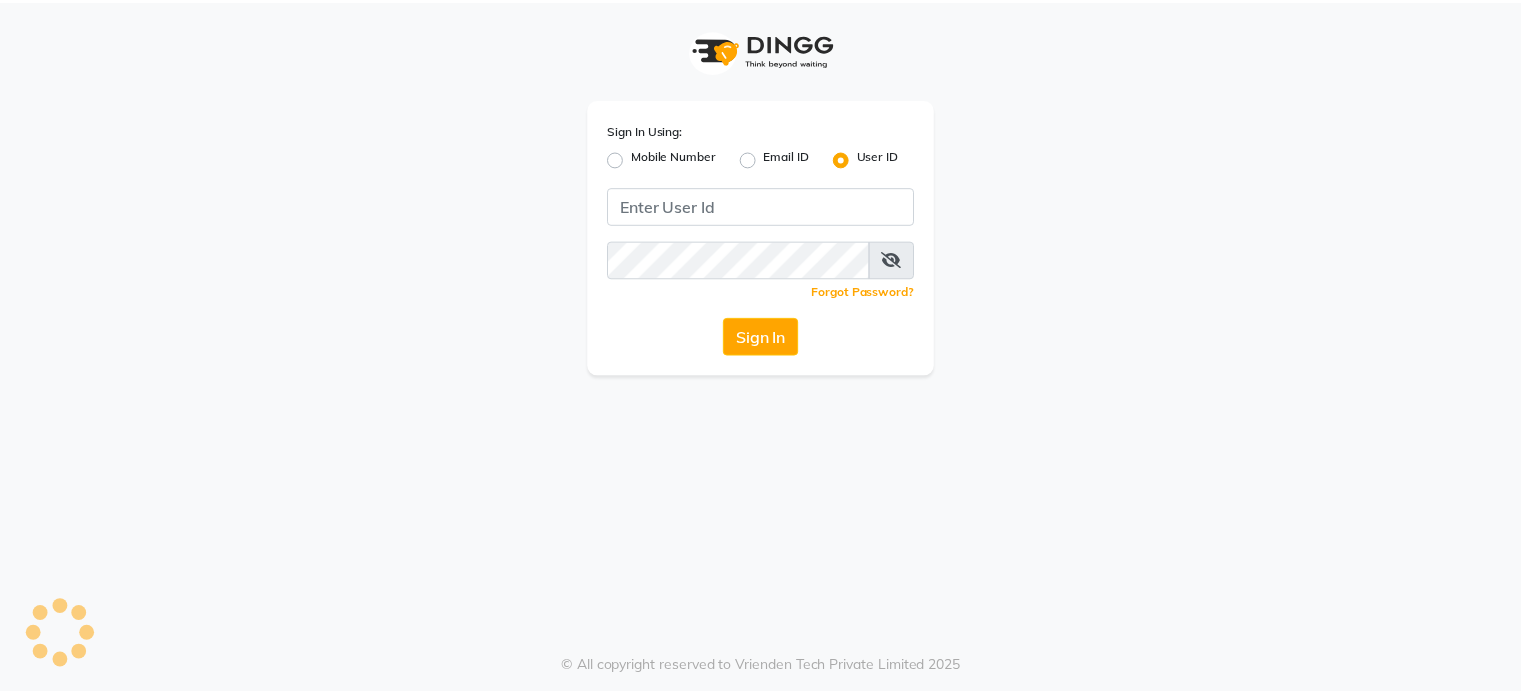 scroll, scrollTop: 0, scrollLeft: 0, axis: both 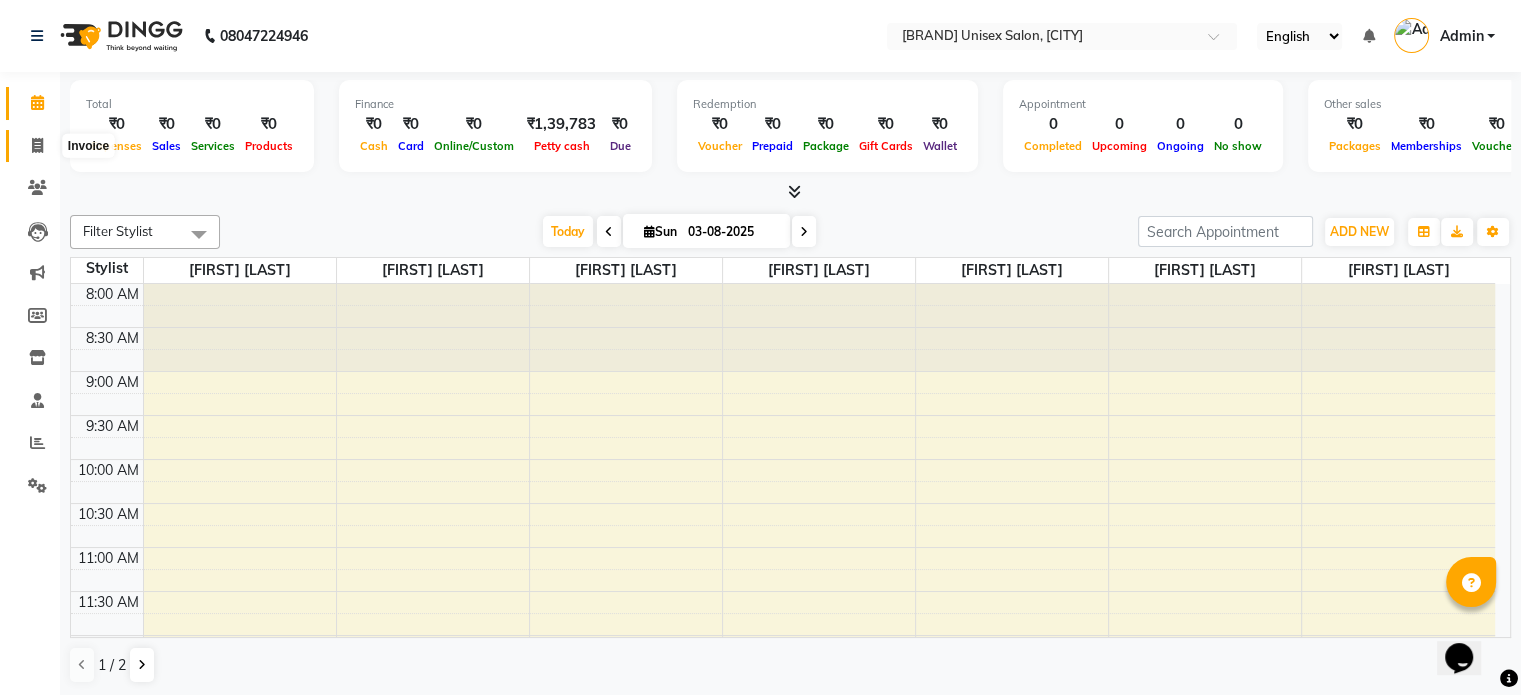 click 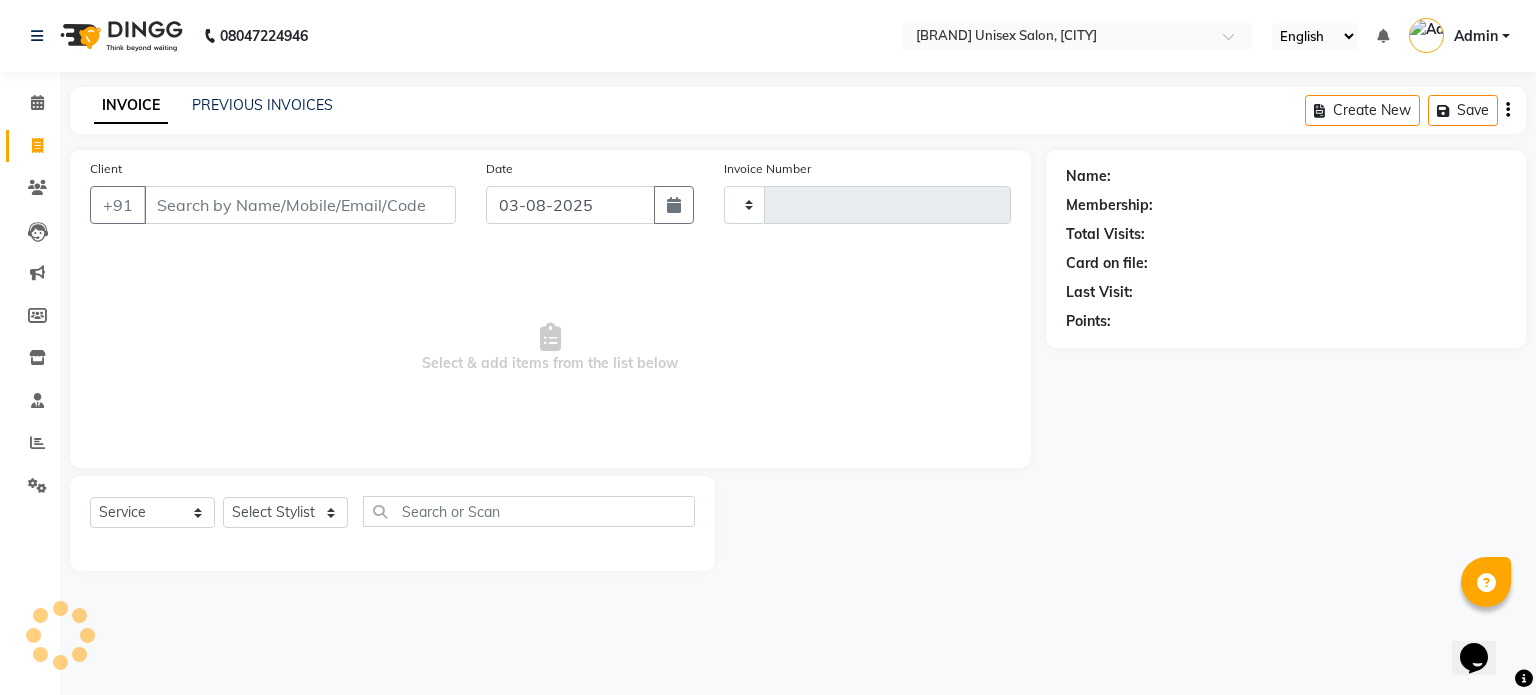 type on "1024" 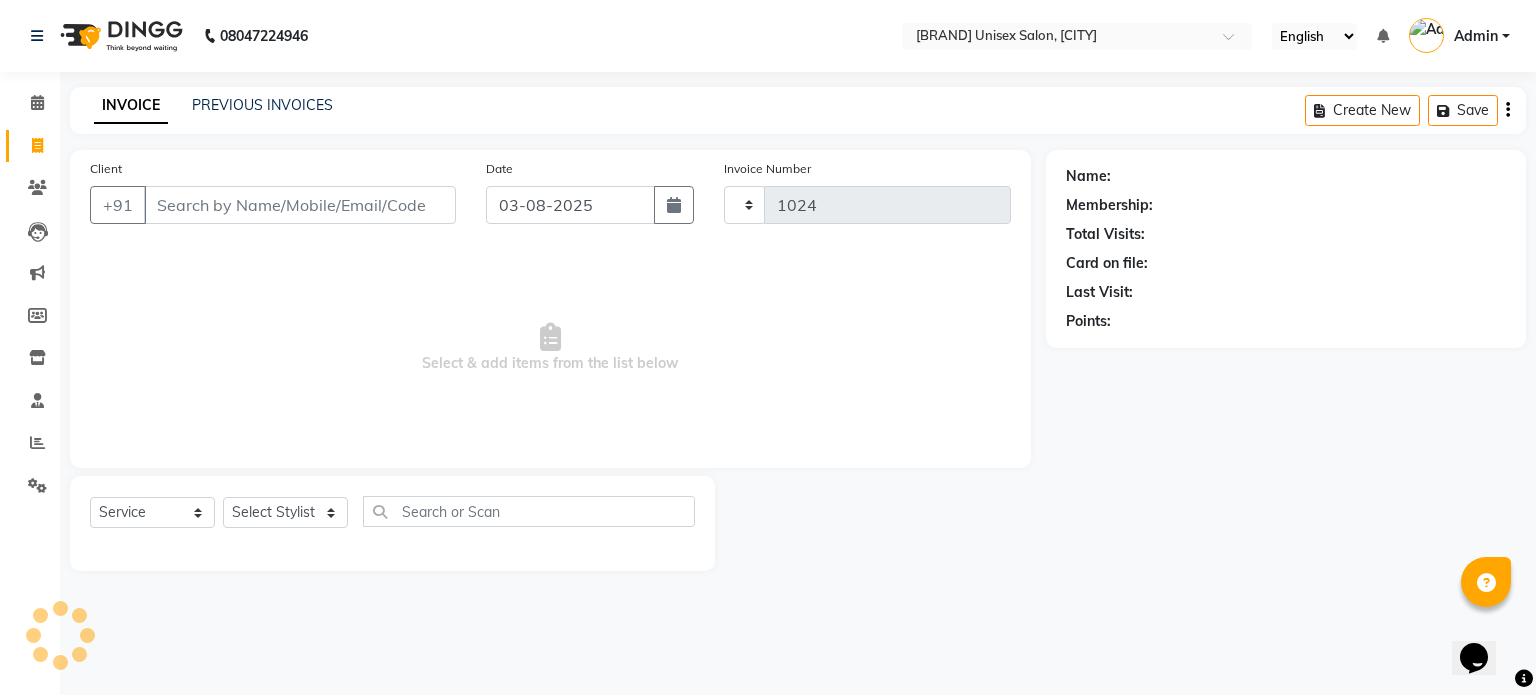 select on "7372" 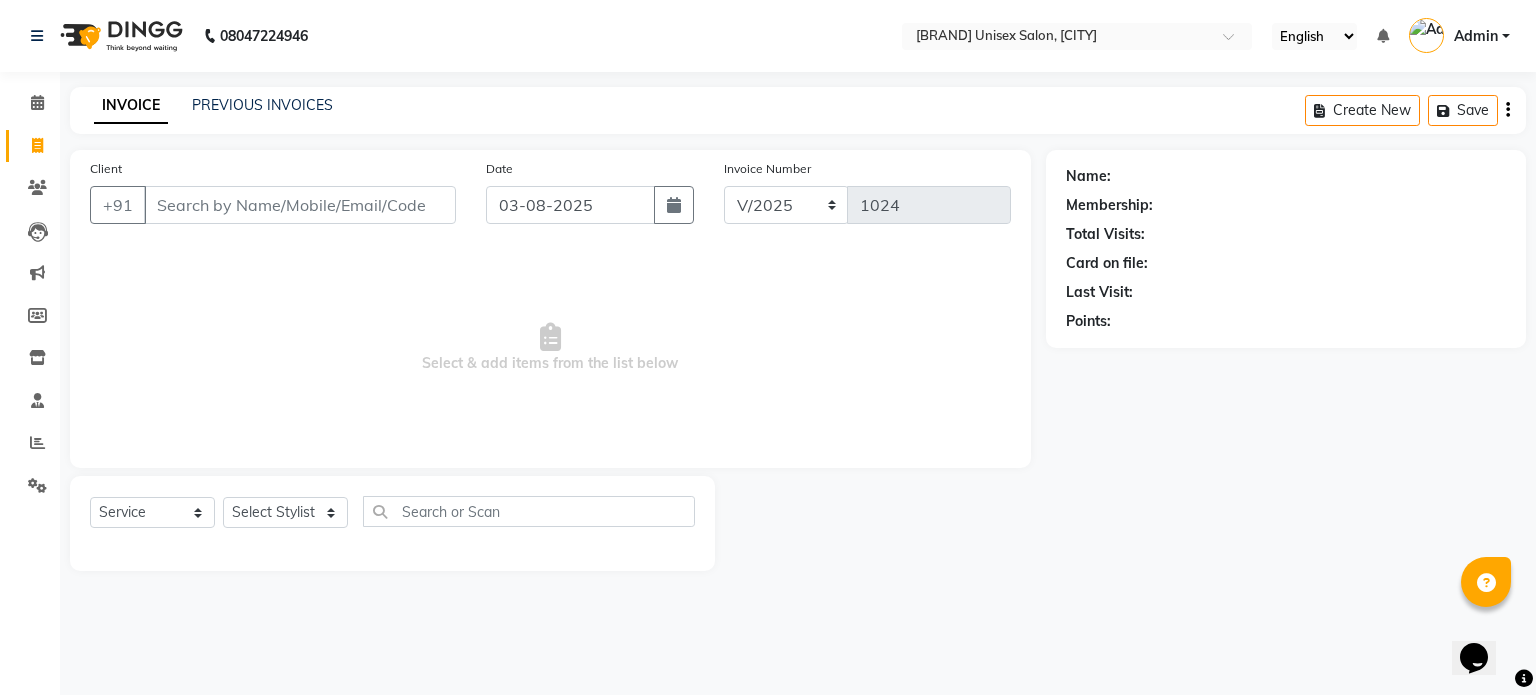 click on "Client" at bounding box center [300, 205] 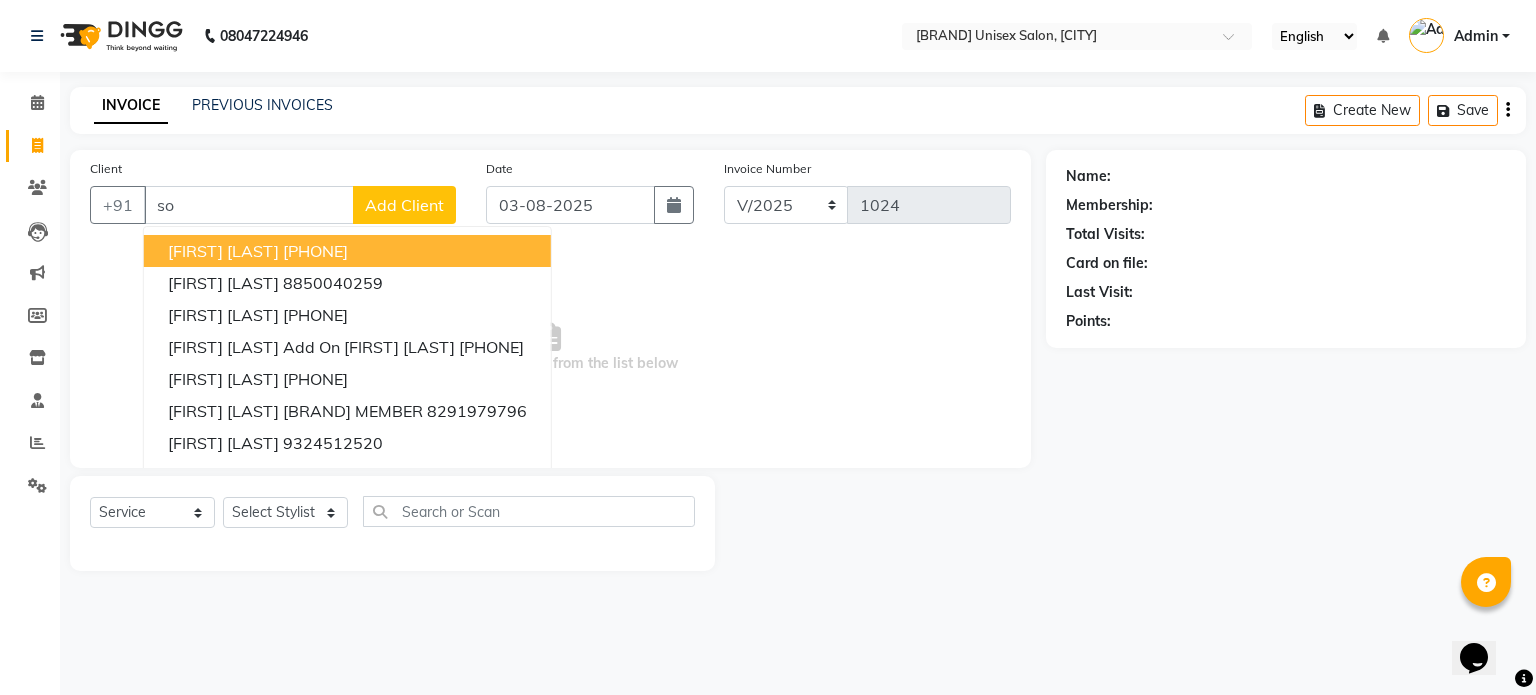 type on "s" 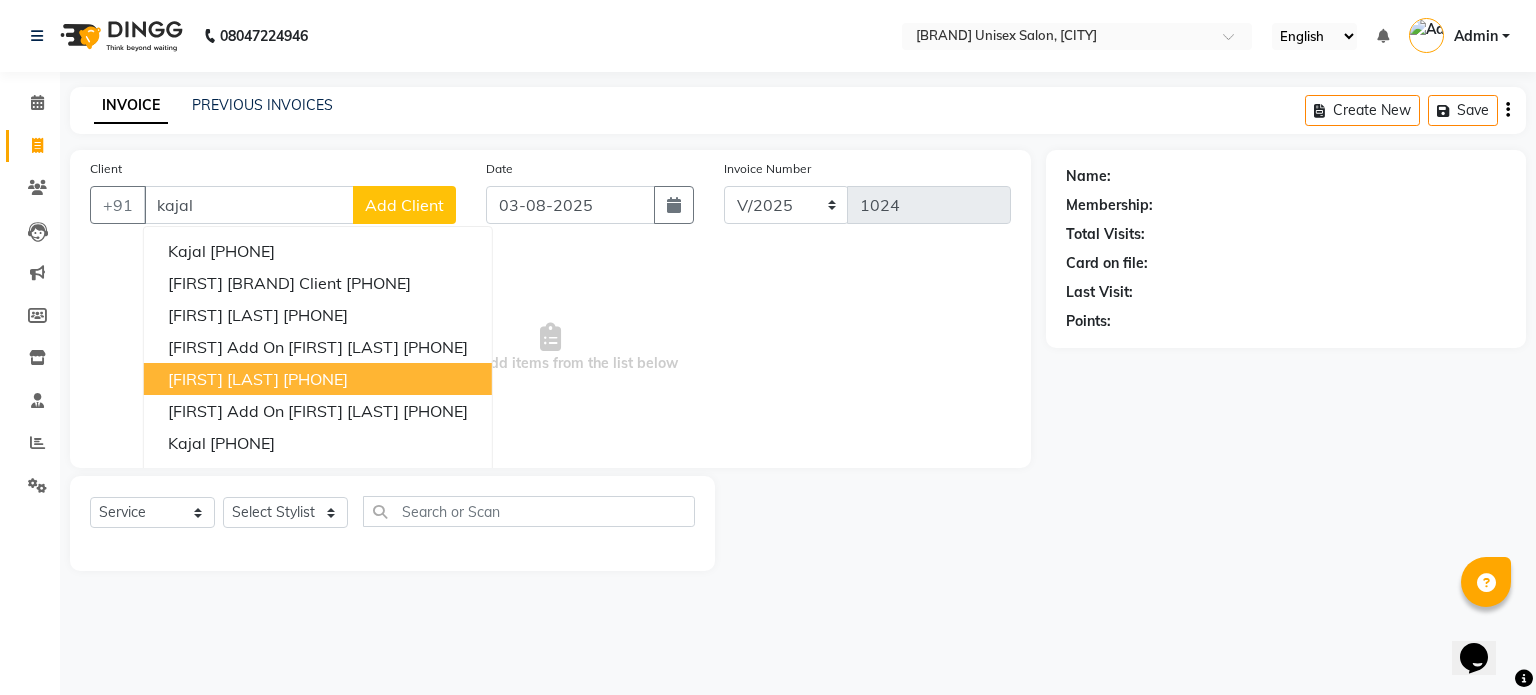 click on "kajal solanki" at bounding box center [223, 379] 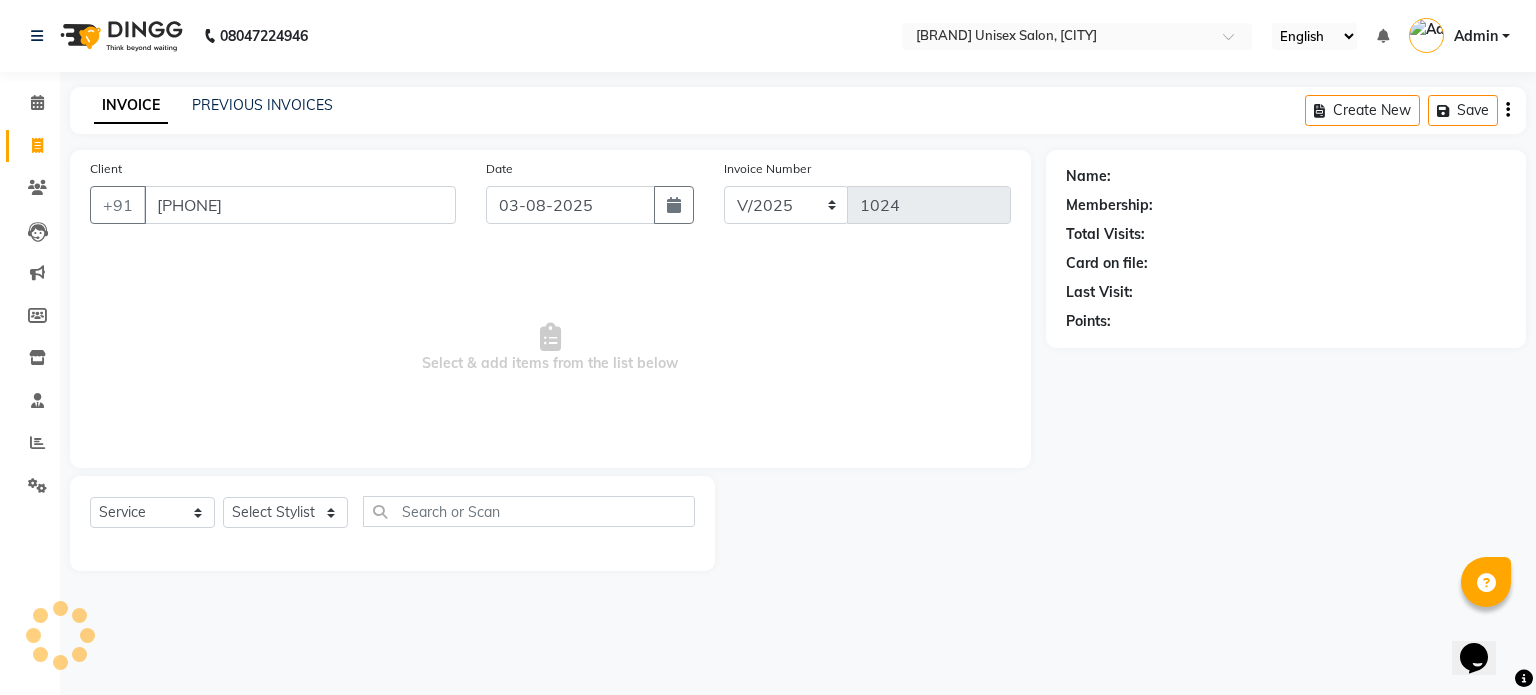 type on "[PHONE]" 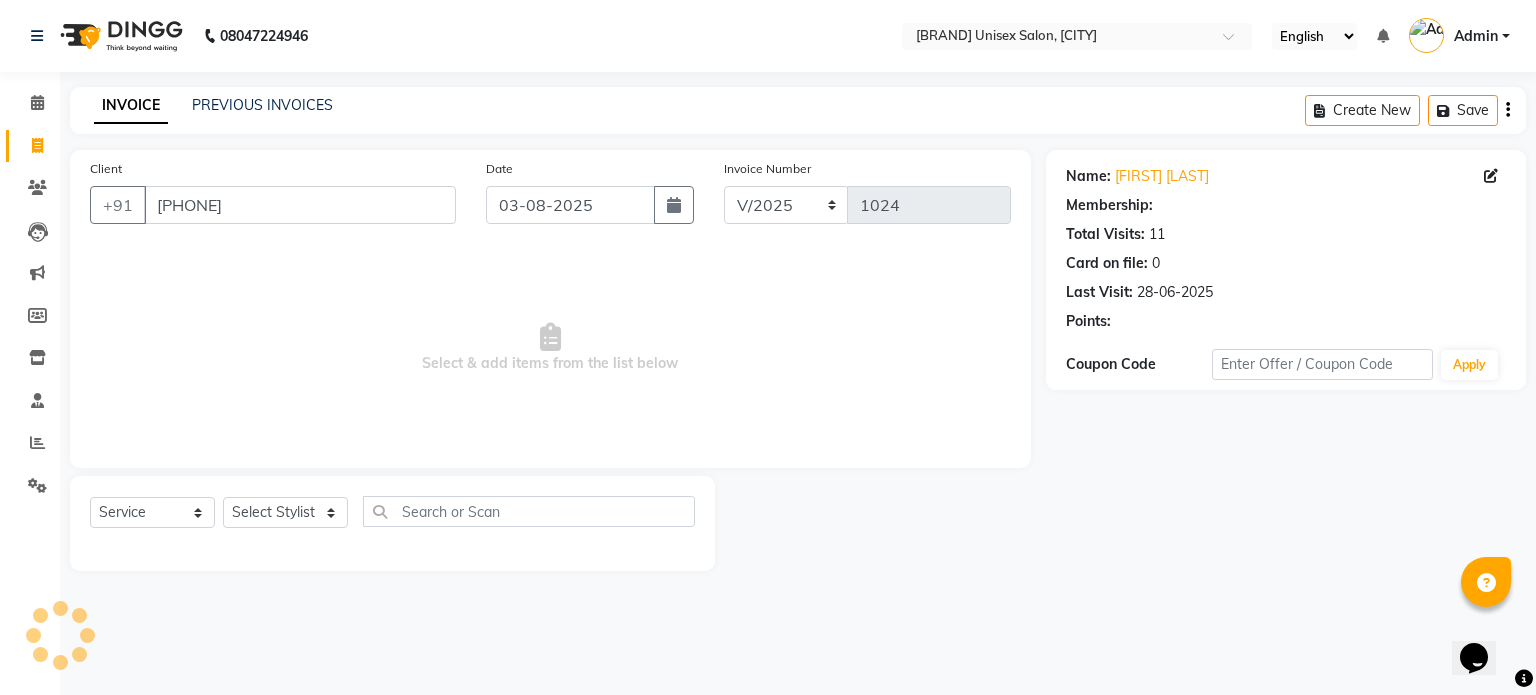 select on "1: Object" 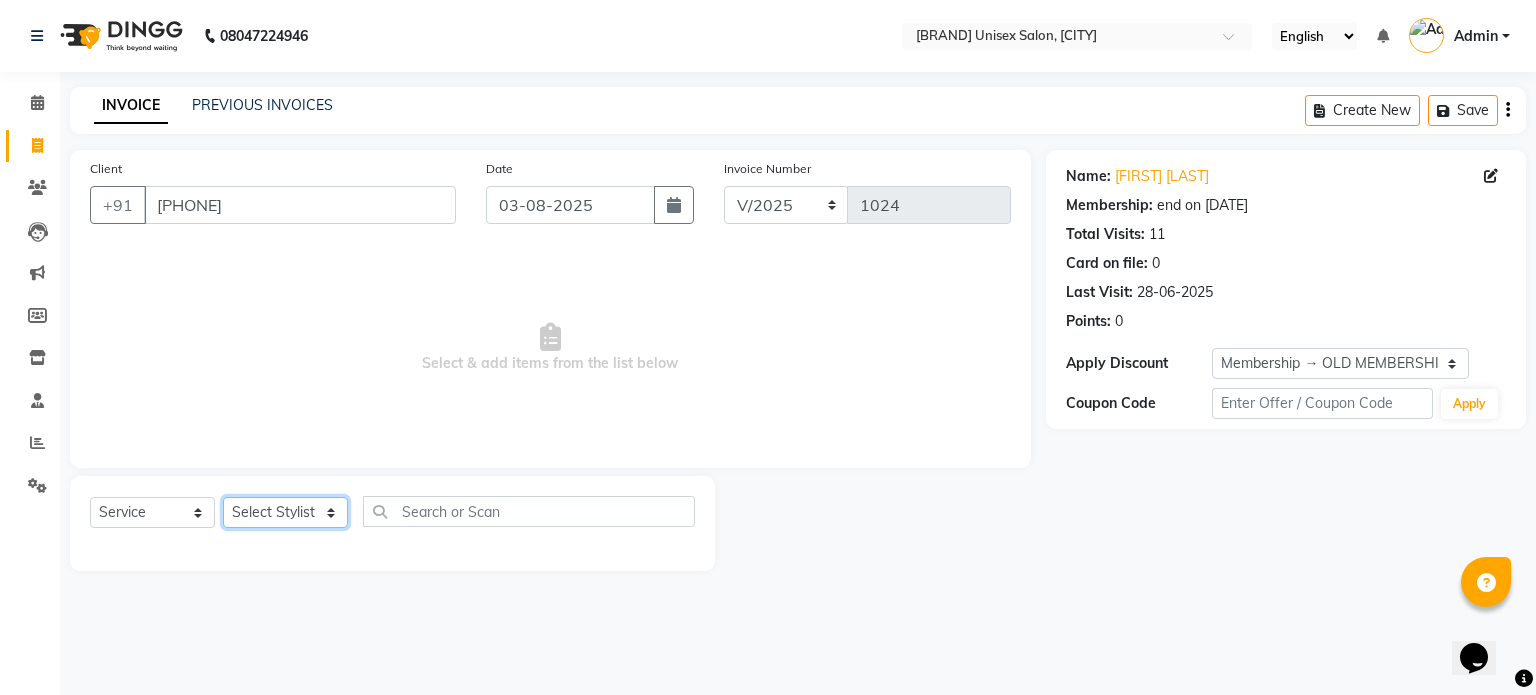 click on "Select Stylist Ankita Bagave Kasim salmani Manisha Doshi Pooja Jha RAHUL AHANKARE Rahul Thakur Sanju Sharma SHARUKH" 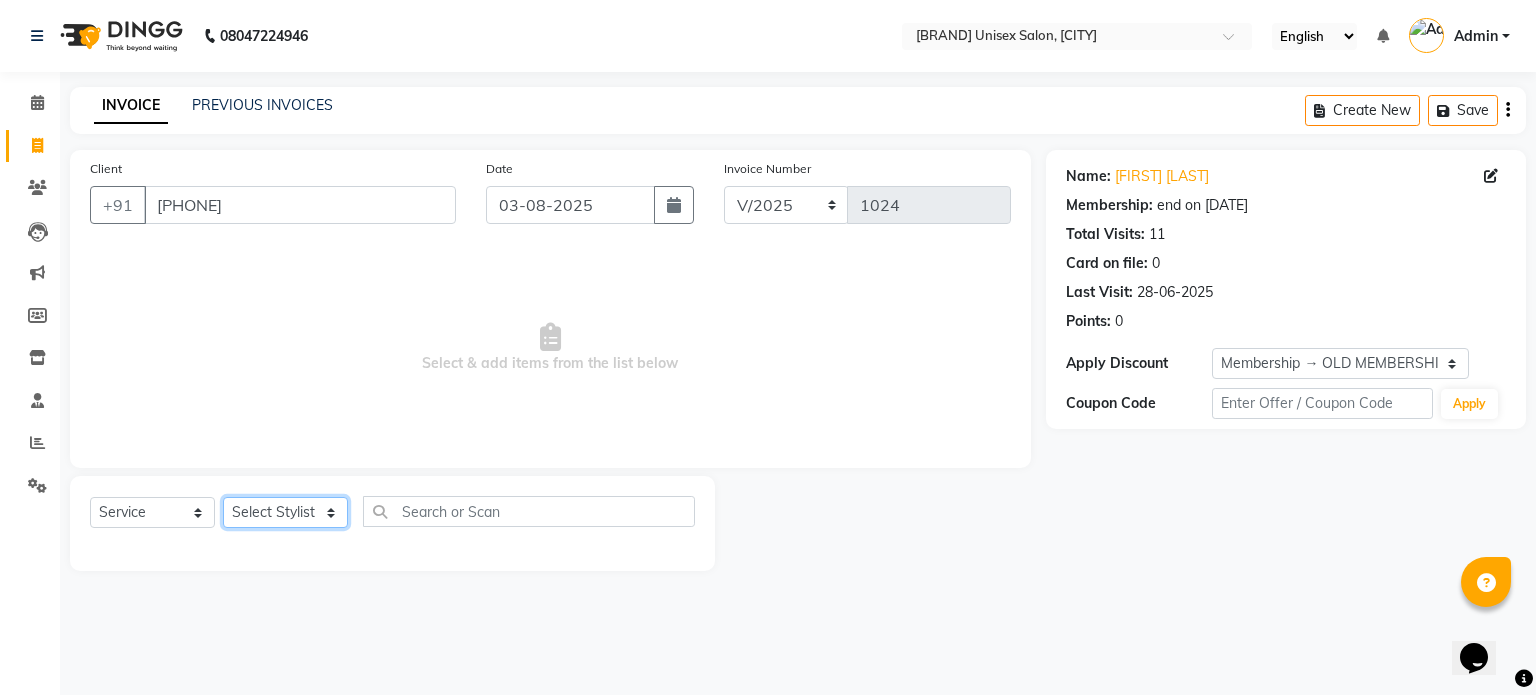 select on "64437" 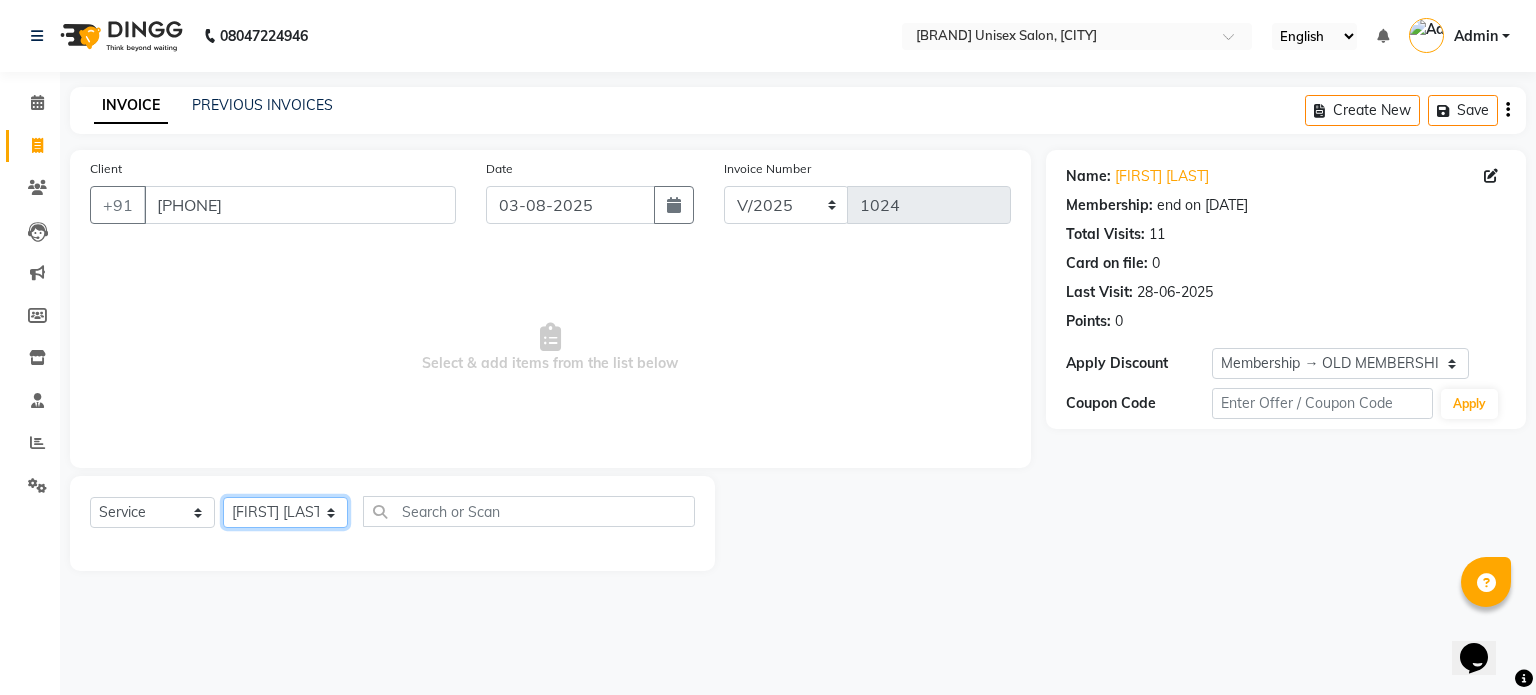 click on "Select Stylist Ankita Bagave Kasim salmani Manisha Doshi Pooja Jha RAHUL AHANKARE Rahul Thakur Sanju Sharma SHARUKH" 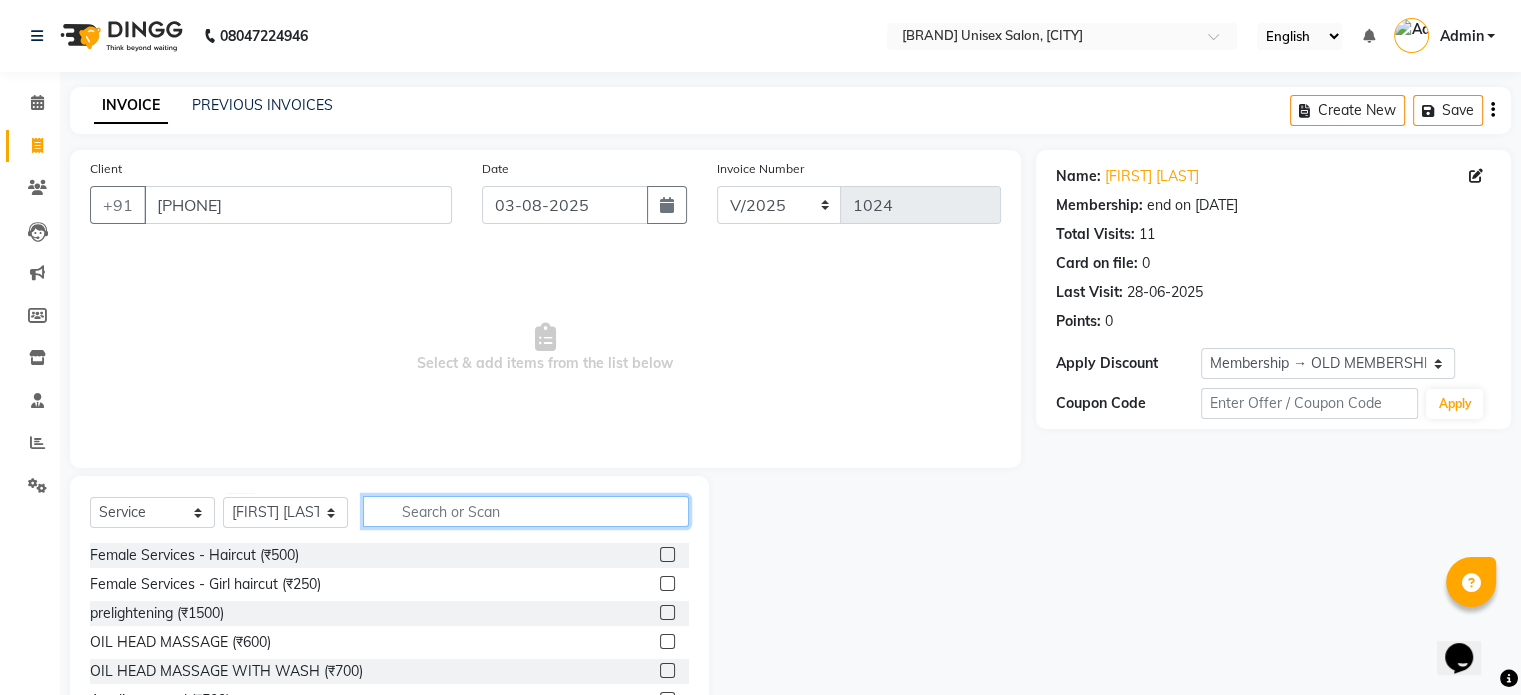 click 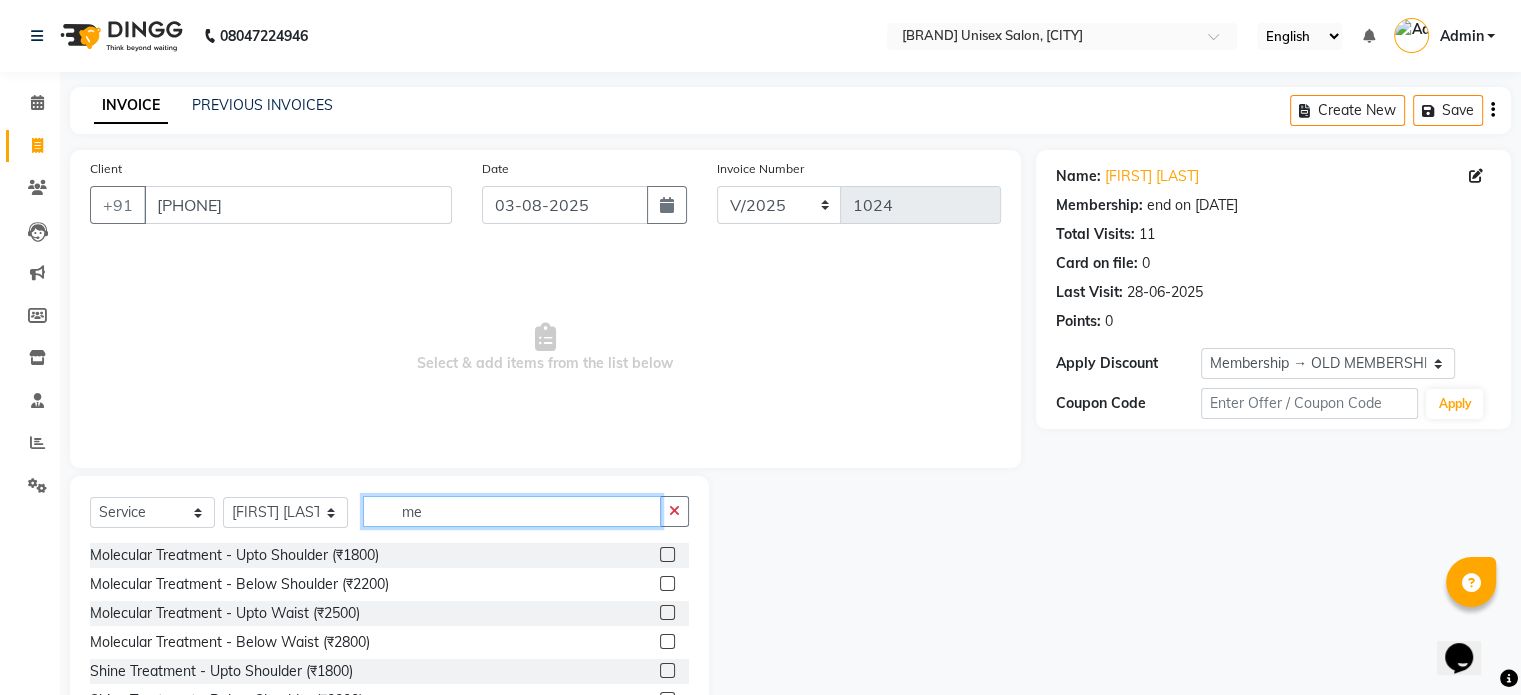 type on "m" 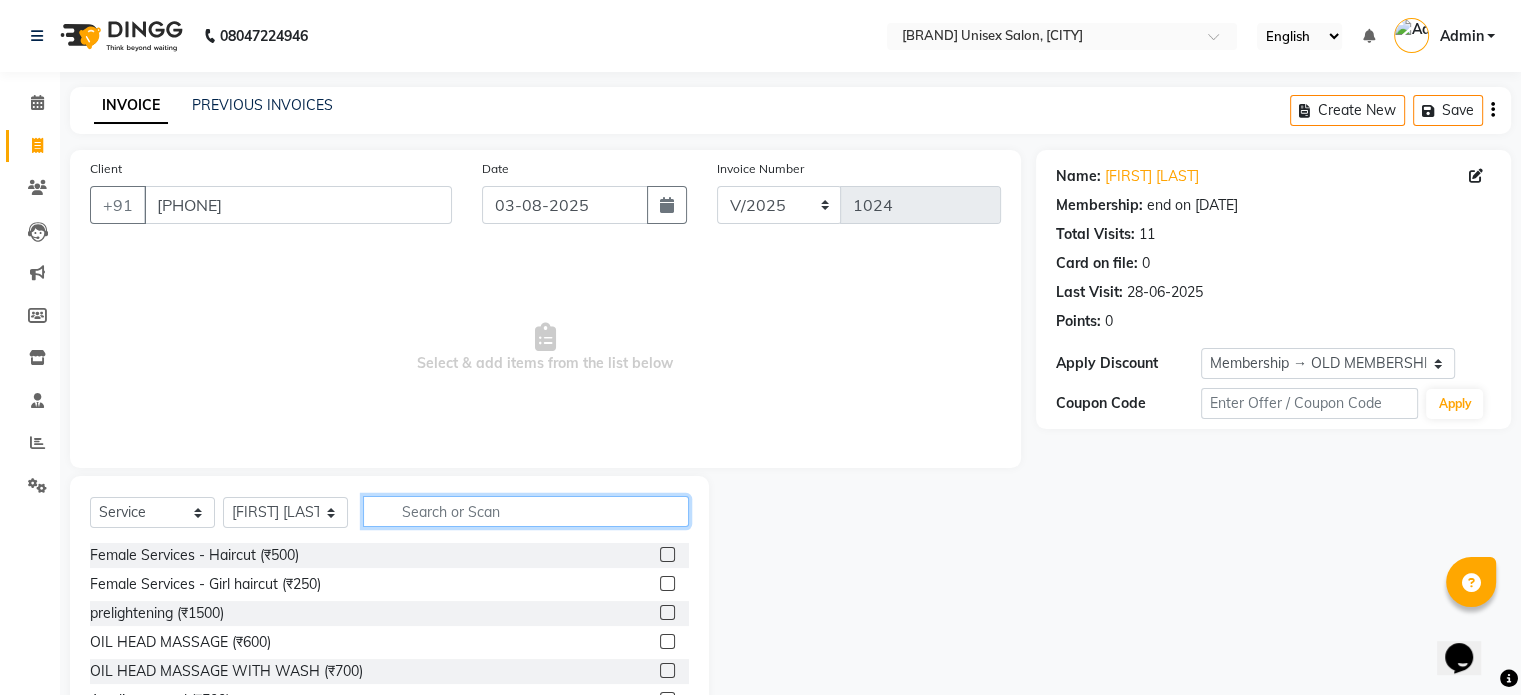 type on "g" 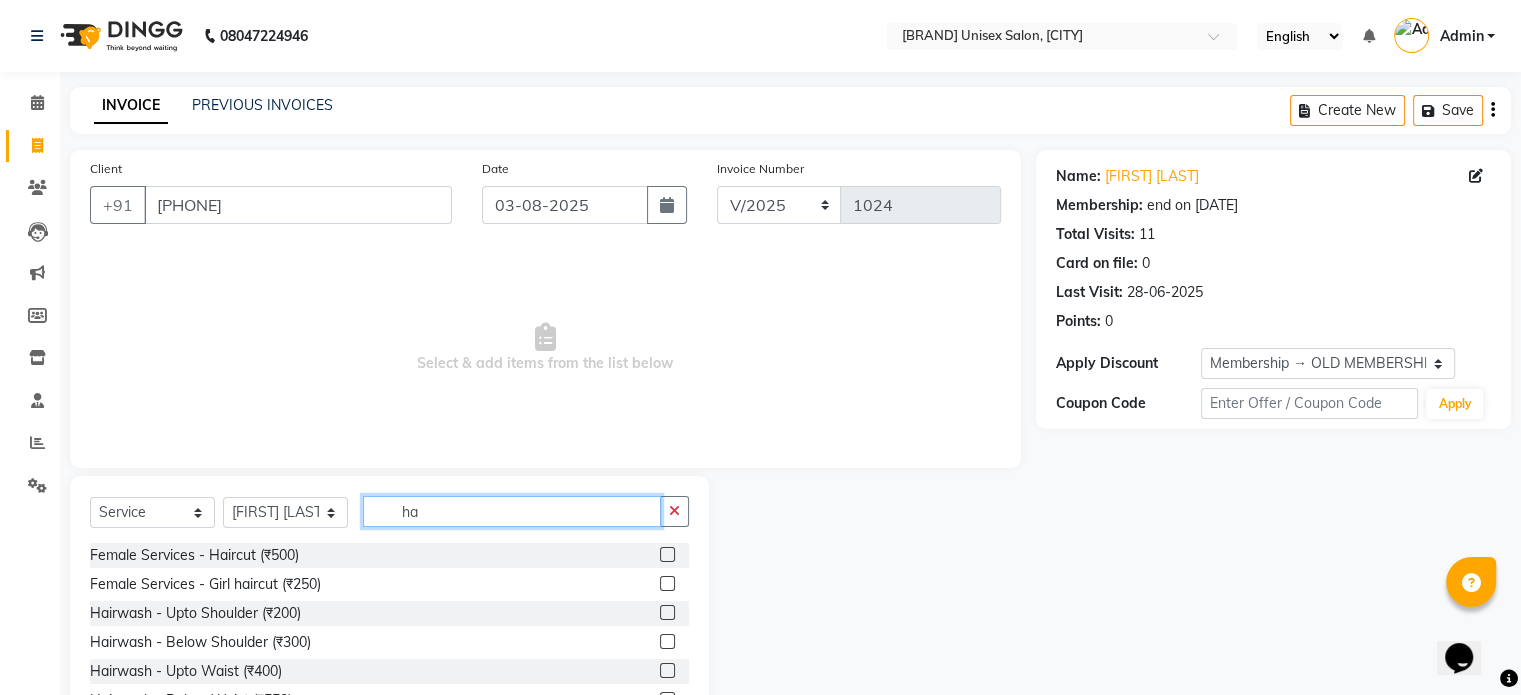 type on "h" 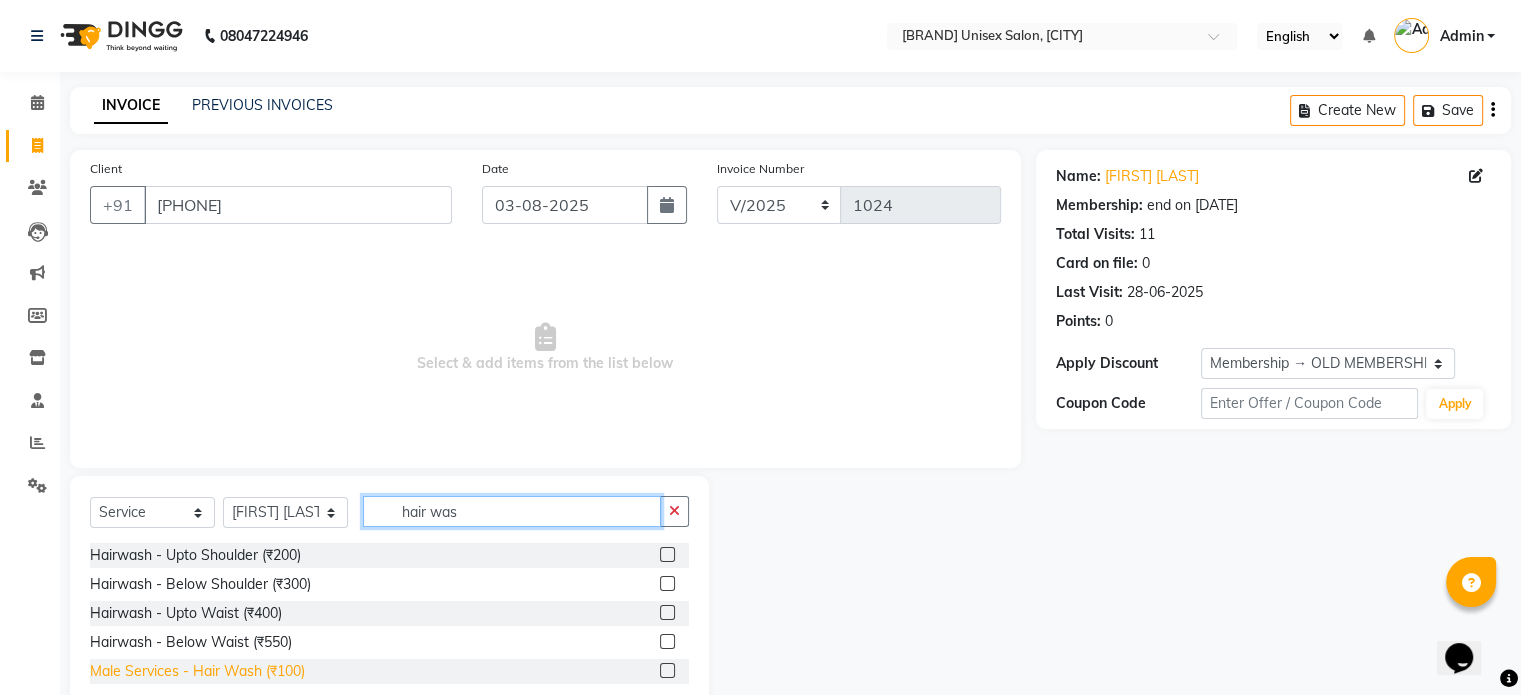type on "hair was" 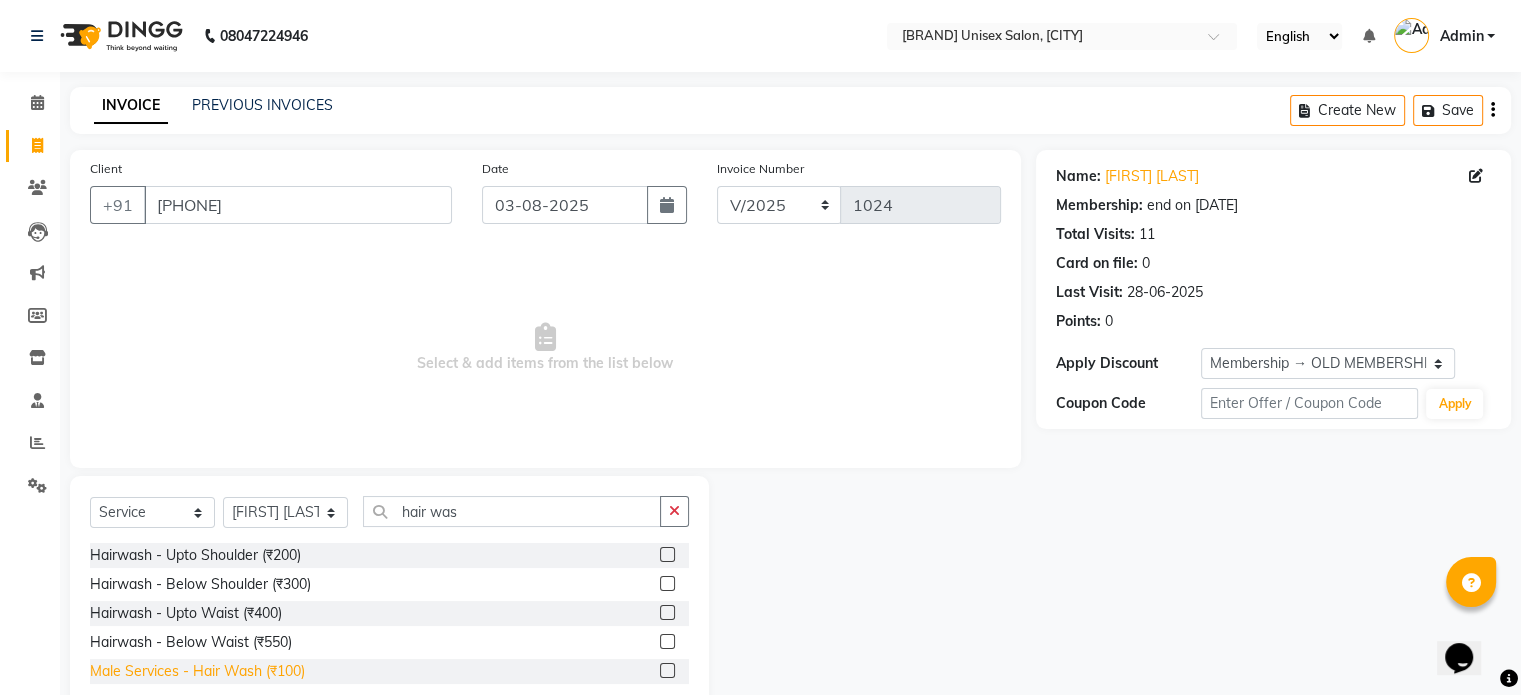 click on "Male Services - Hair Wash (₹100)" 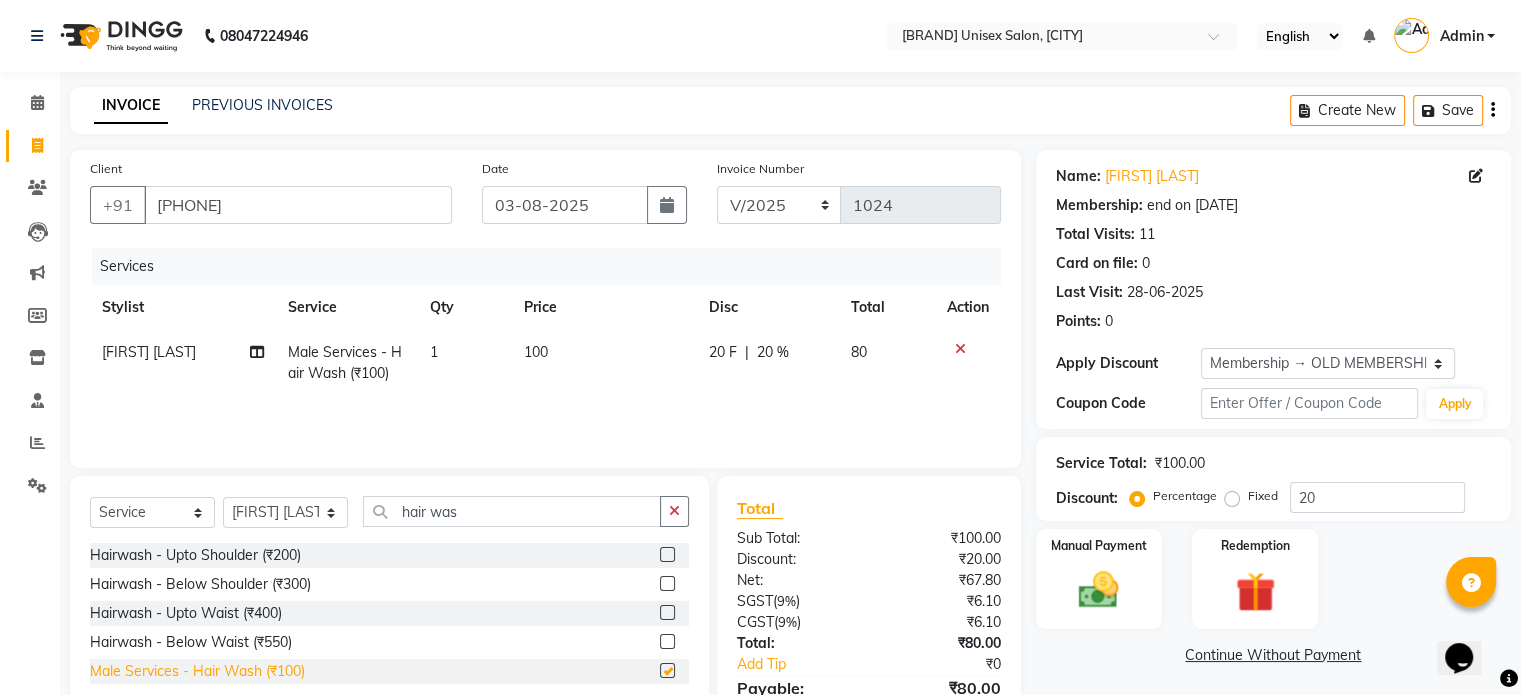 checkbox on "false" 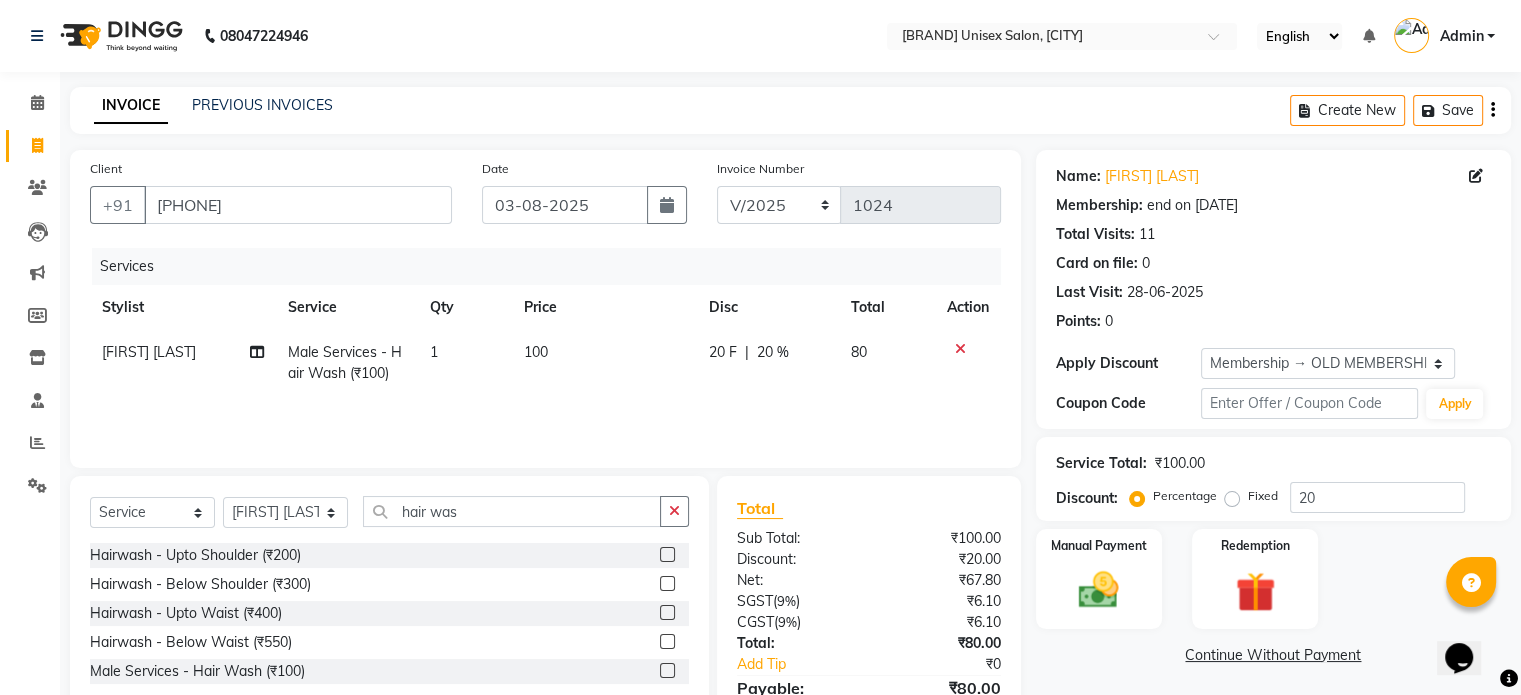 click on "Select  Service  Product  Membership  Package Voucher Prepaid Gift Card  Select Stylist Ankita Bagave Kasim salmani Manisha Doshi Pooja Jha RAHUL AHANKARE Rahul Thakur Sanju Sharma SHARUKH hair was Hairwash - Upto Shoulder (₹200)  Hairwash - Below Shoulder (₹300)  Hairwash - Upto Waist (₹400)  Hairwash - Below Waist (₹550)  Male Services - Hair Wash (₹100)" 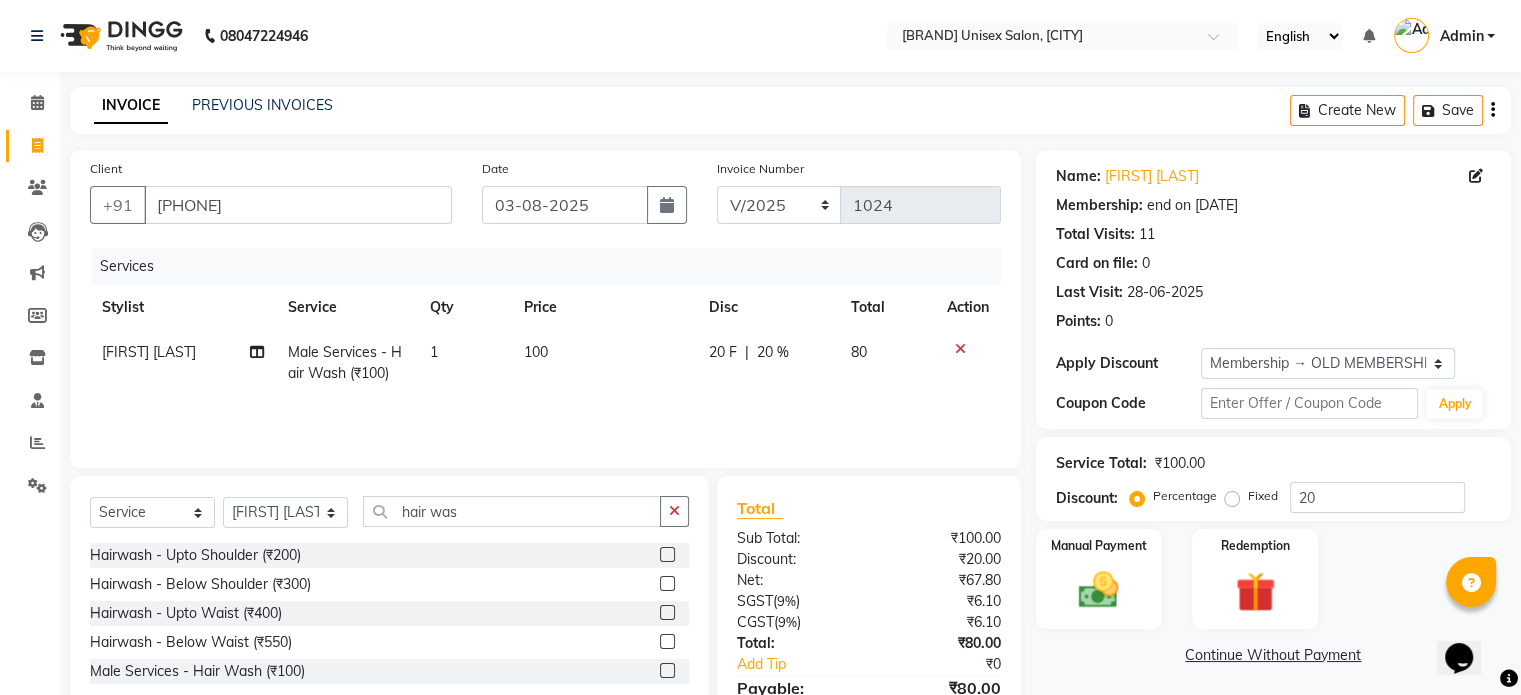 click on "Hairwash - Below Waist (₹550)" 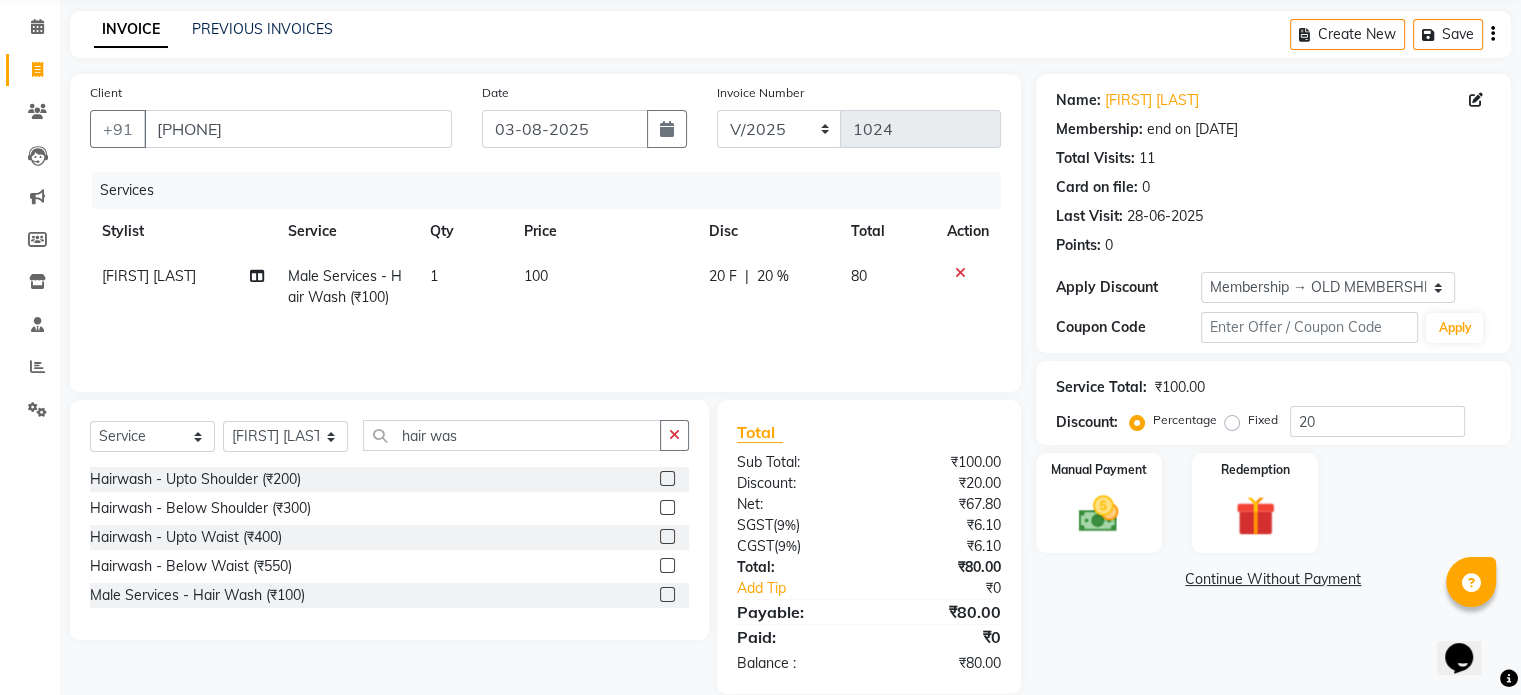 scroll, scrollTop: 80, scrollLeft: 0, axis: vertical 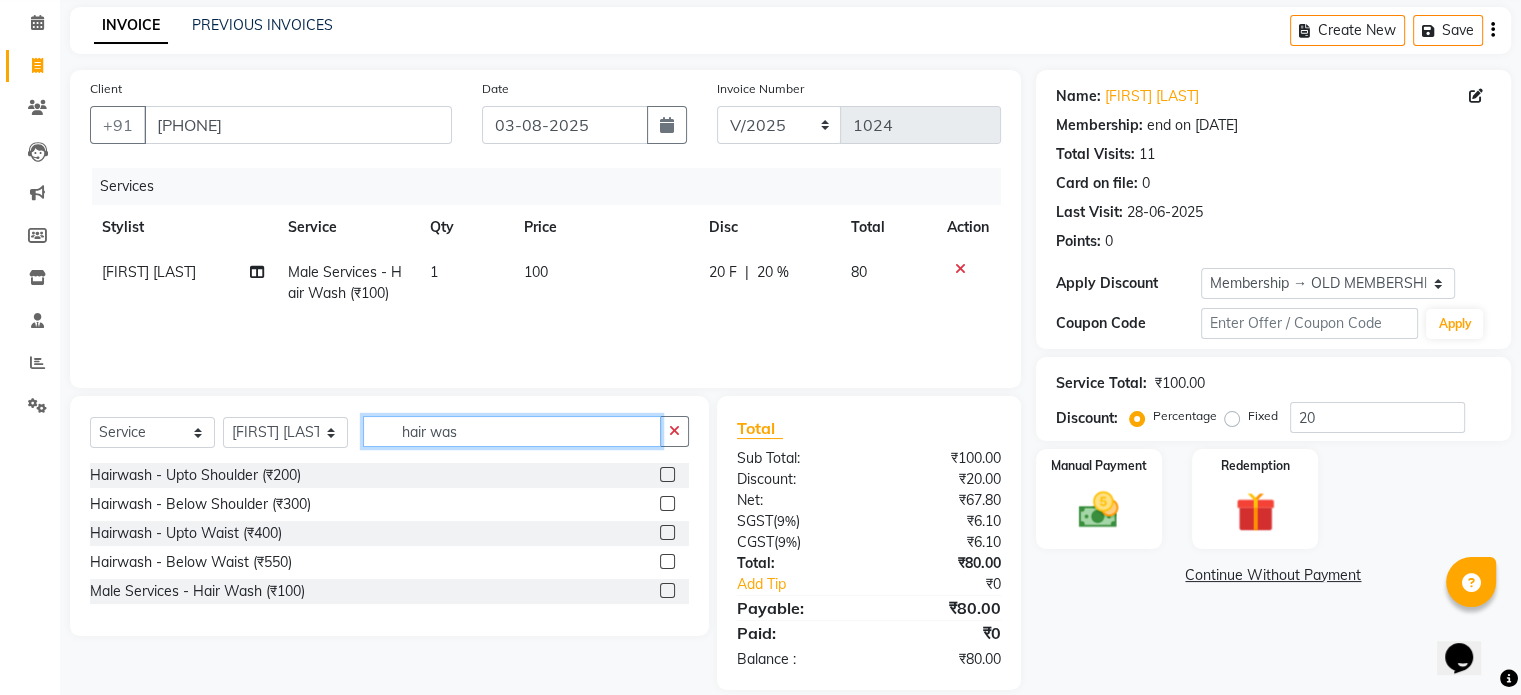 click on "hair was" 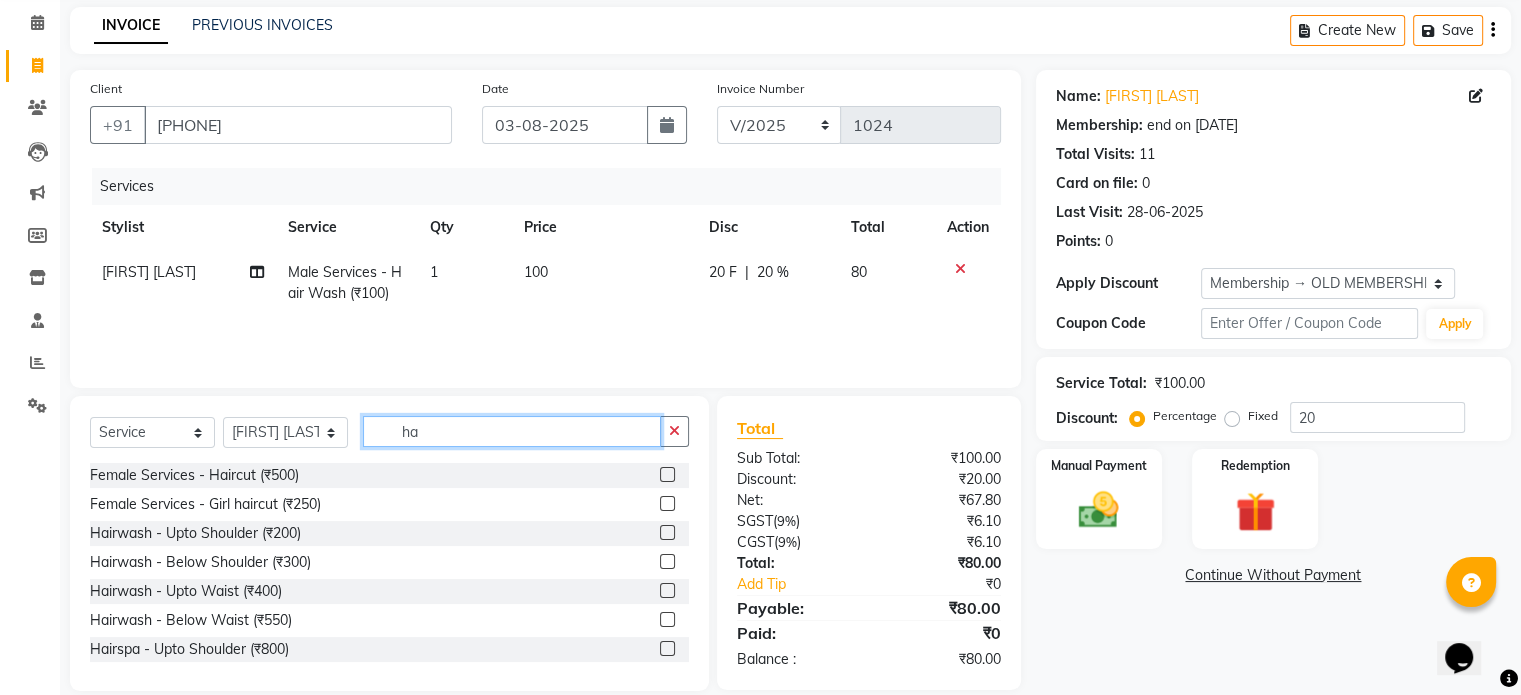 type on "h" 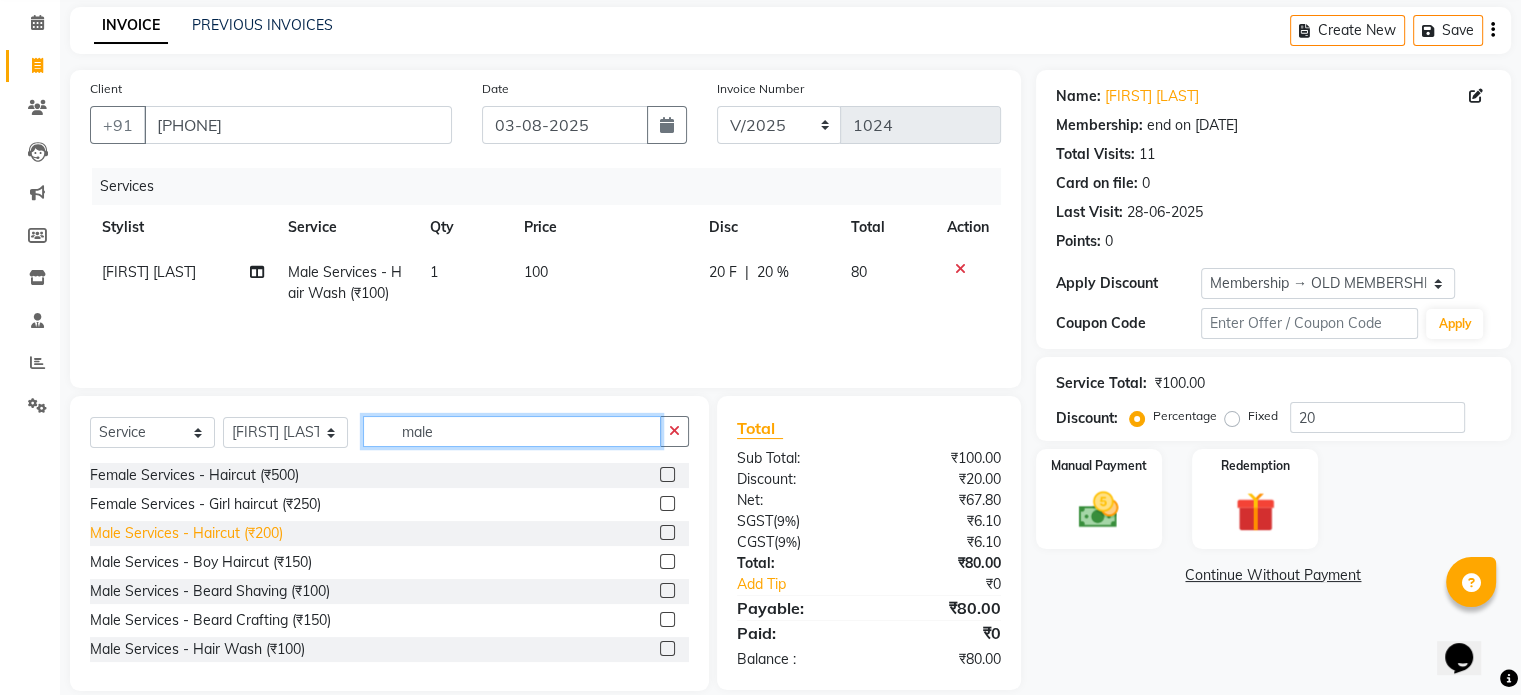 type on "male" 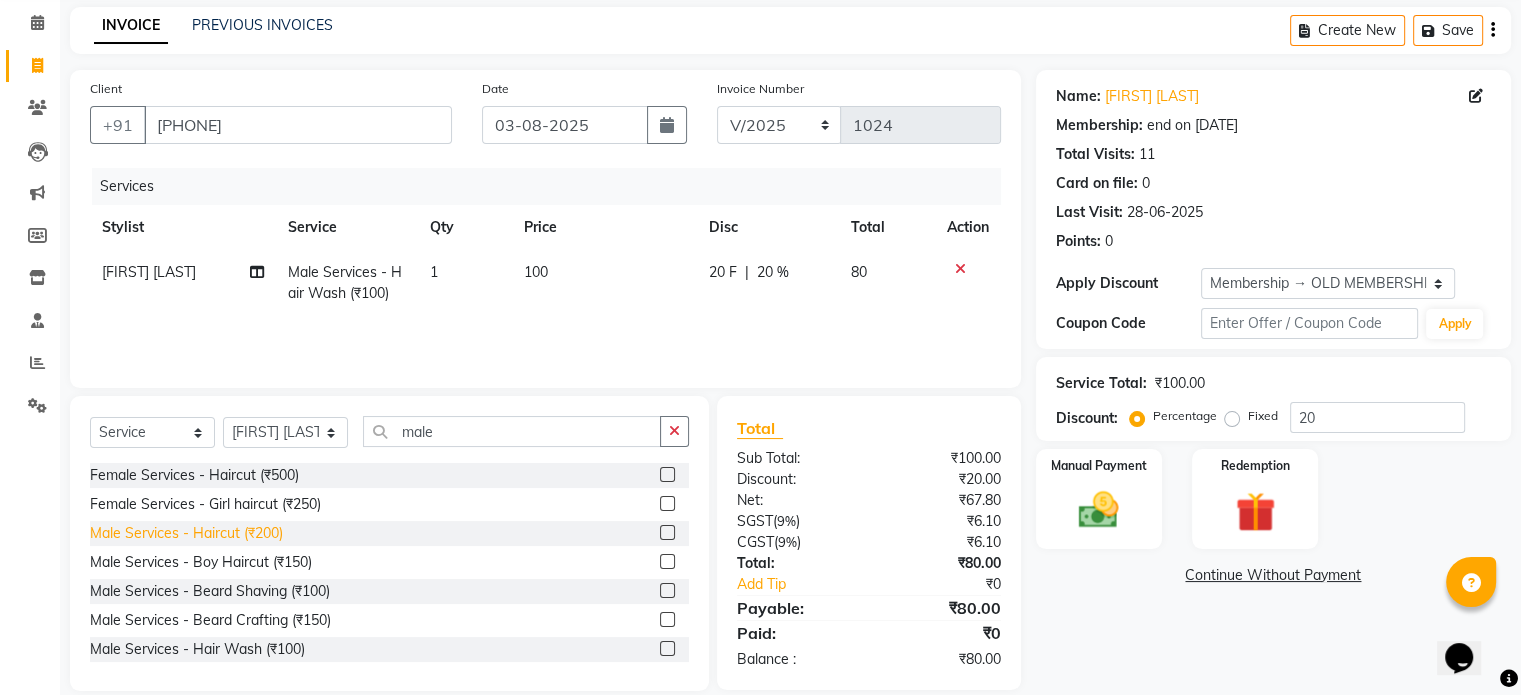 click on "Male Services - Haircut (₹200)" 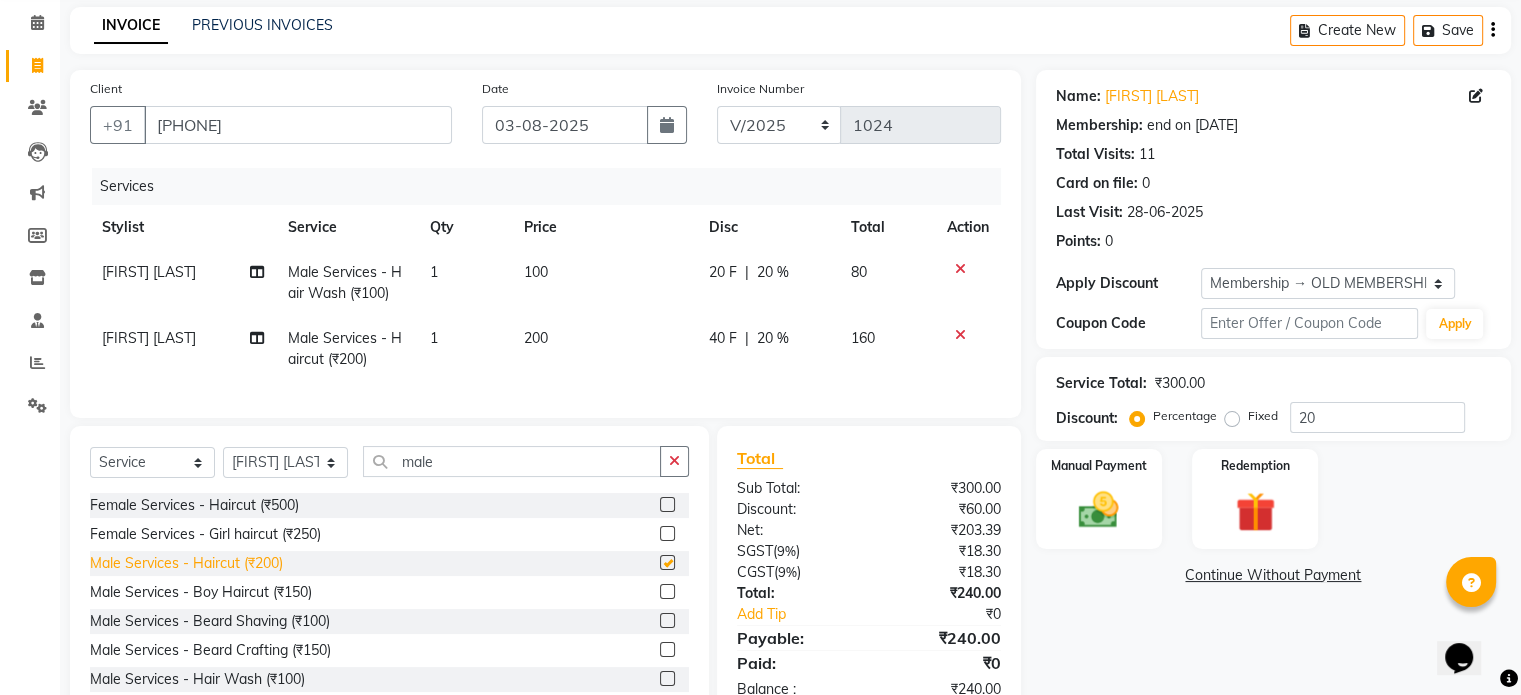 checkbox on "false" 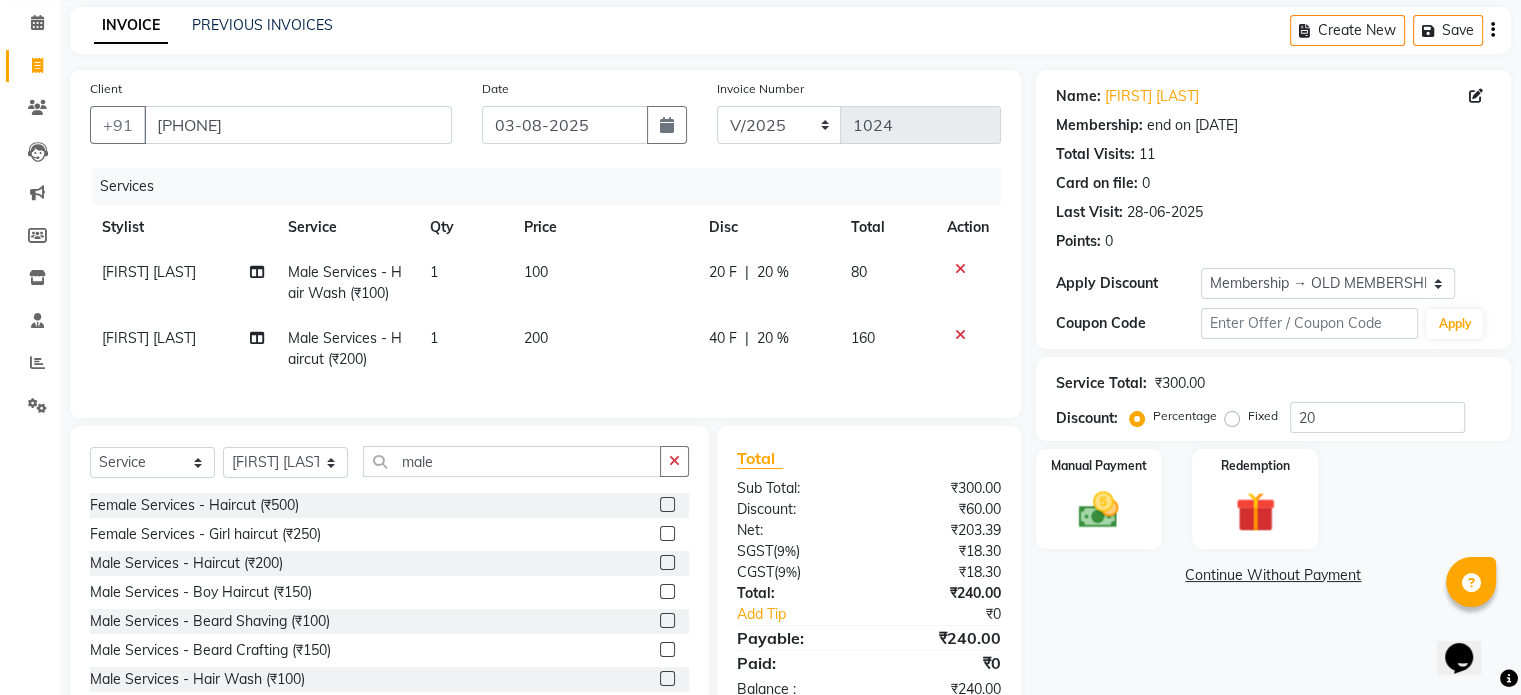 click on "20 %" 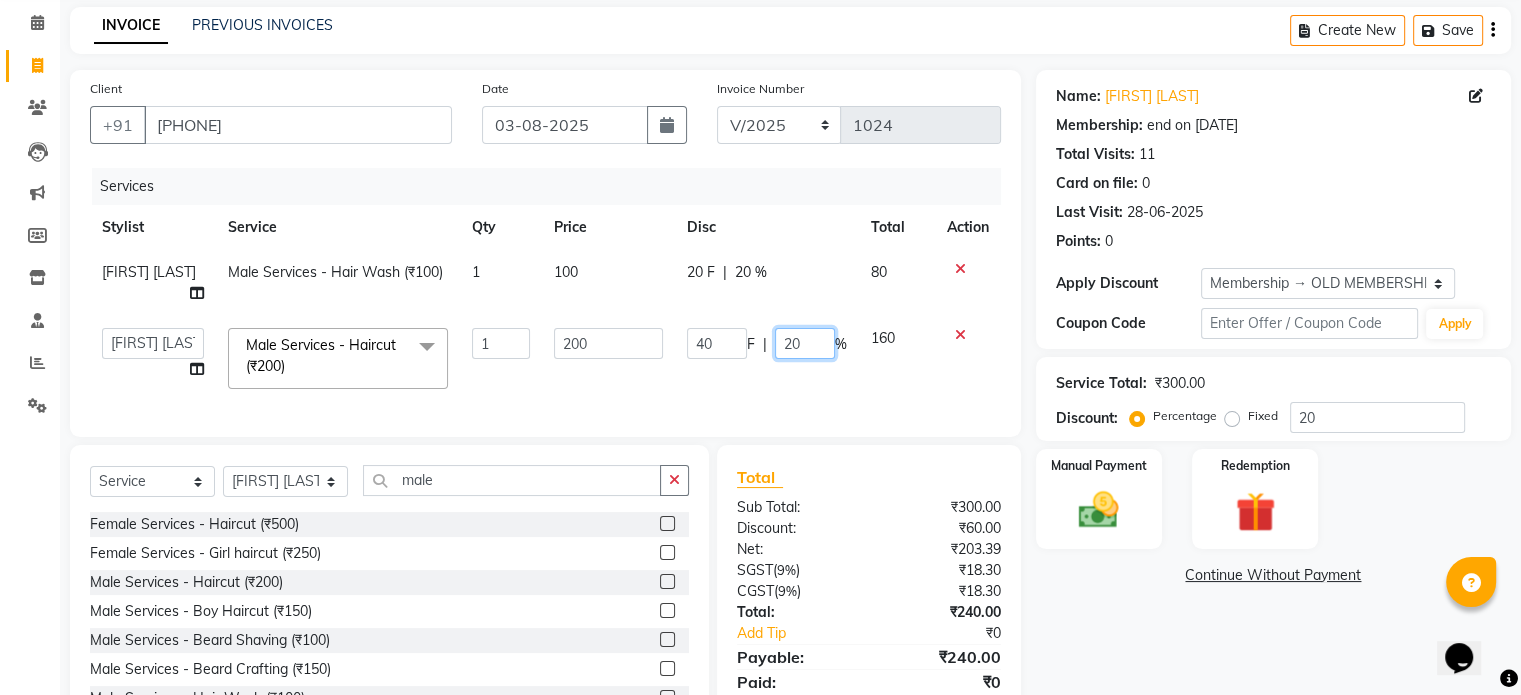 click on "20" 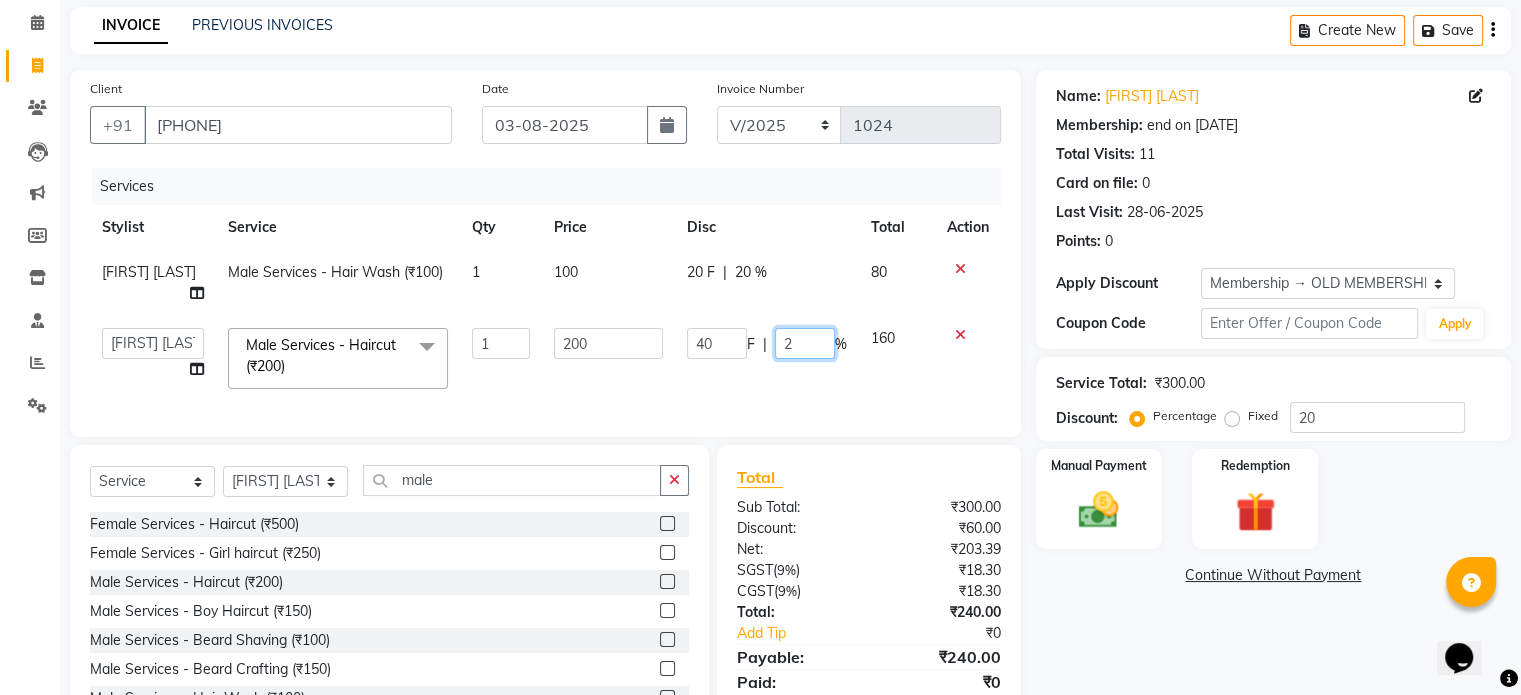 type 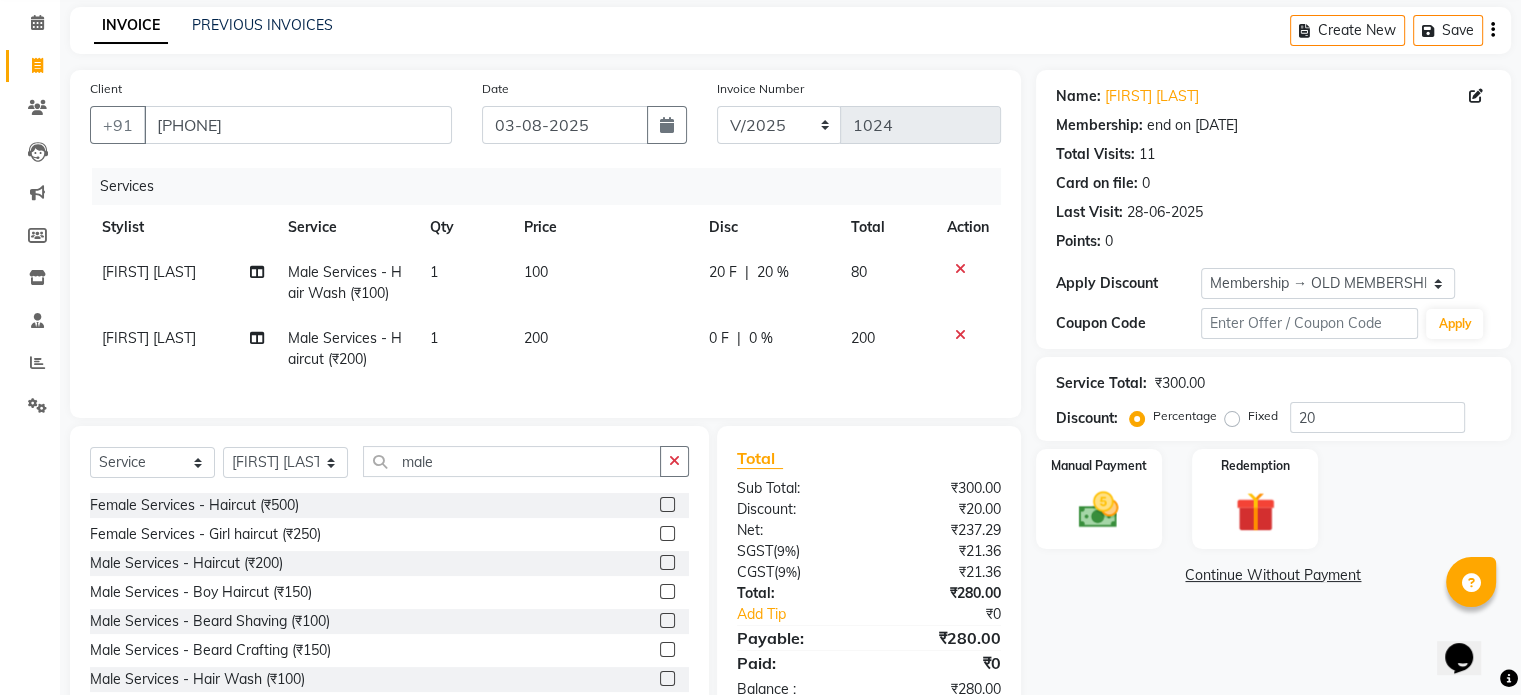 click on "20 F | 20 %" 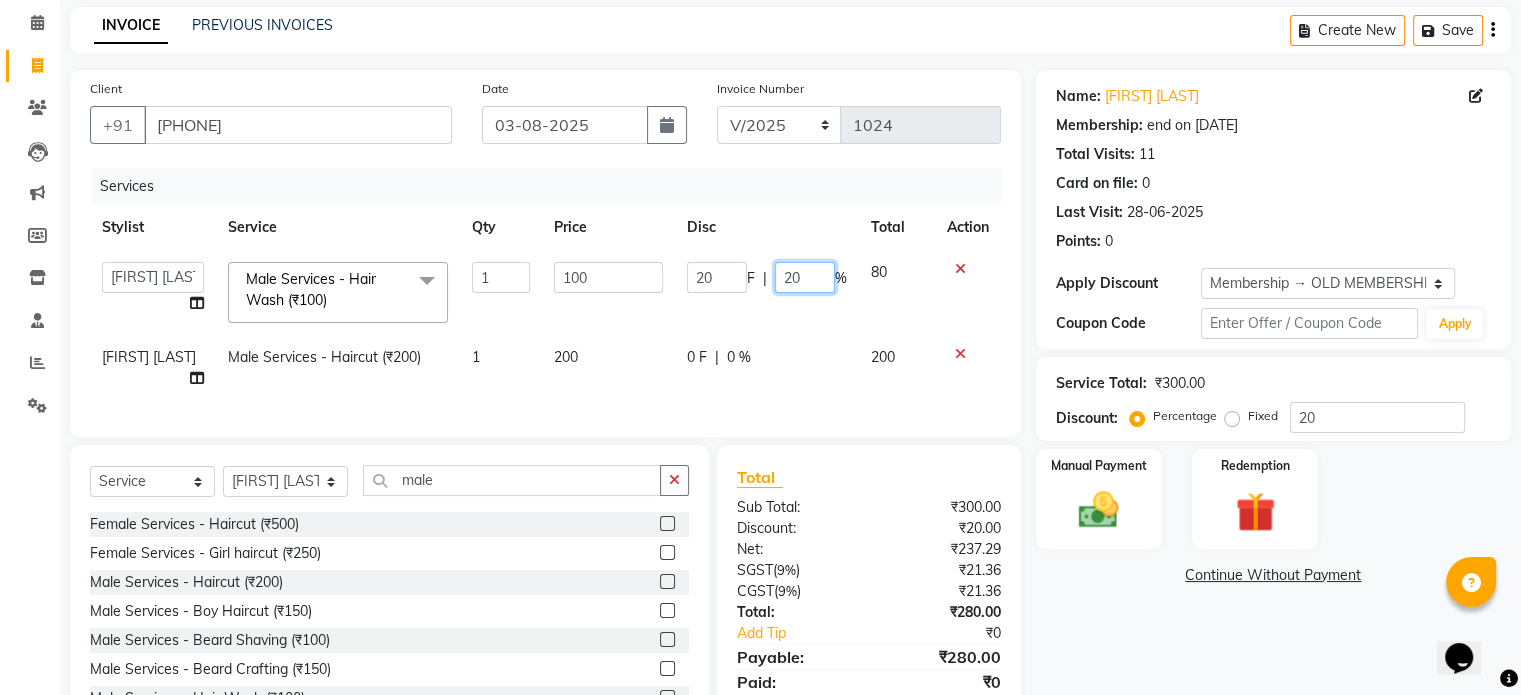 click on "20" 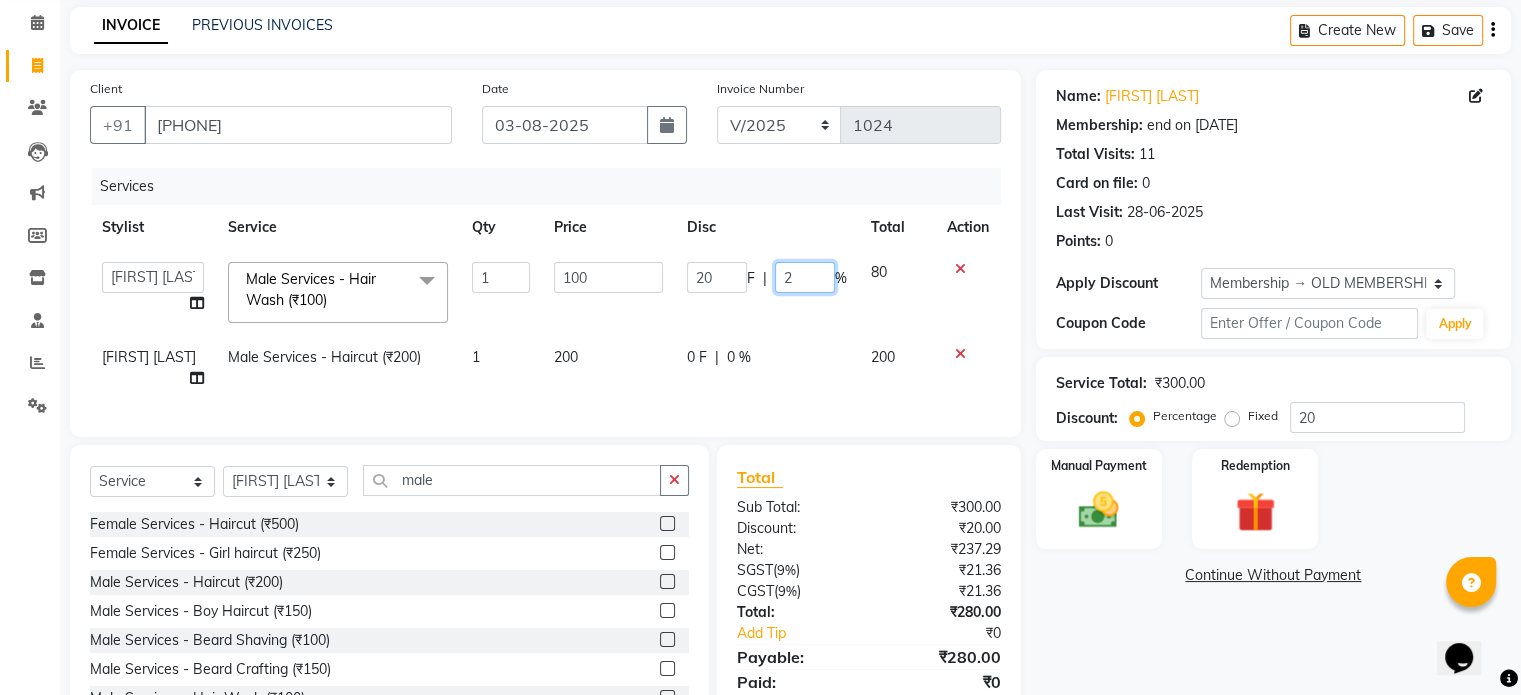 type 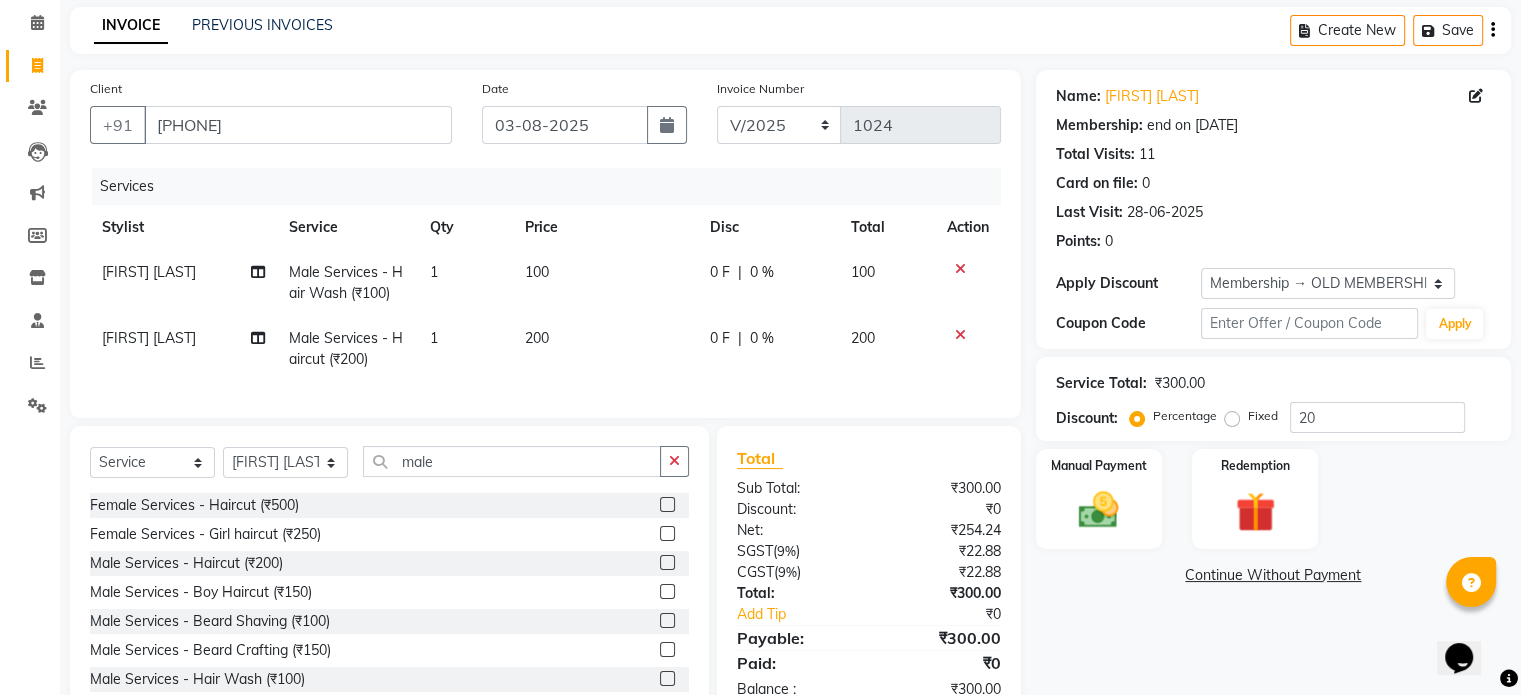 click on "Services Stylist Service Qty Price Disc Total Action Kasim salmani Male Services - Hair Wash (₹100) 1 100 0 F | 0 % 100 Kasim salmani Male Services - Haircut (₹200) 1 200 0 F | 0 % 200" 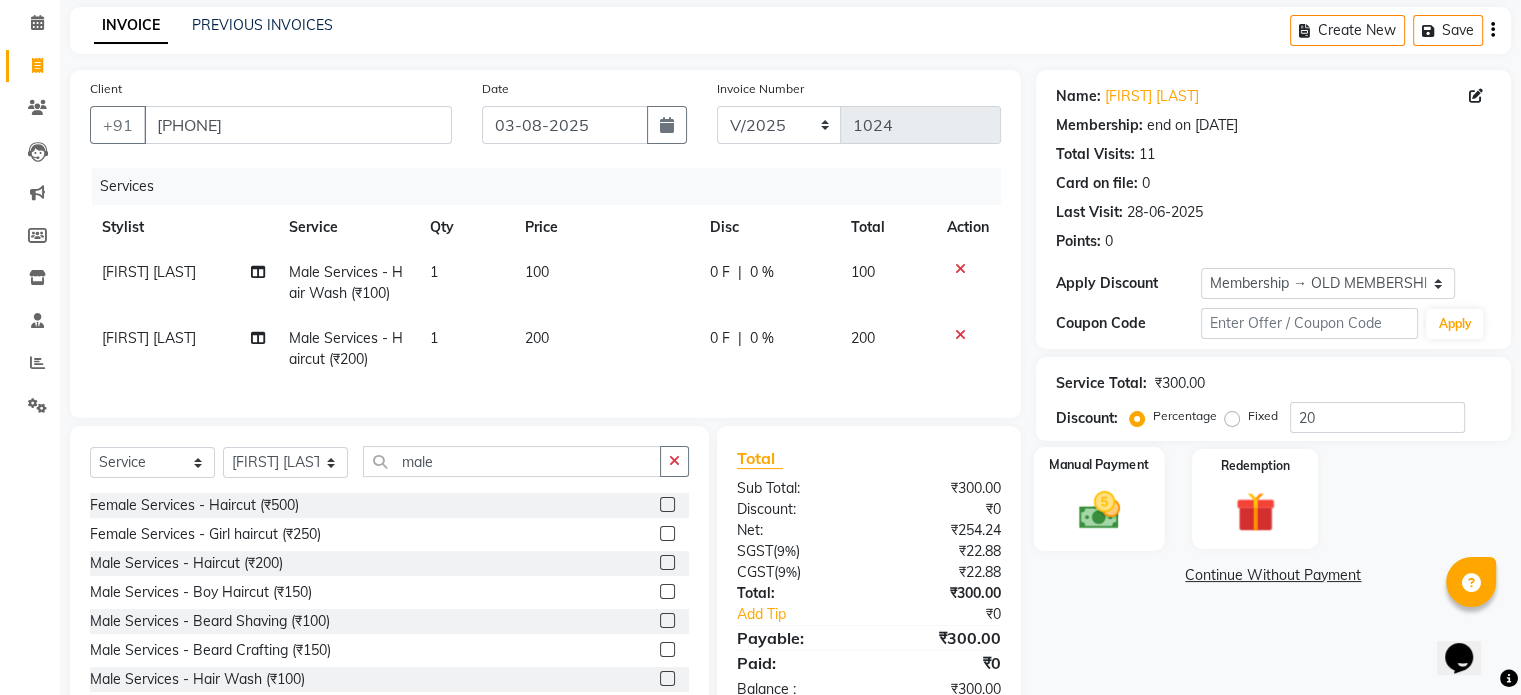 click 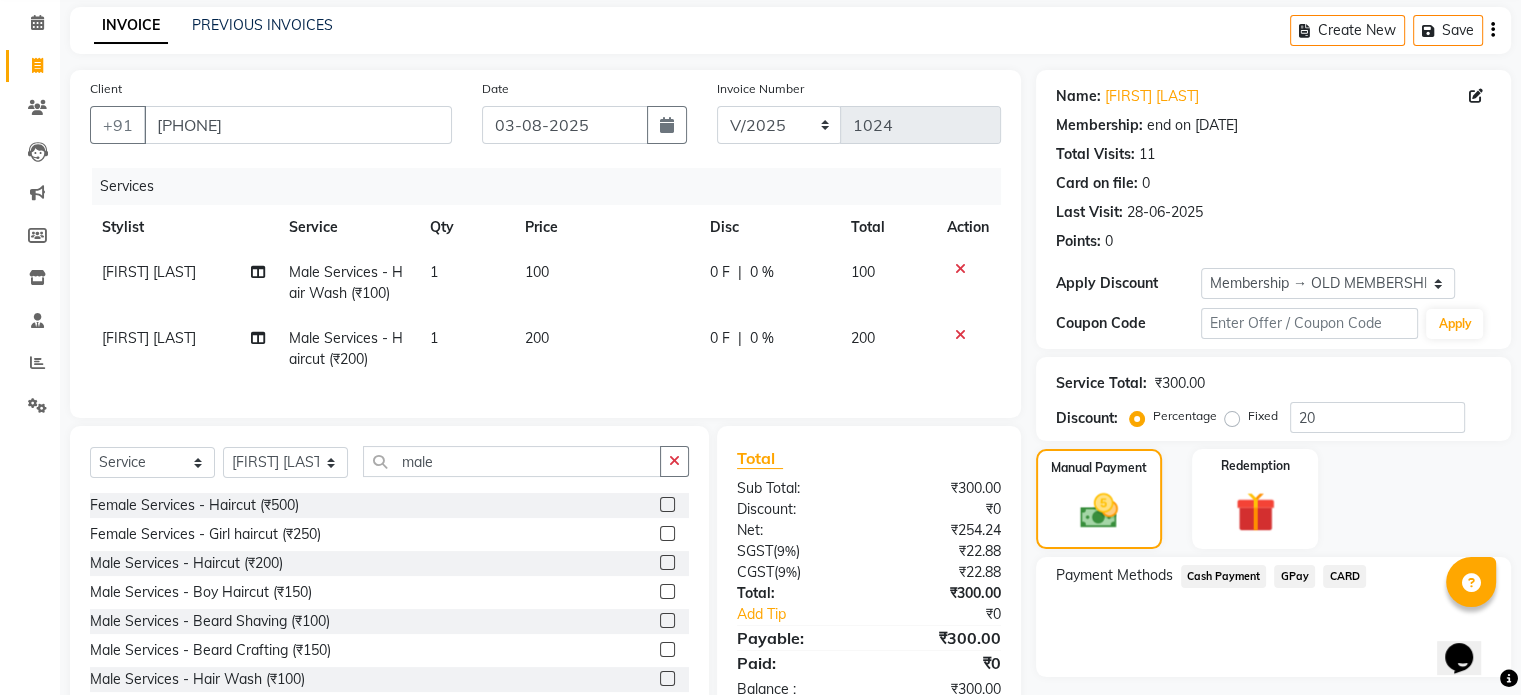 click on "Cash Payment" 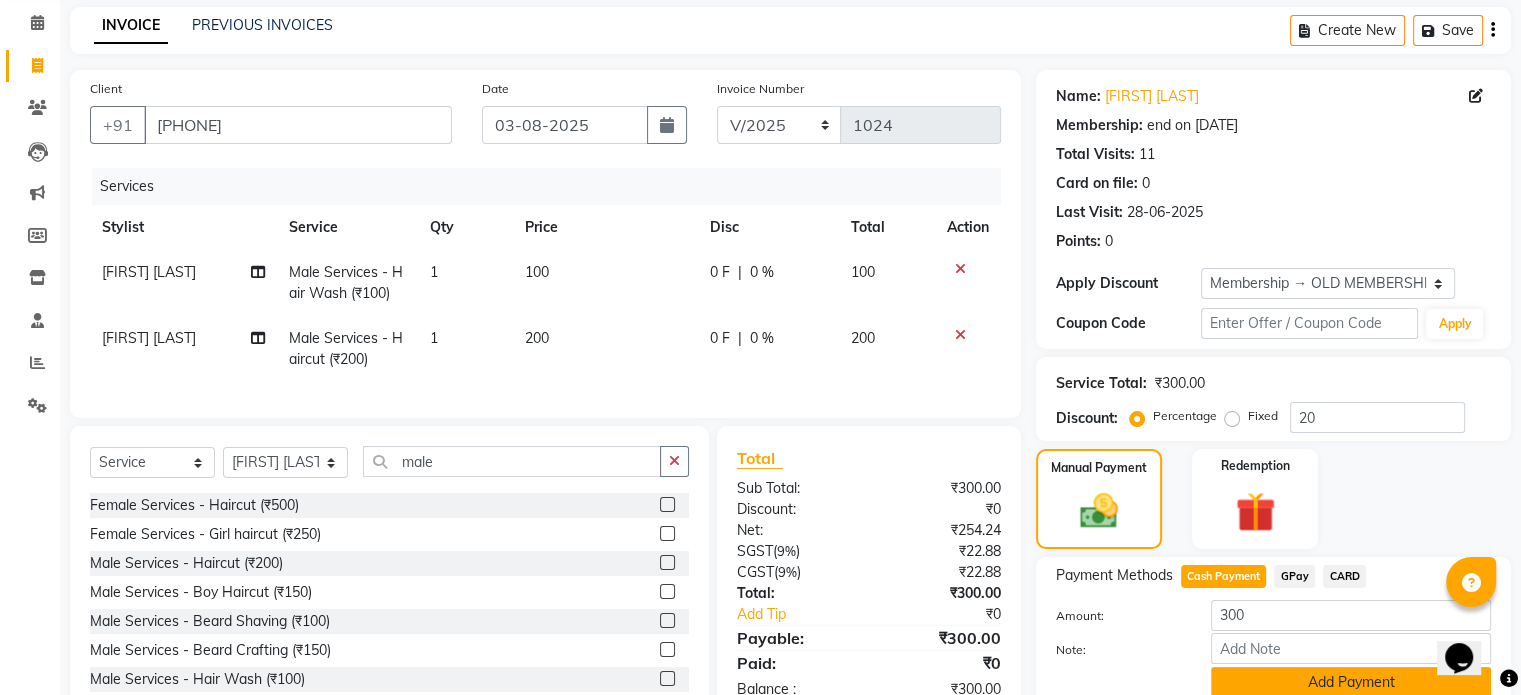 click on "Add Payment" 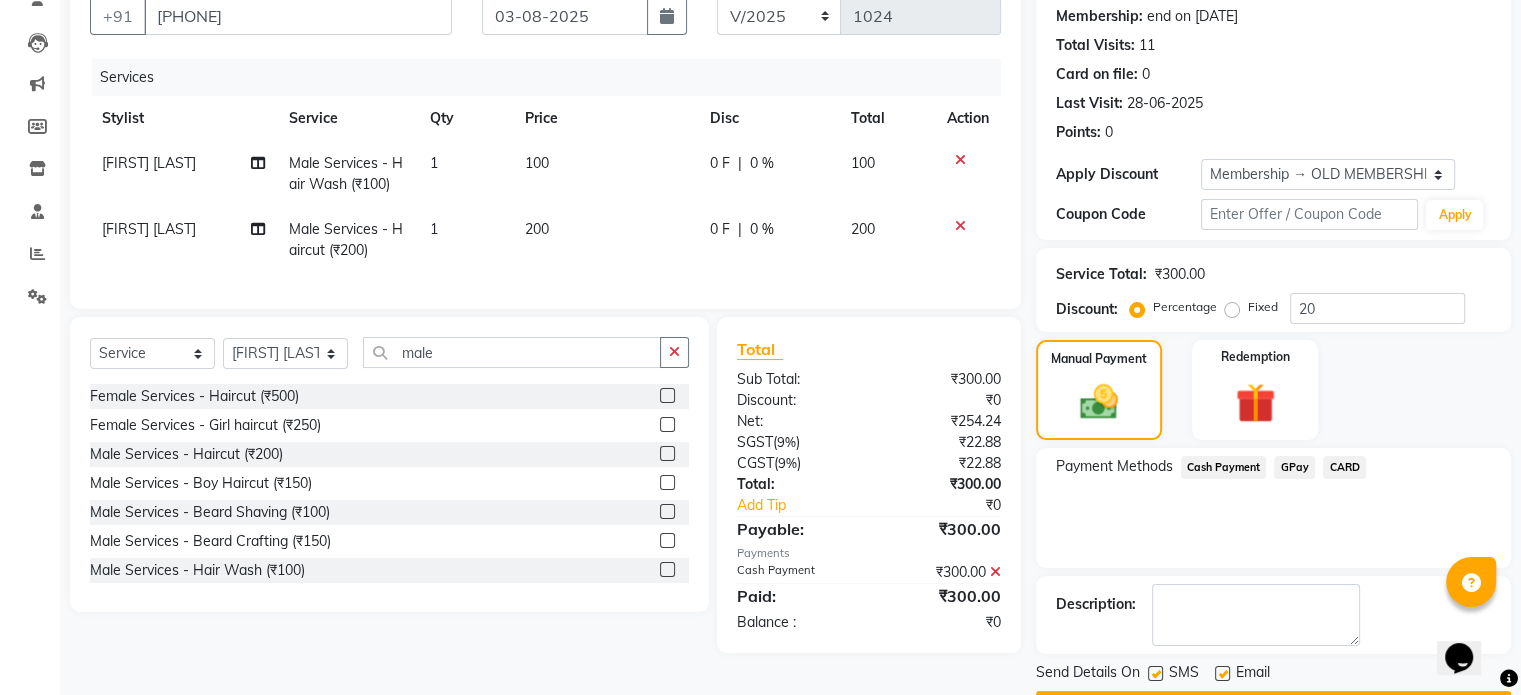 scroll, scrollTop: 244, scrollLeft: 0, axis: vertical 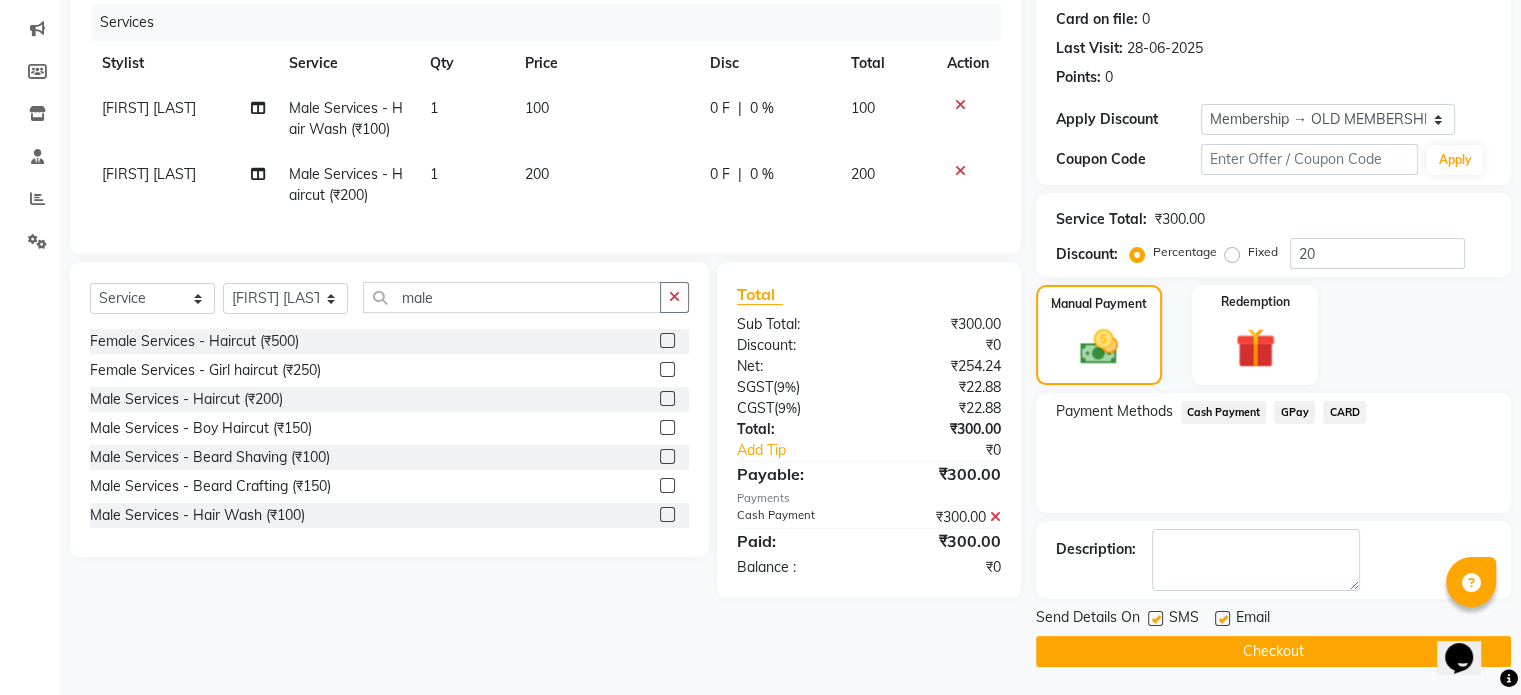 click on "Checkout" 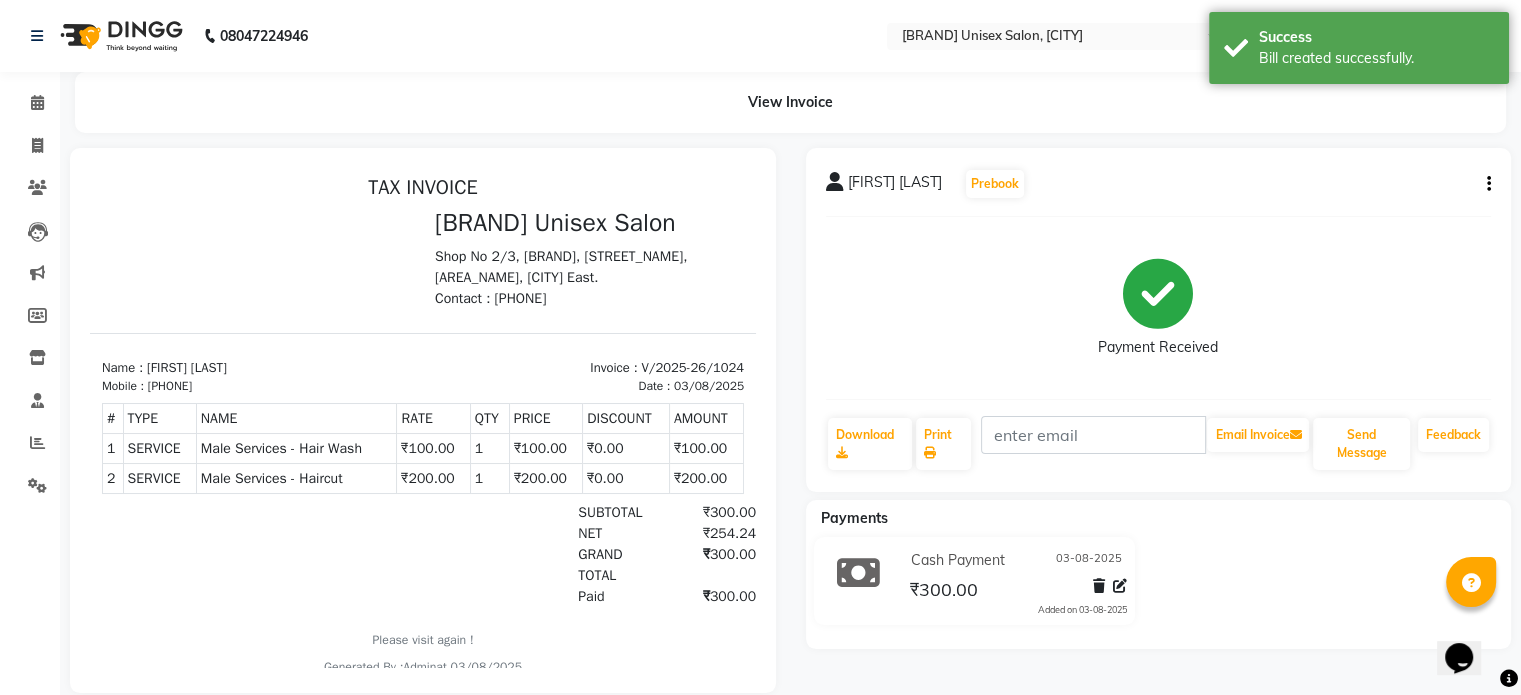 scroll, scrollTop: 0, scrollLeft: 0, axis: both 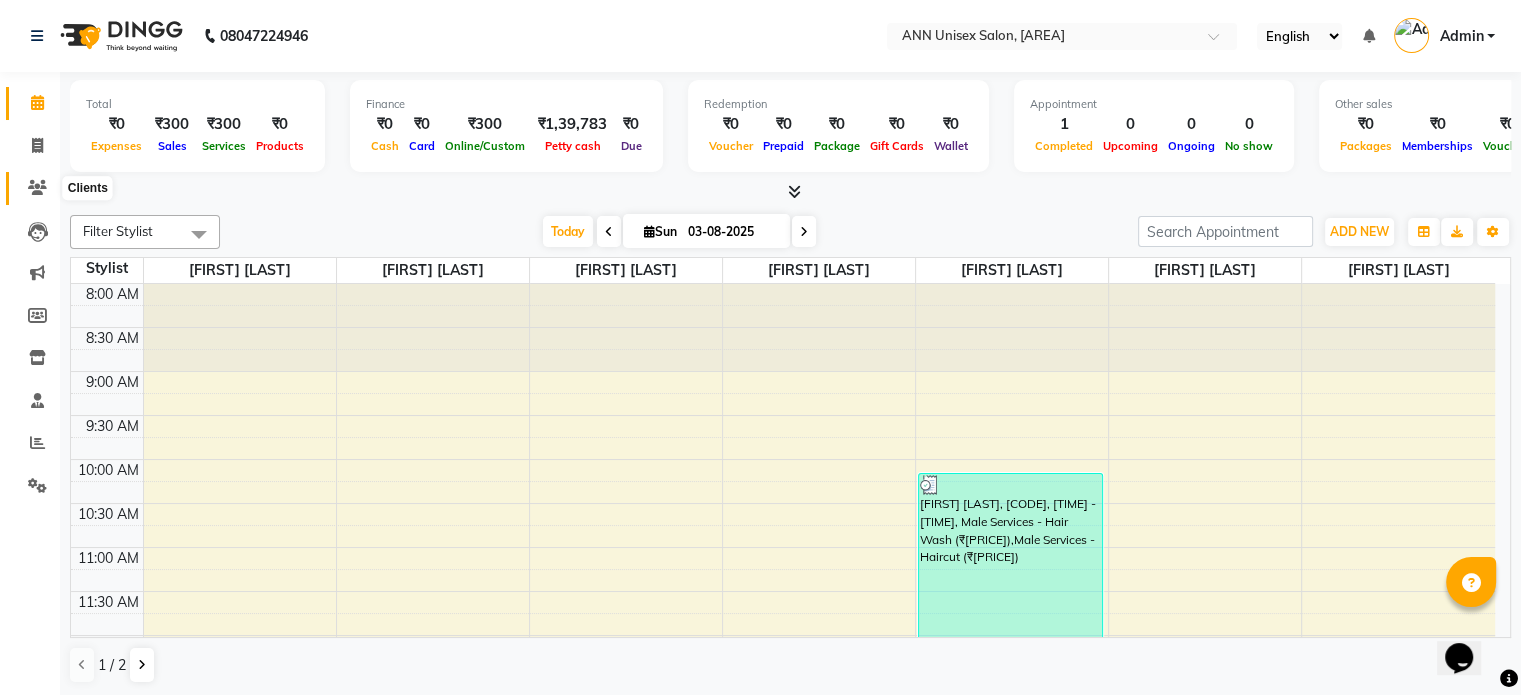 click 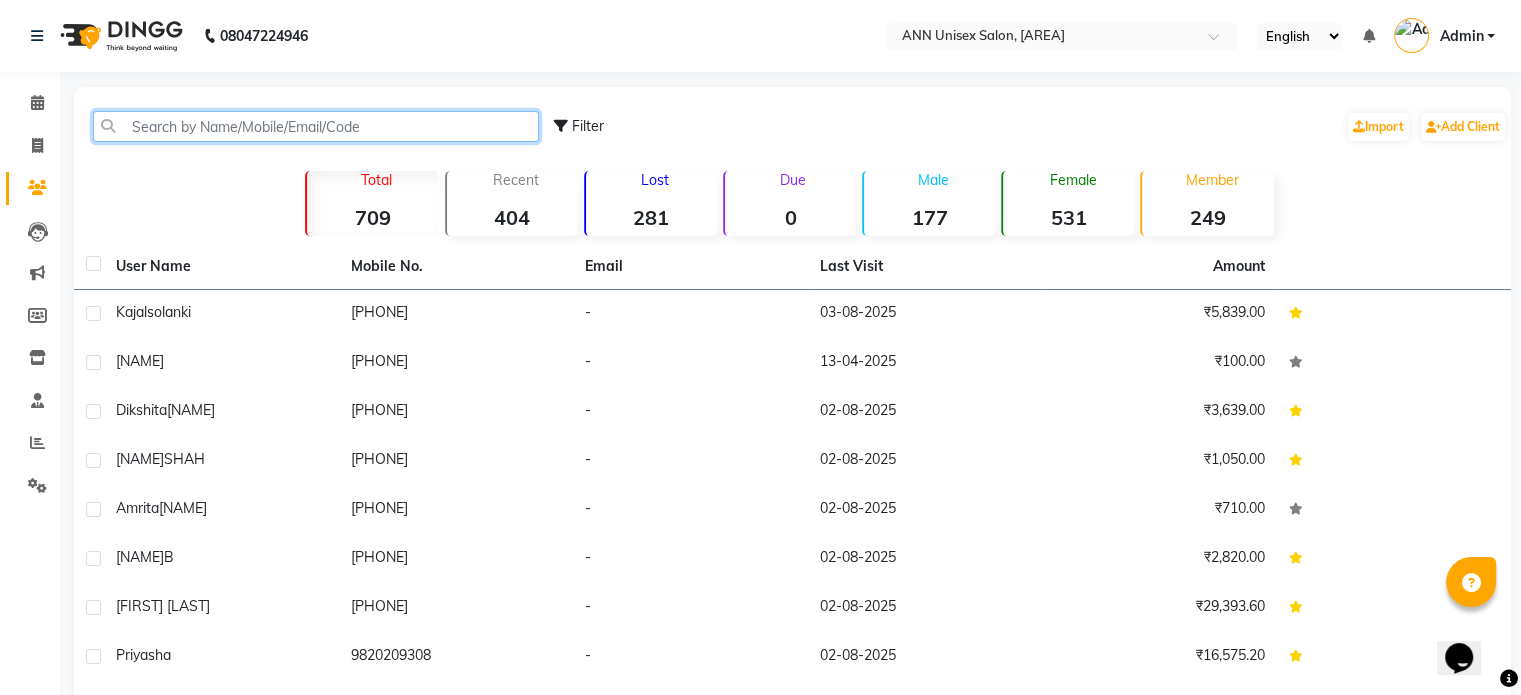 click 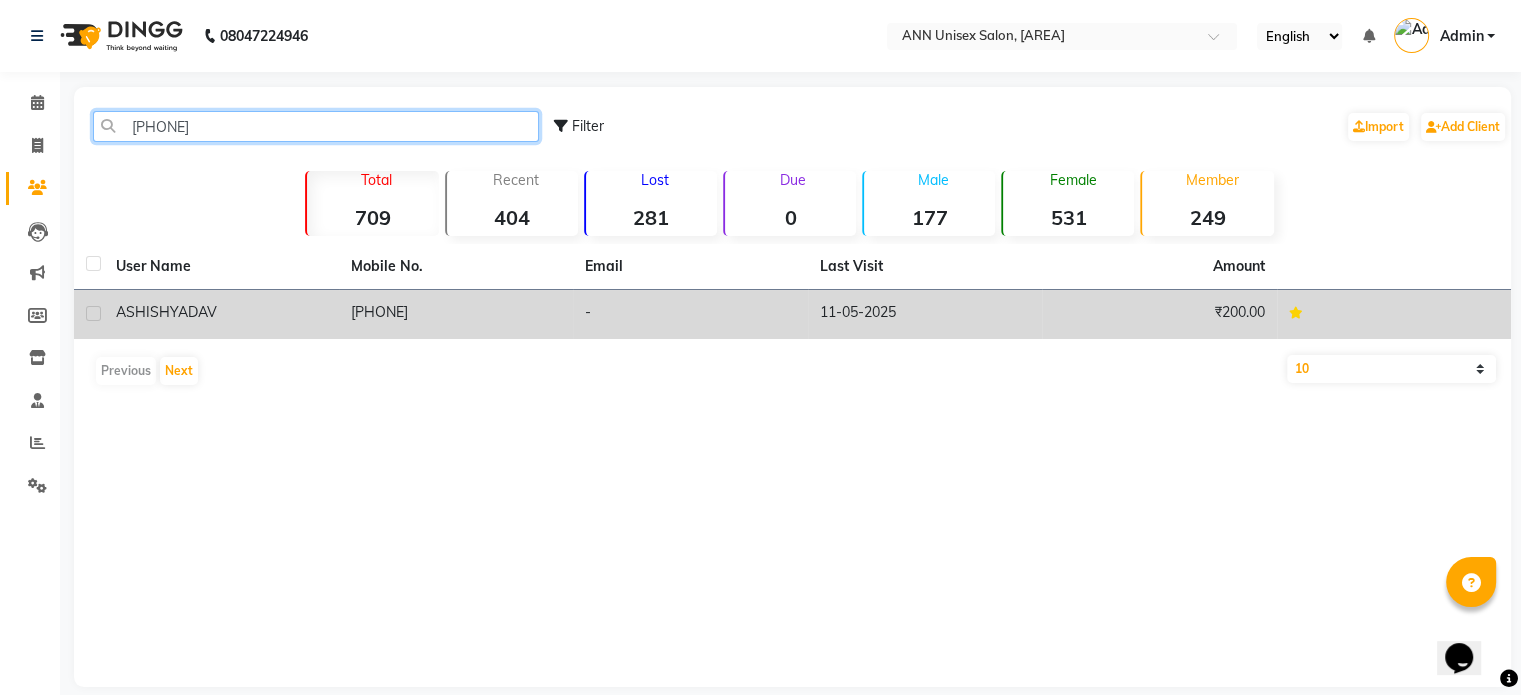 type on "73033799340" 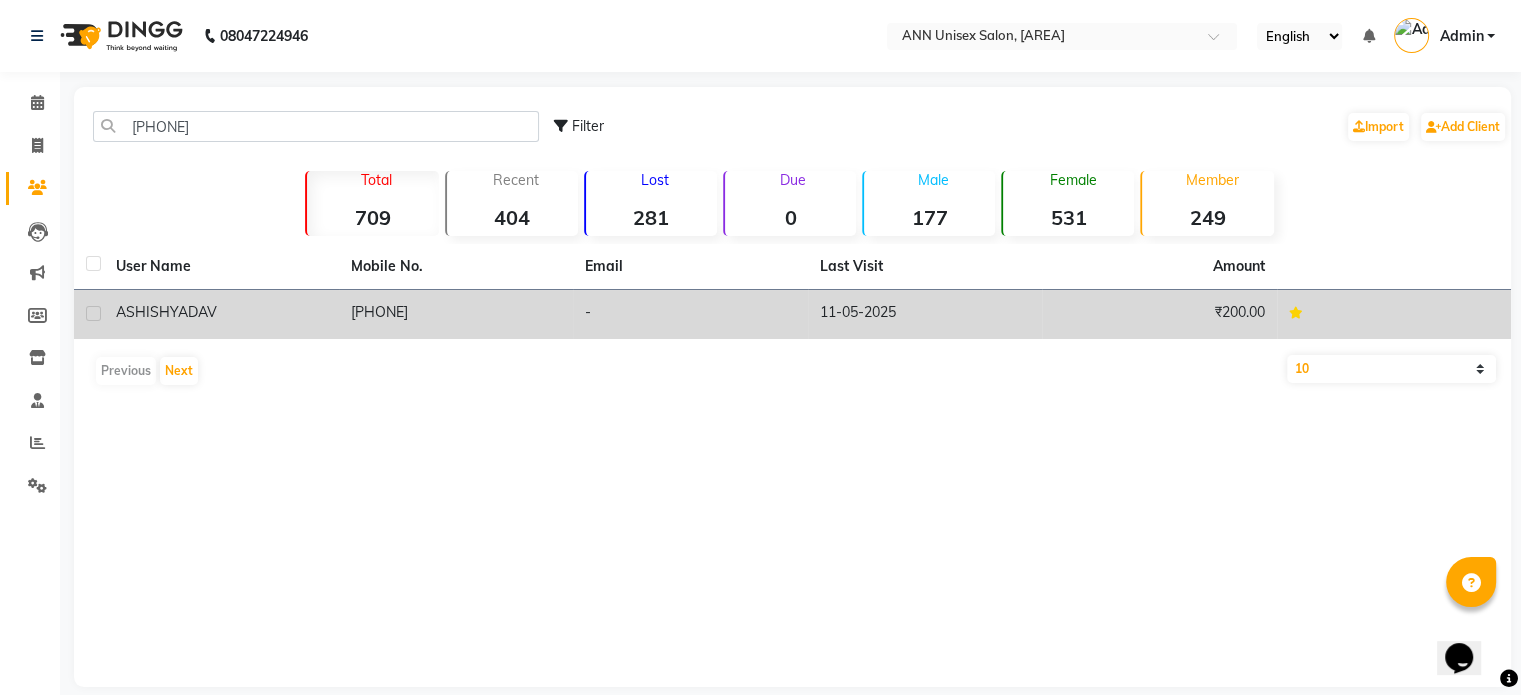 click on "YADAV" 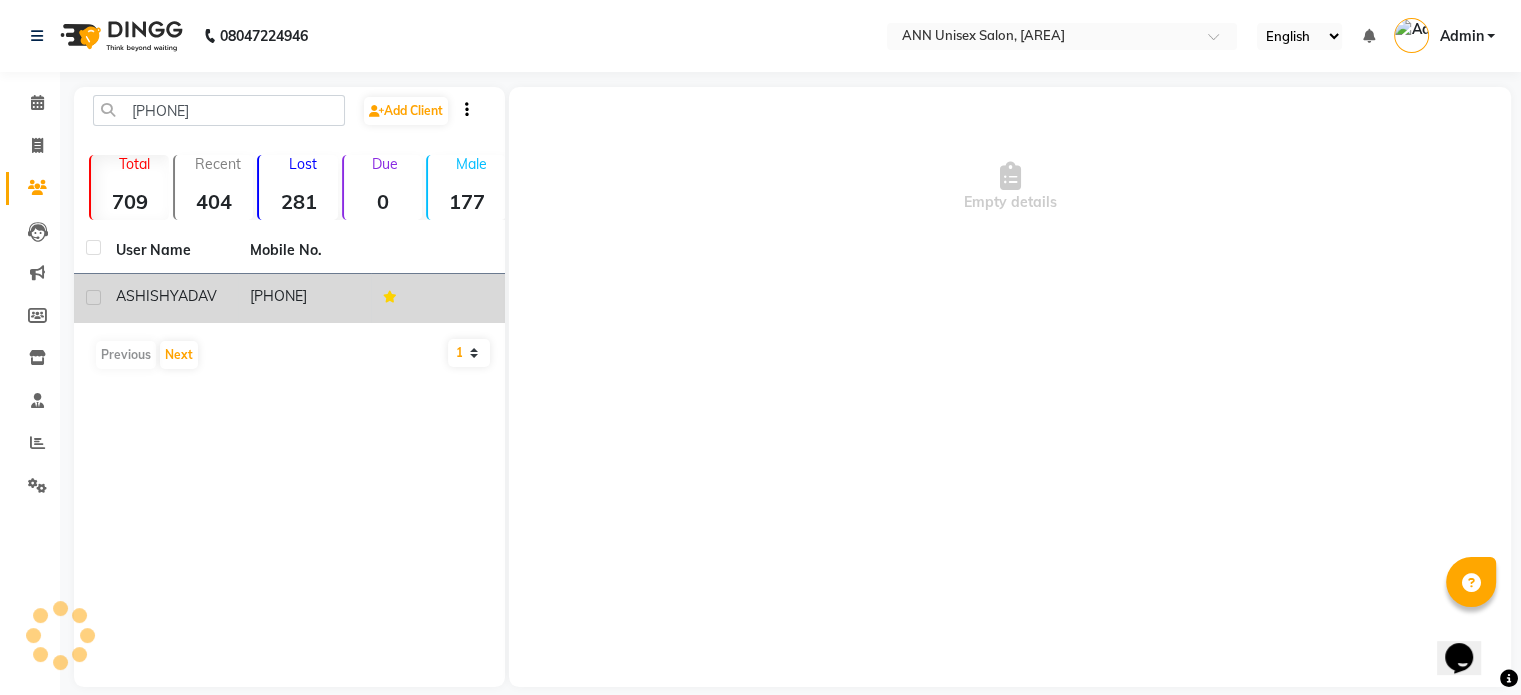 click on "73033799340" 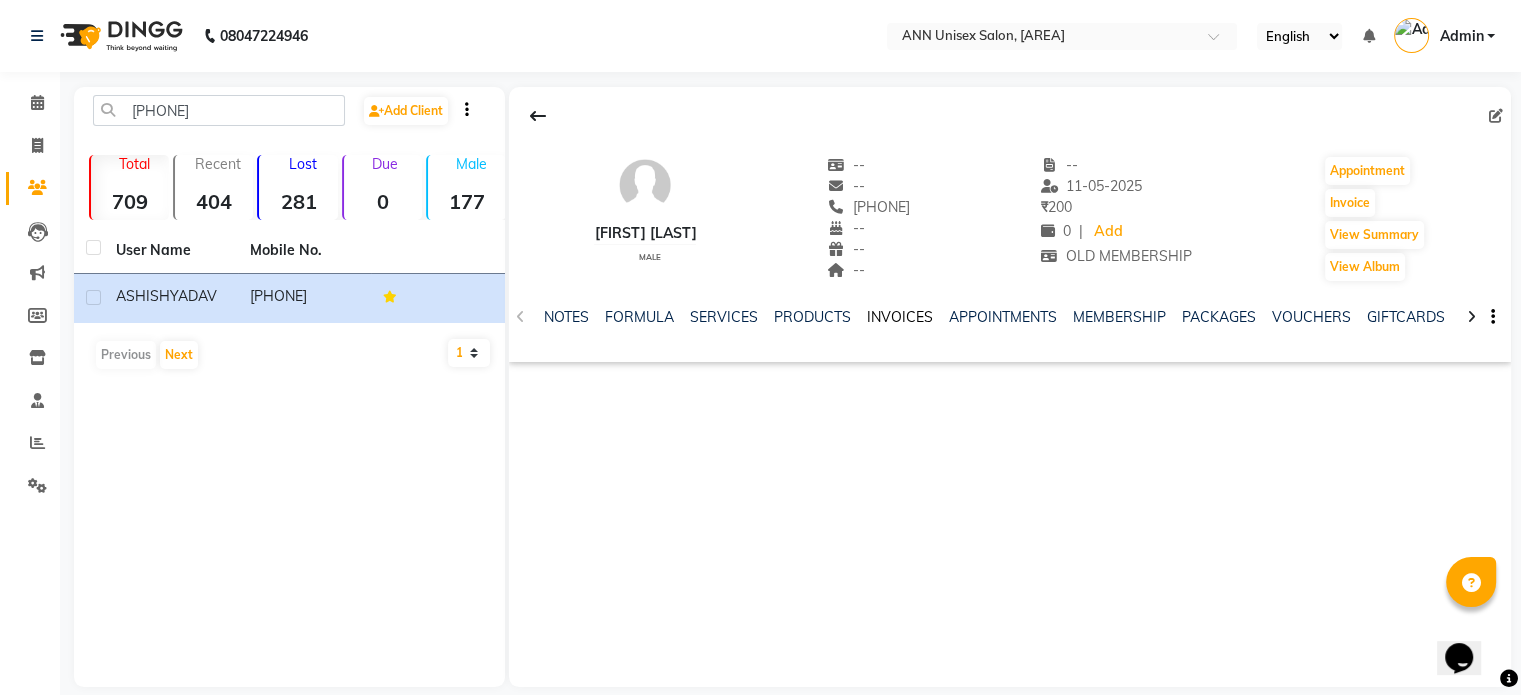 click on "INVOICES" 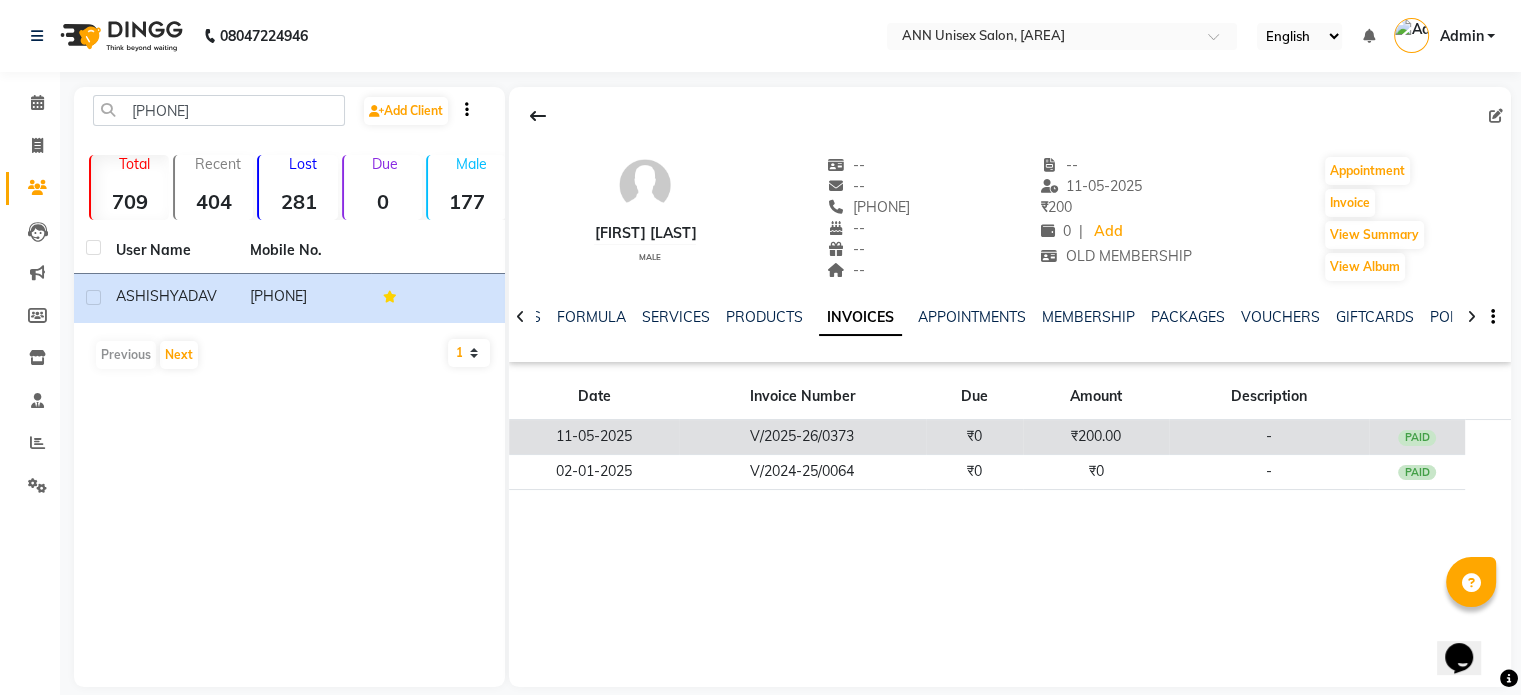 click on "V/2025-26/0373" 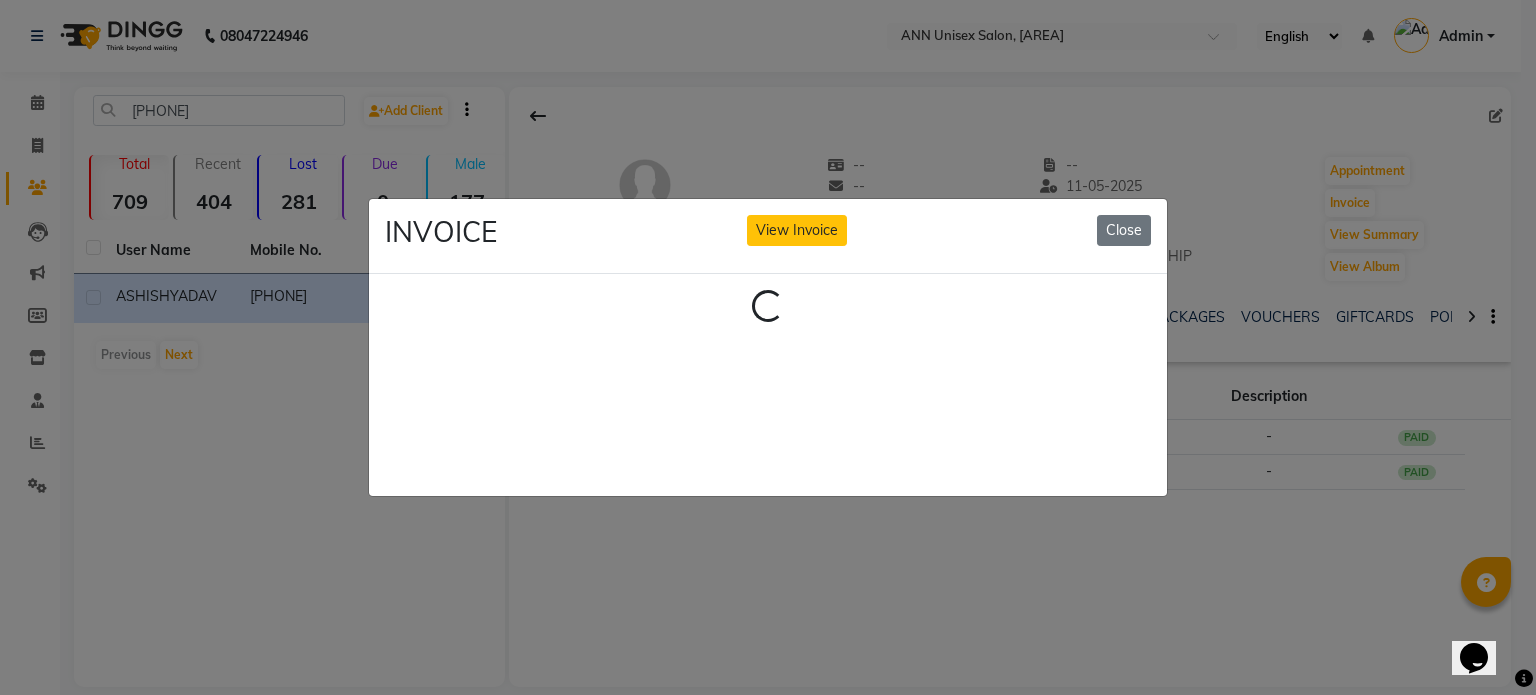 click on "INVOICE View Invoice Close Loading..." 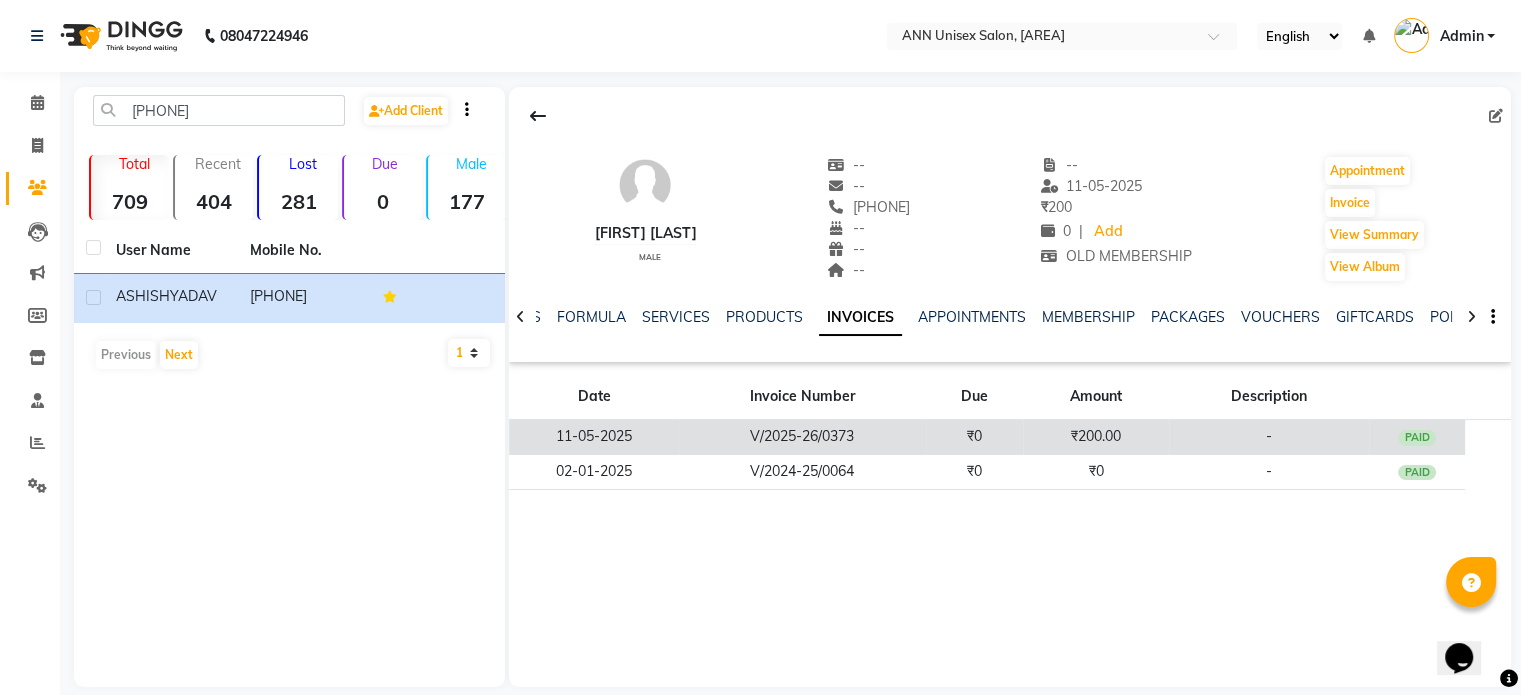 click on "V/2025-26/0373" 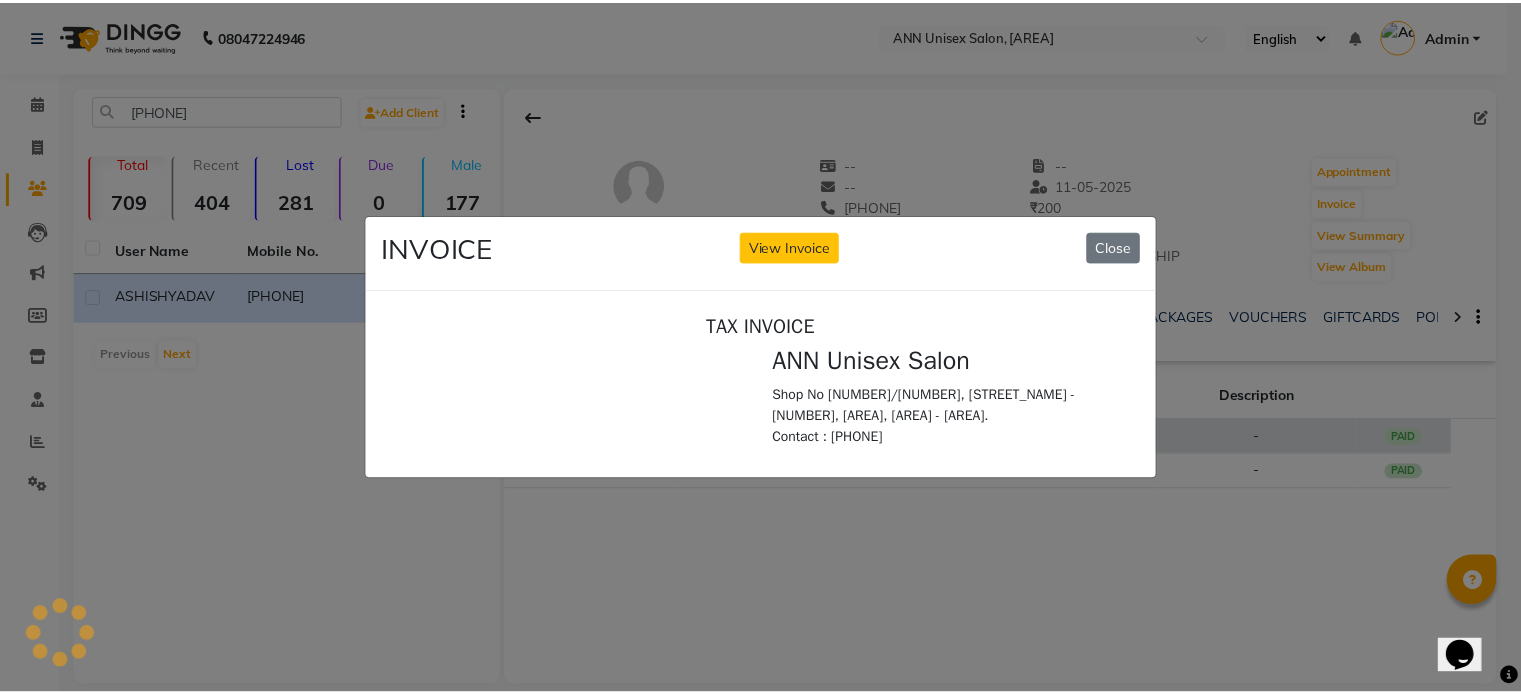 scroll, scrollTop: 0, scrollLeft: 0, axis: both 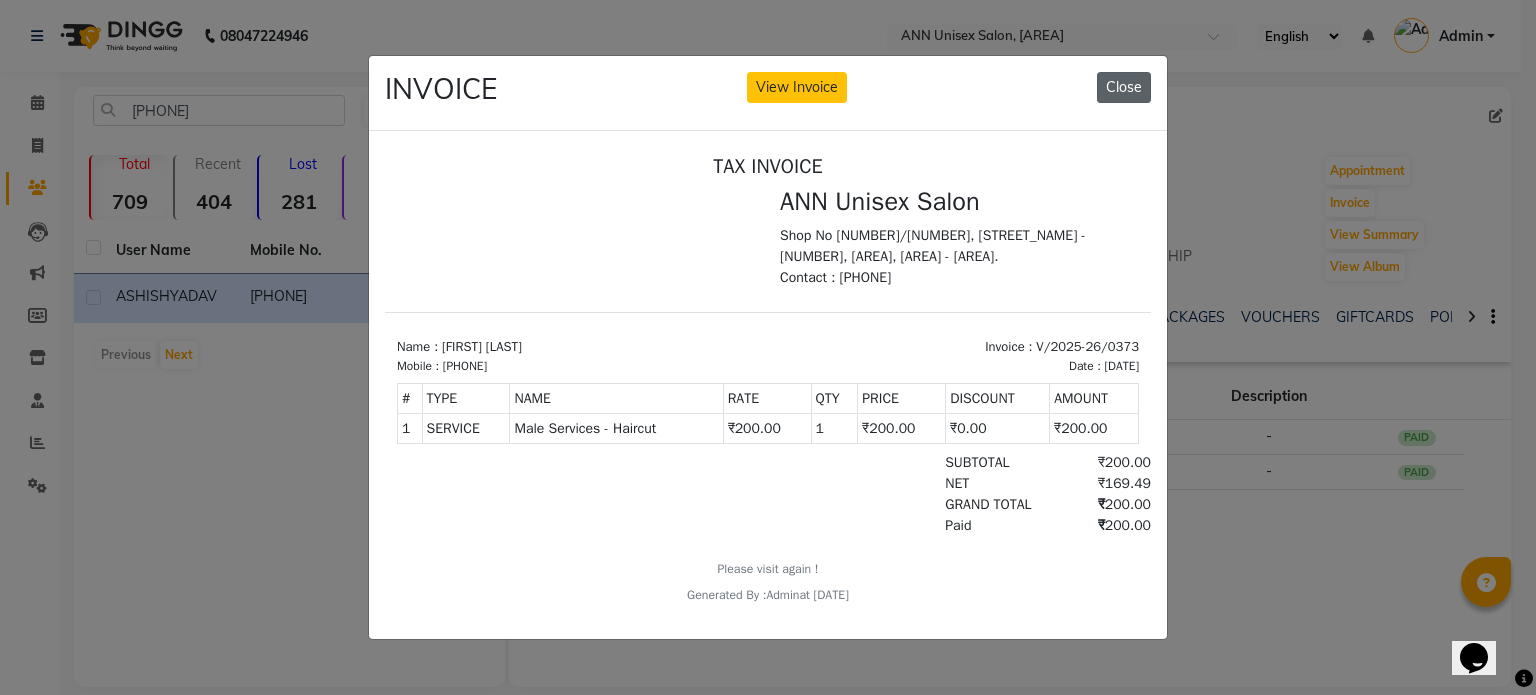 click on "Close" 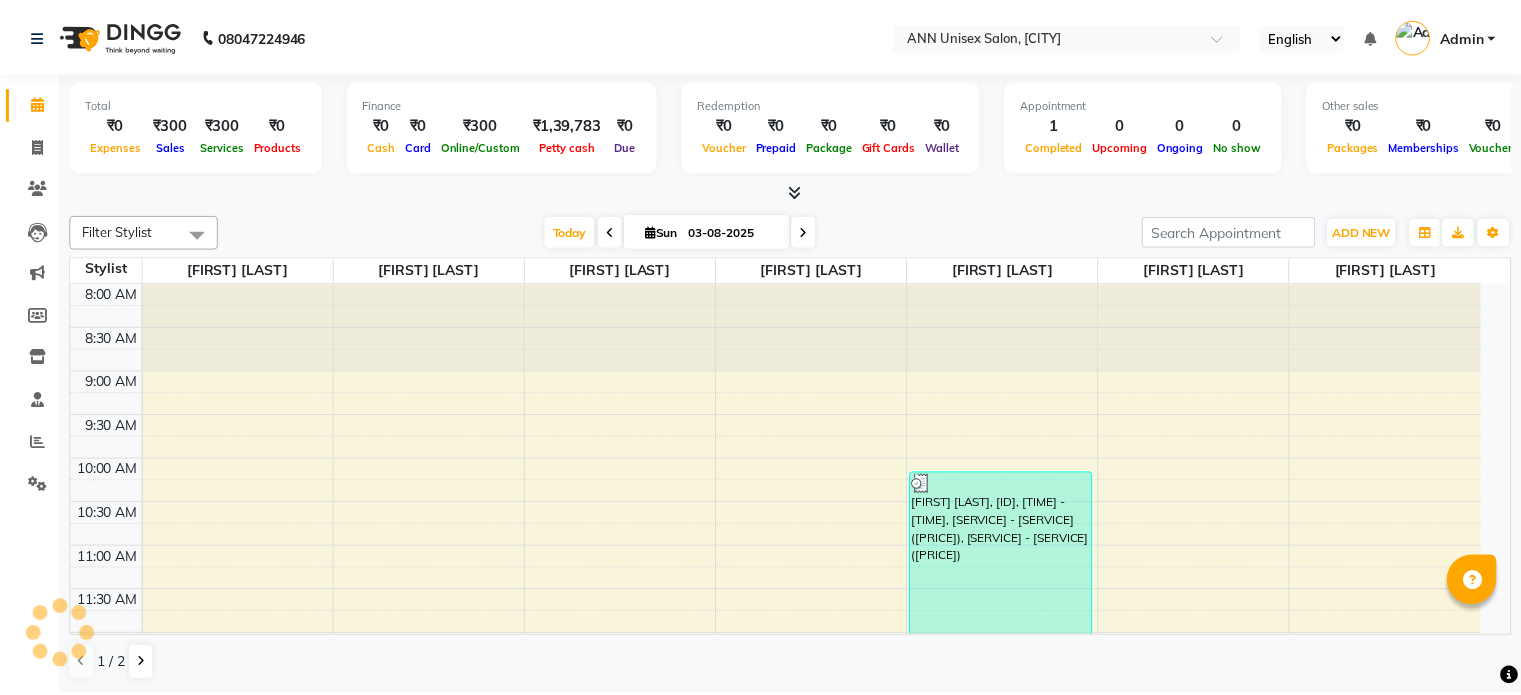 scroll, scrollTop: 0, scrollLeft: 0, axis: both 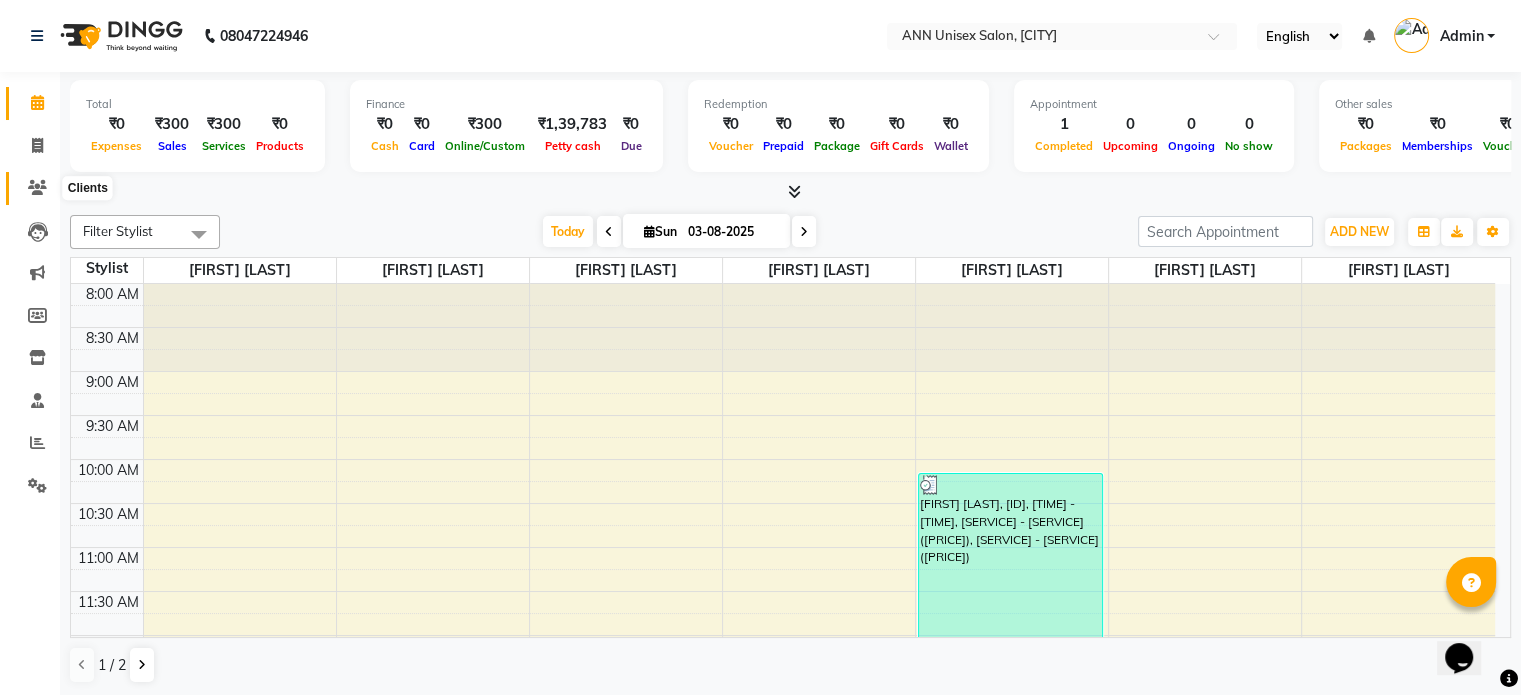 click 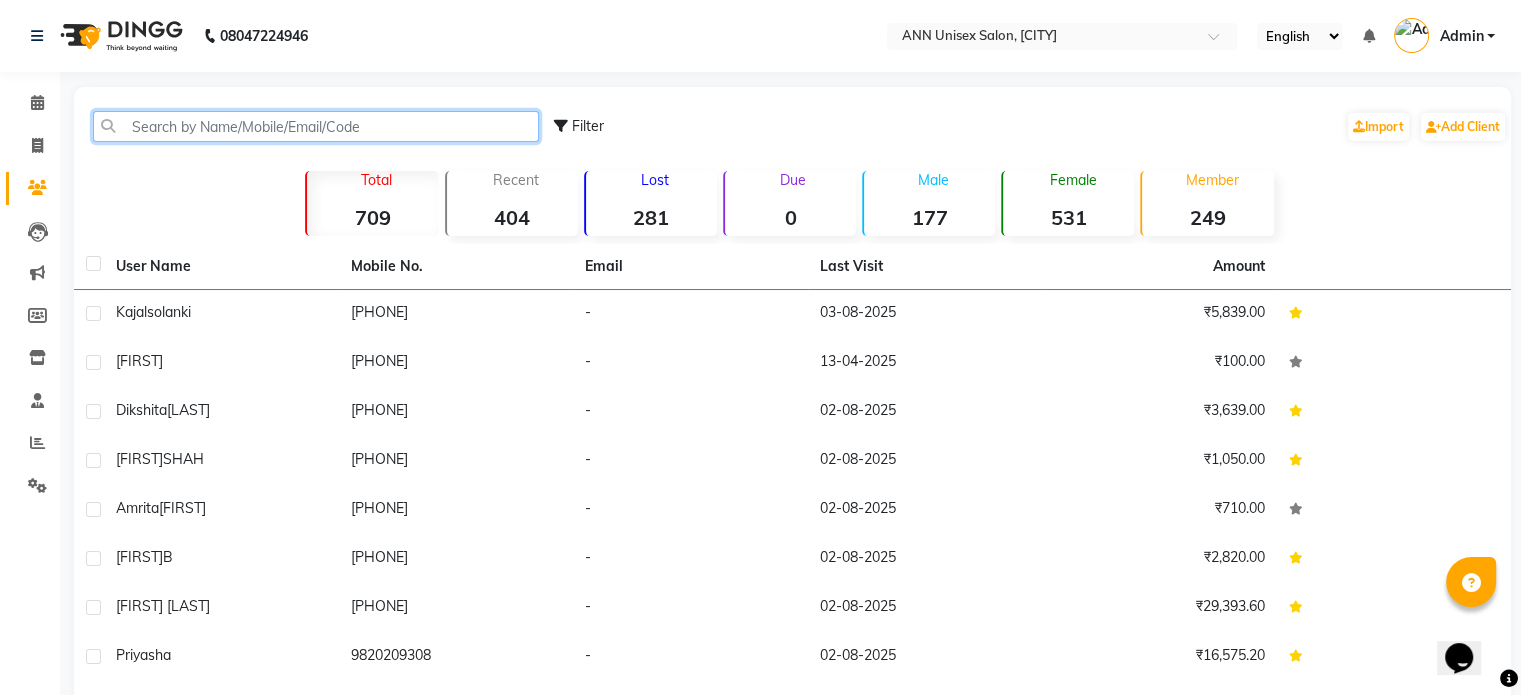 click 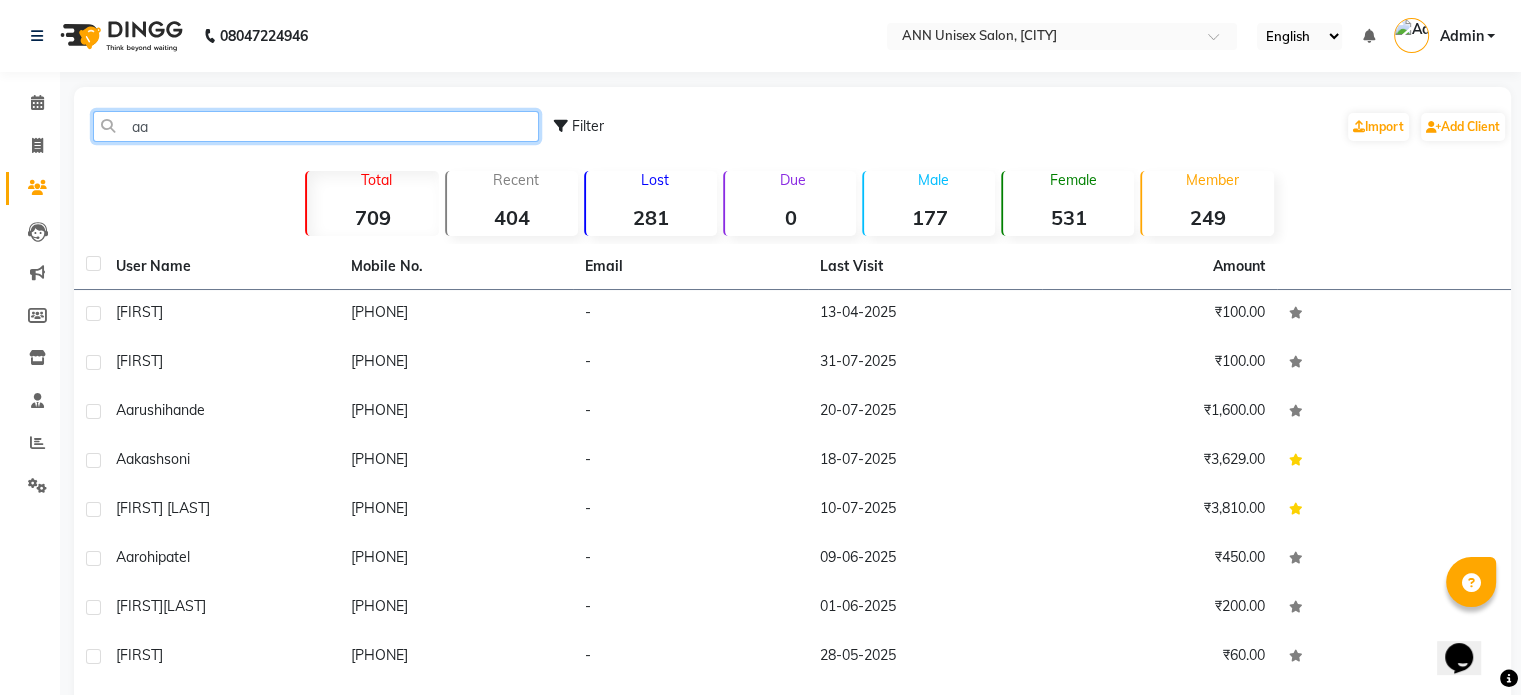 type on "a" 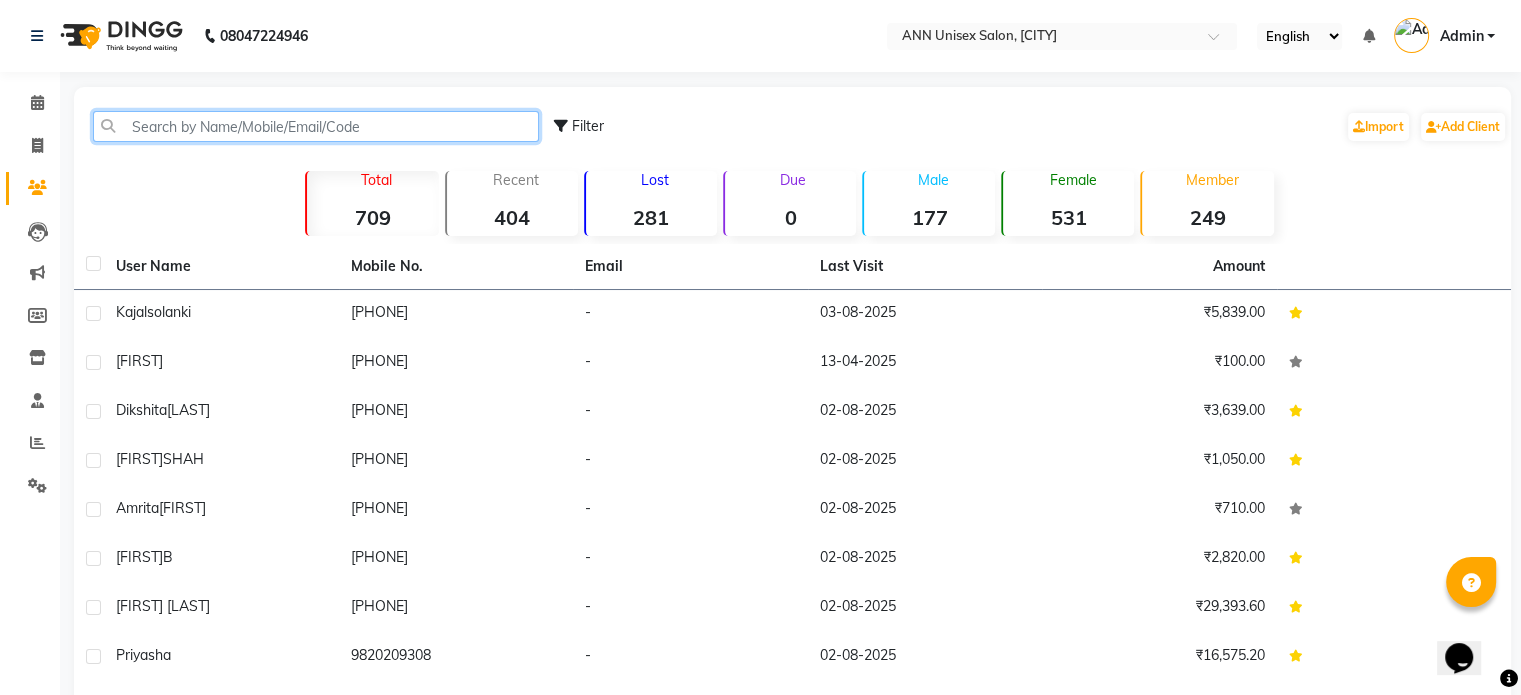 type on "a" 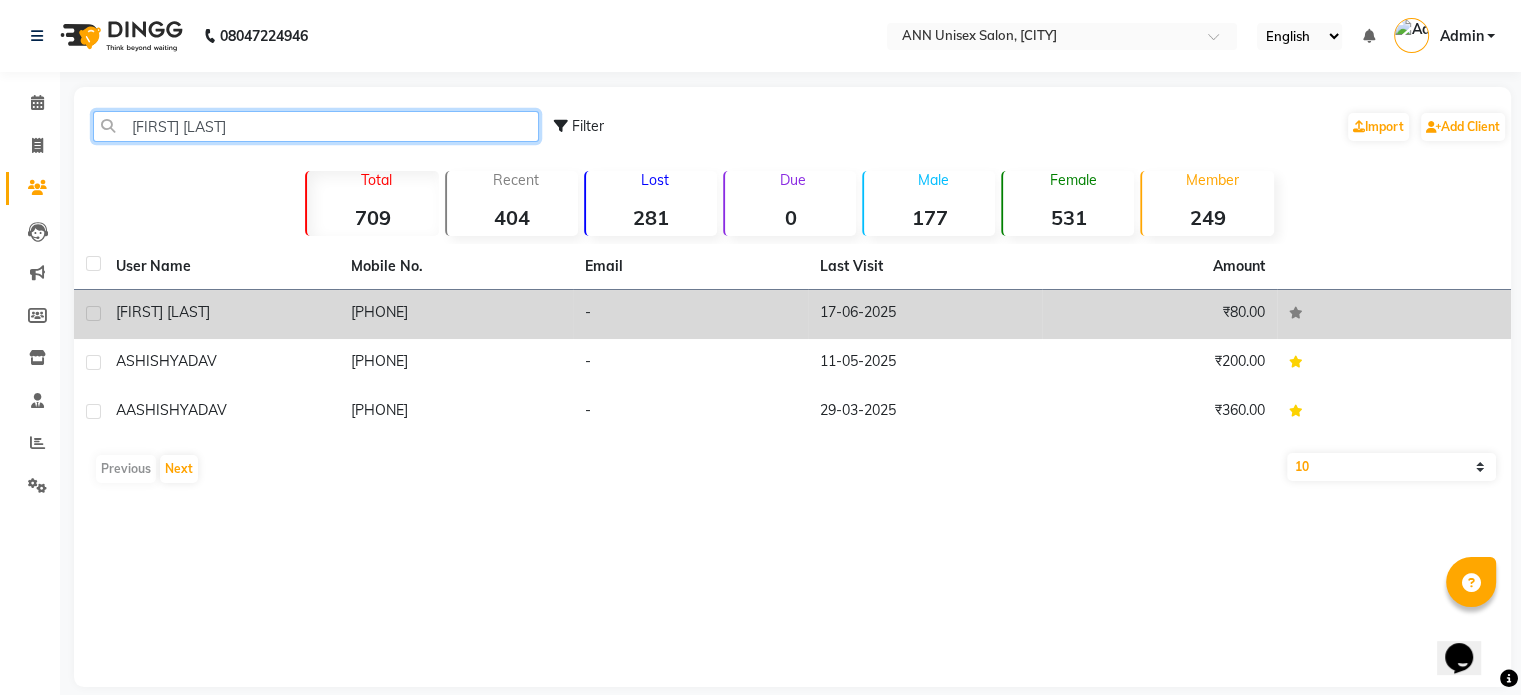 type on "[FIRST] [LAST]" 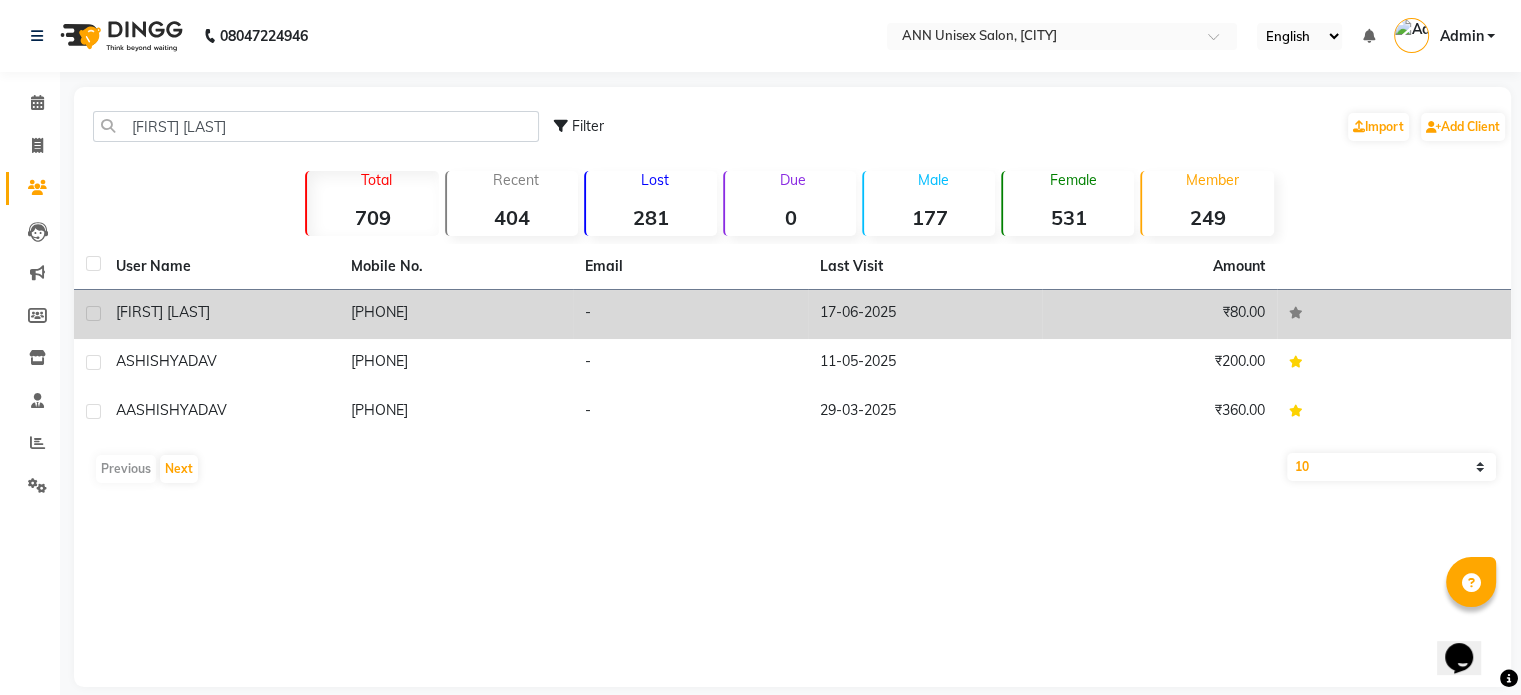 click on "6306506674" 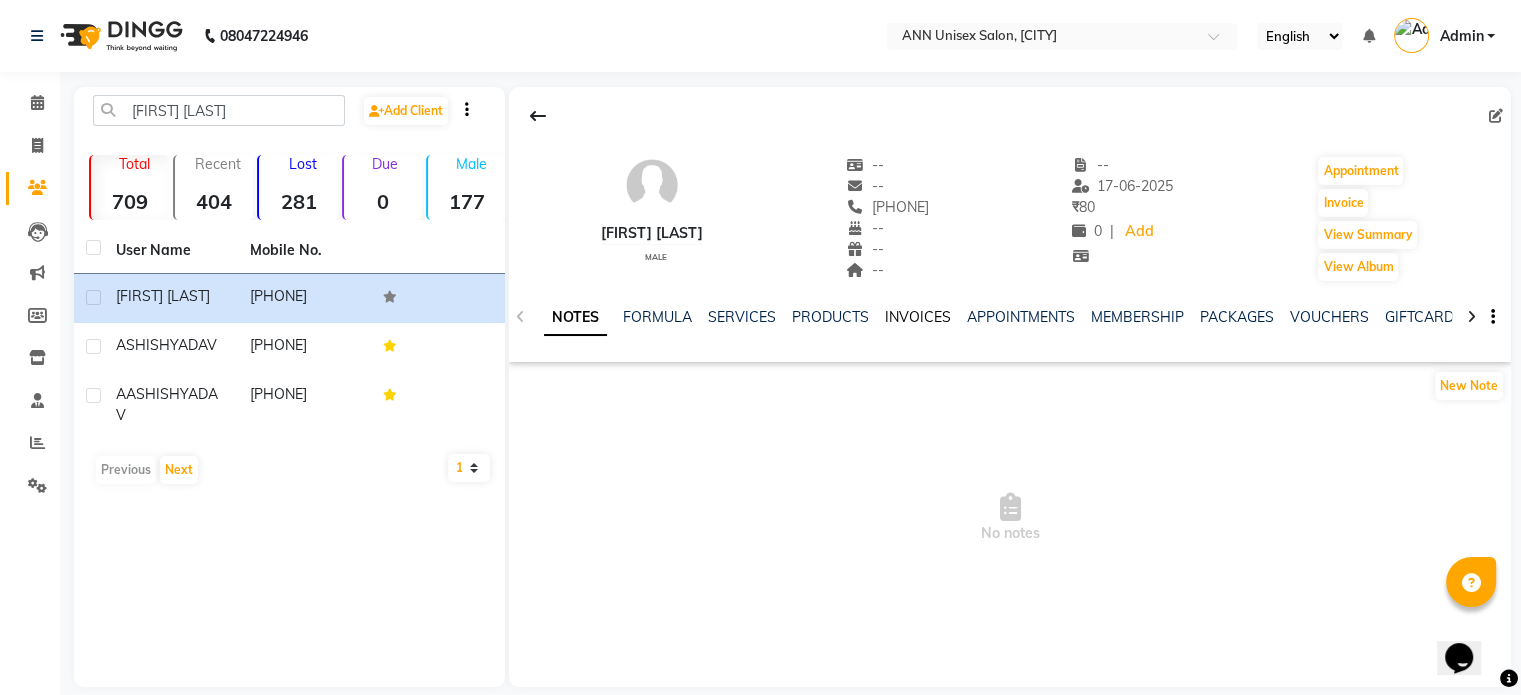click on "INVOICES" 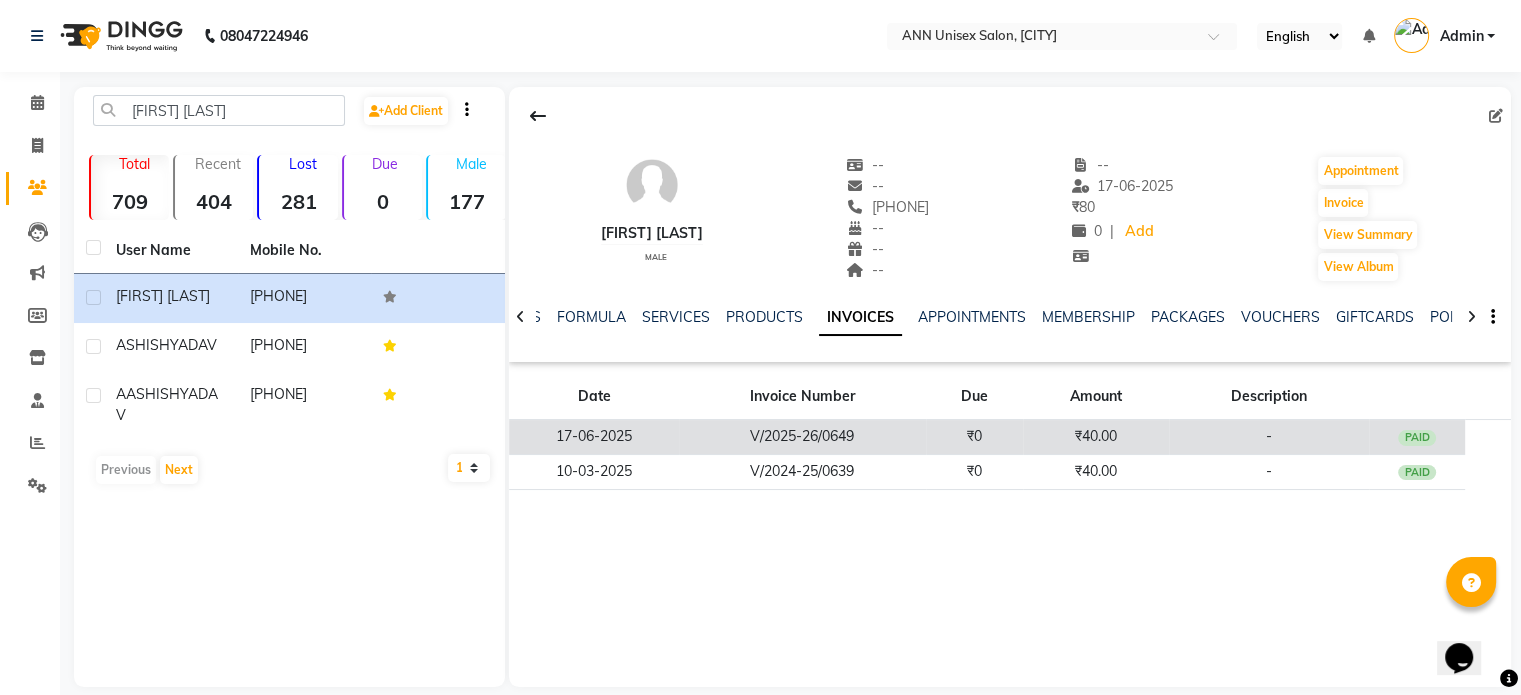 click on "₹0" 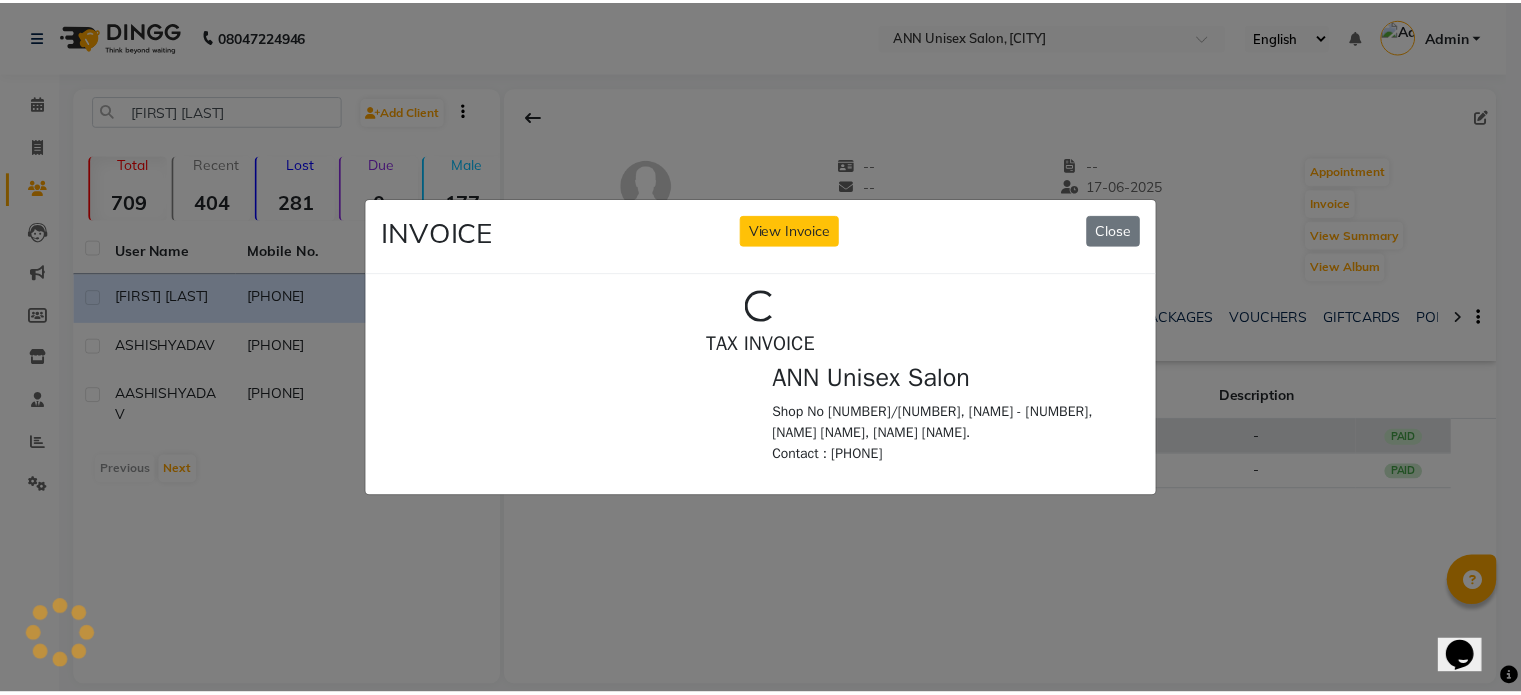 scroll, scrollTop: 0, scrollLeft: 0, axis: both 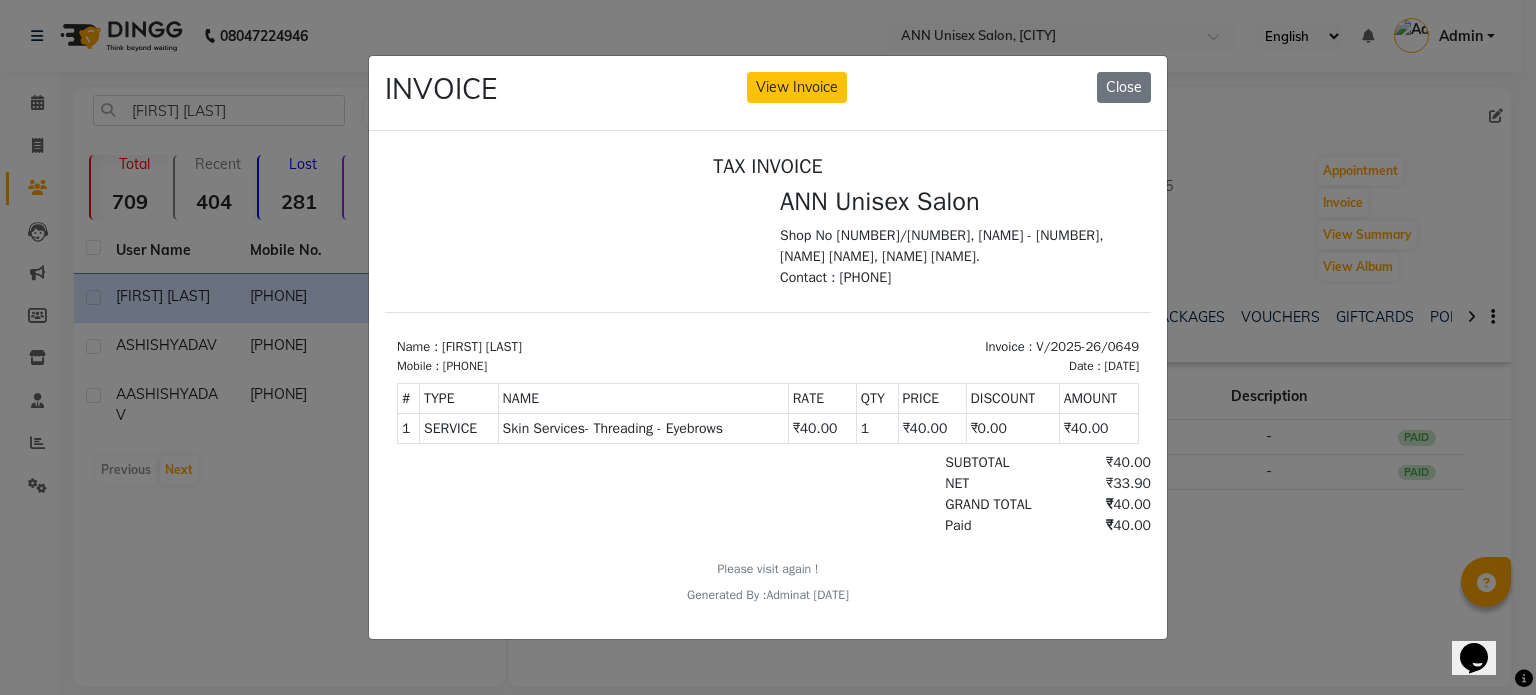 click on "INVOICE View Invoice Close" 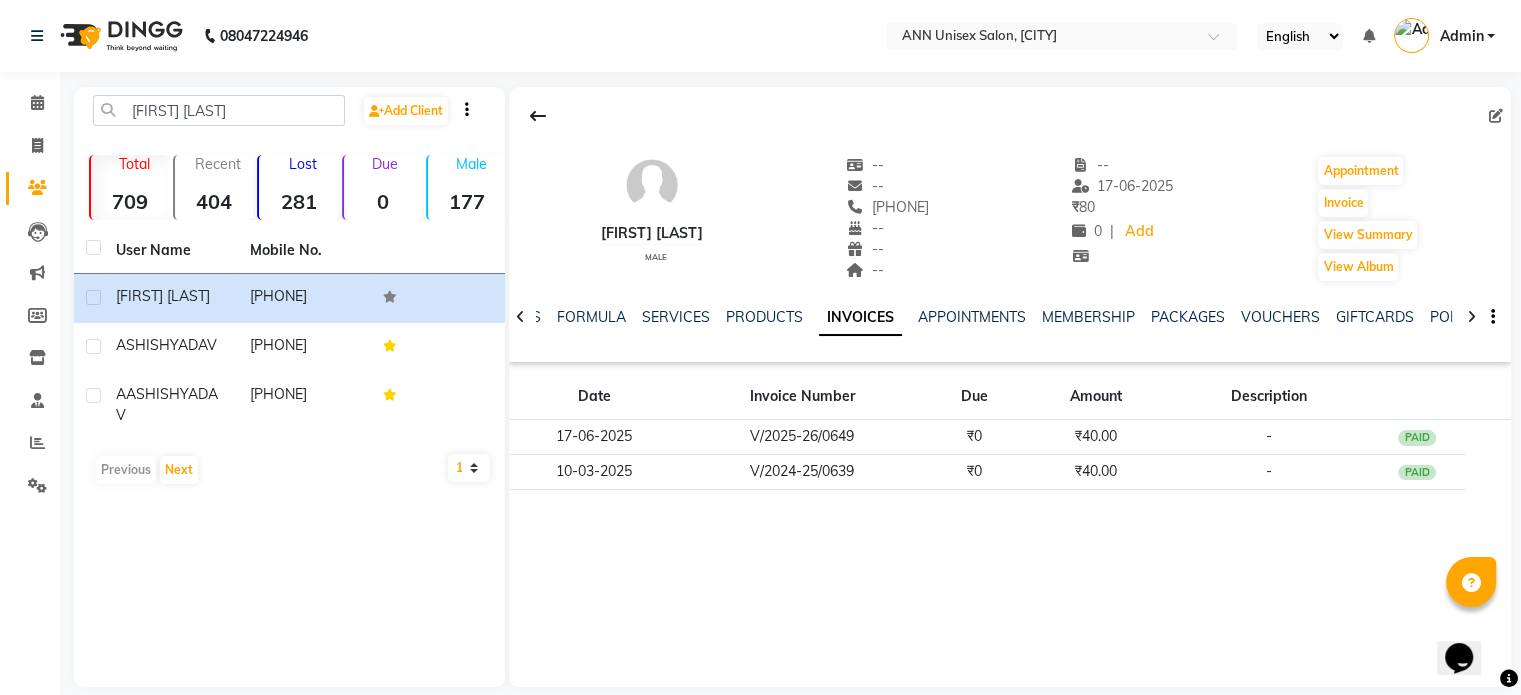 click on "ASHISH YADAV    male  --   --   6306506674  --  --  --  -- 17-06-2025 ₹    80 0 |  Add   Appointment   Invoice  View Summary  View Album  NOTES FORMULA SERVICES PRODUCTS INVOICES APPOINTMENTS MEMBERSHIP PACKAGES VOUCHERS GIFTCARDS POINTS FORMS FAMILY CARDS WALLET Date Invoice Number Due Amount Description 17-06-2025 V/2025-26/0649 ₹0 ₹40.00 -  PAID 10-03-2025 V/2024-25/0639 ₹0 ₹40.00 -  PAID" 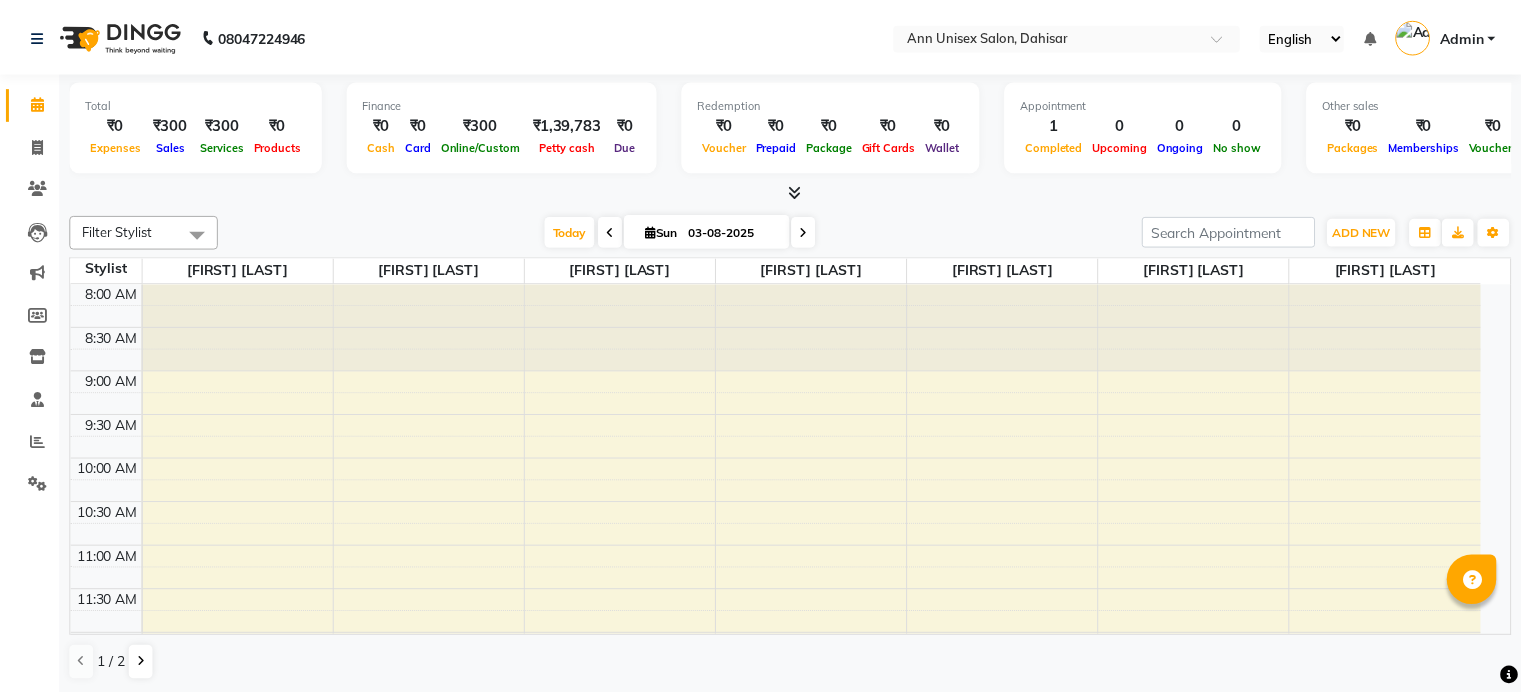 scroll, scrollTop: 0, scrollLeft: 0, axis: both 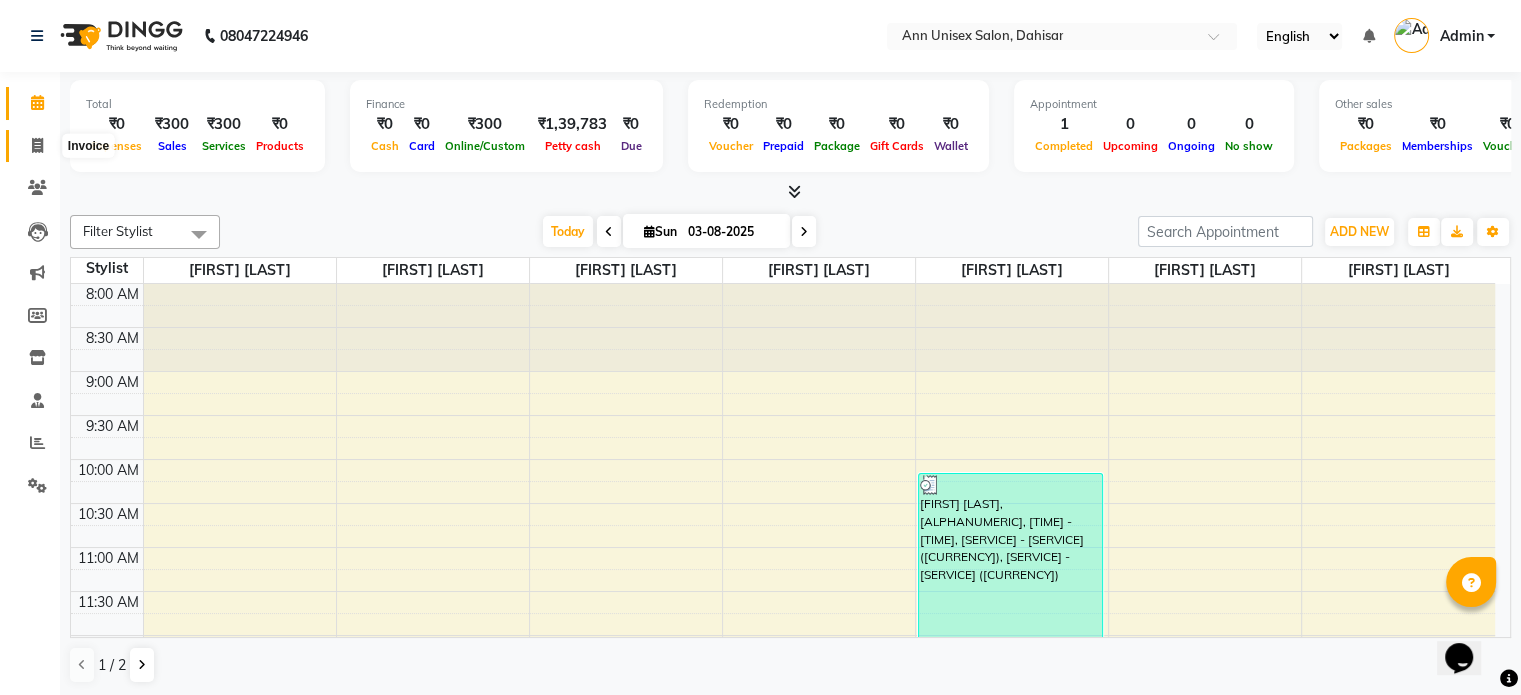 click 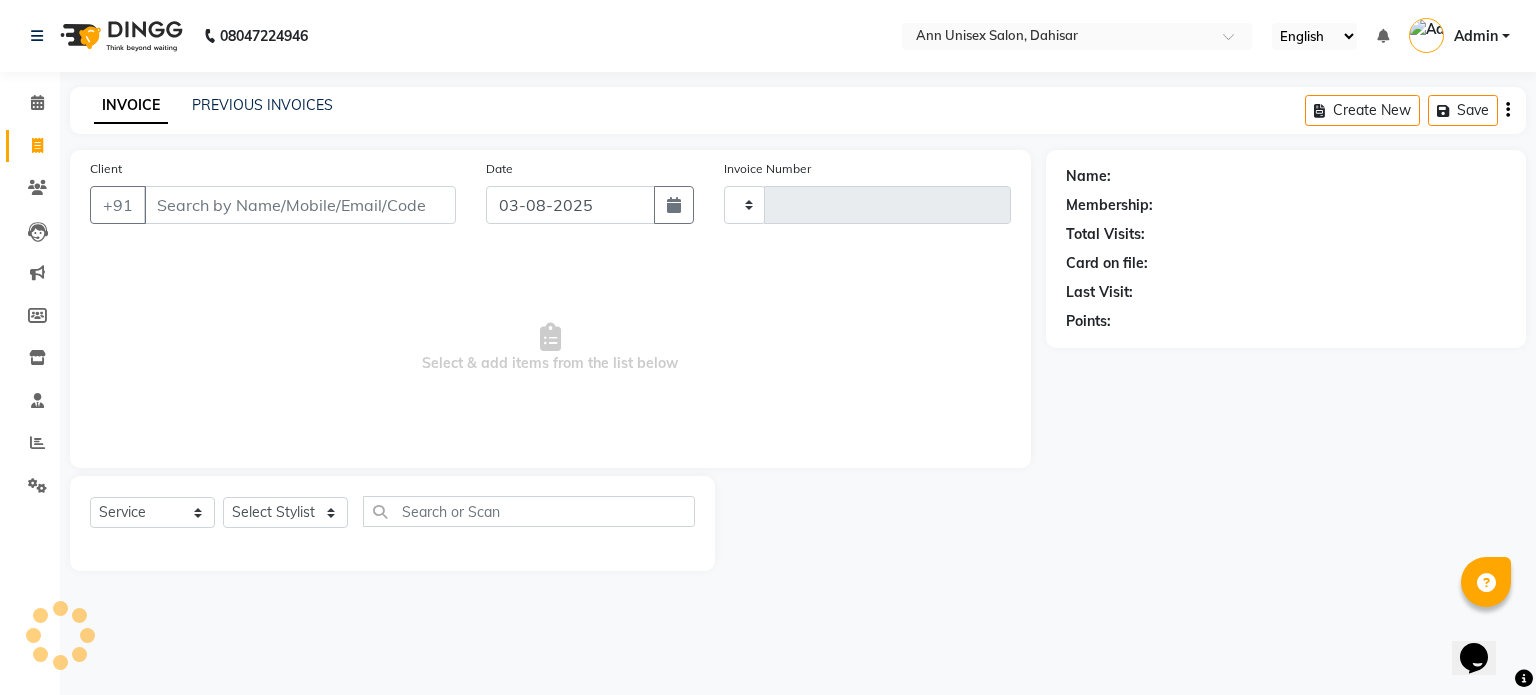 type on "1025" 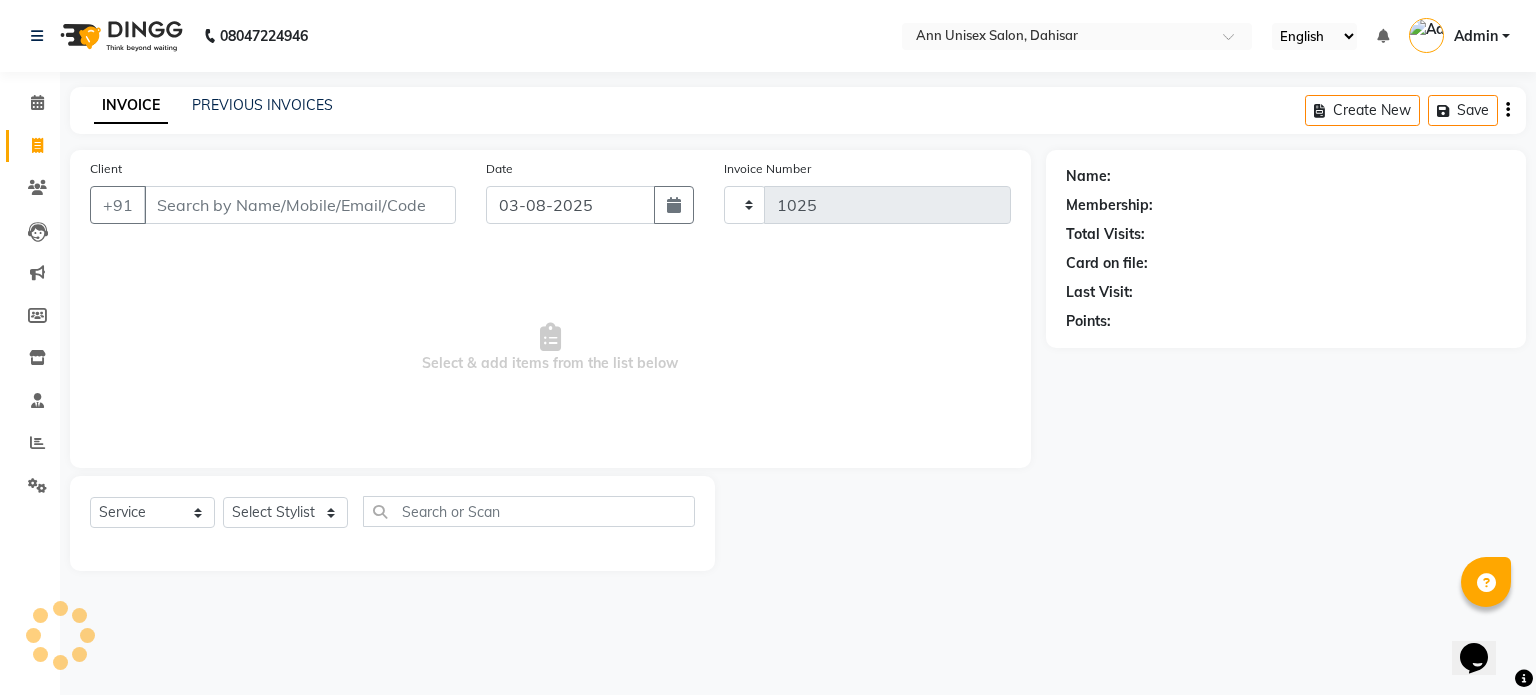 select on "7372" 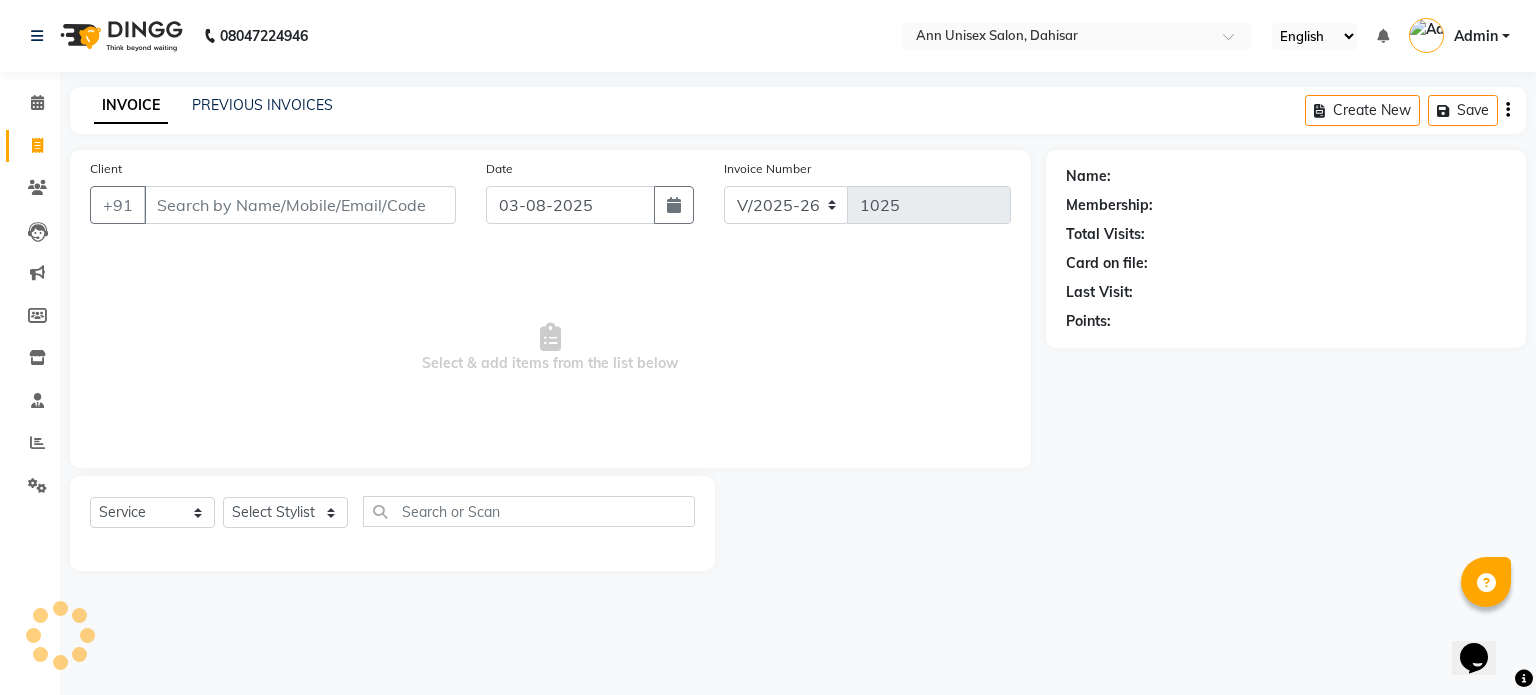 click on "Select & add items from the list below" at bounding box center [550, 348] 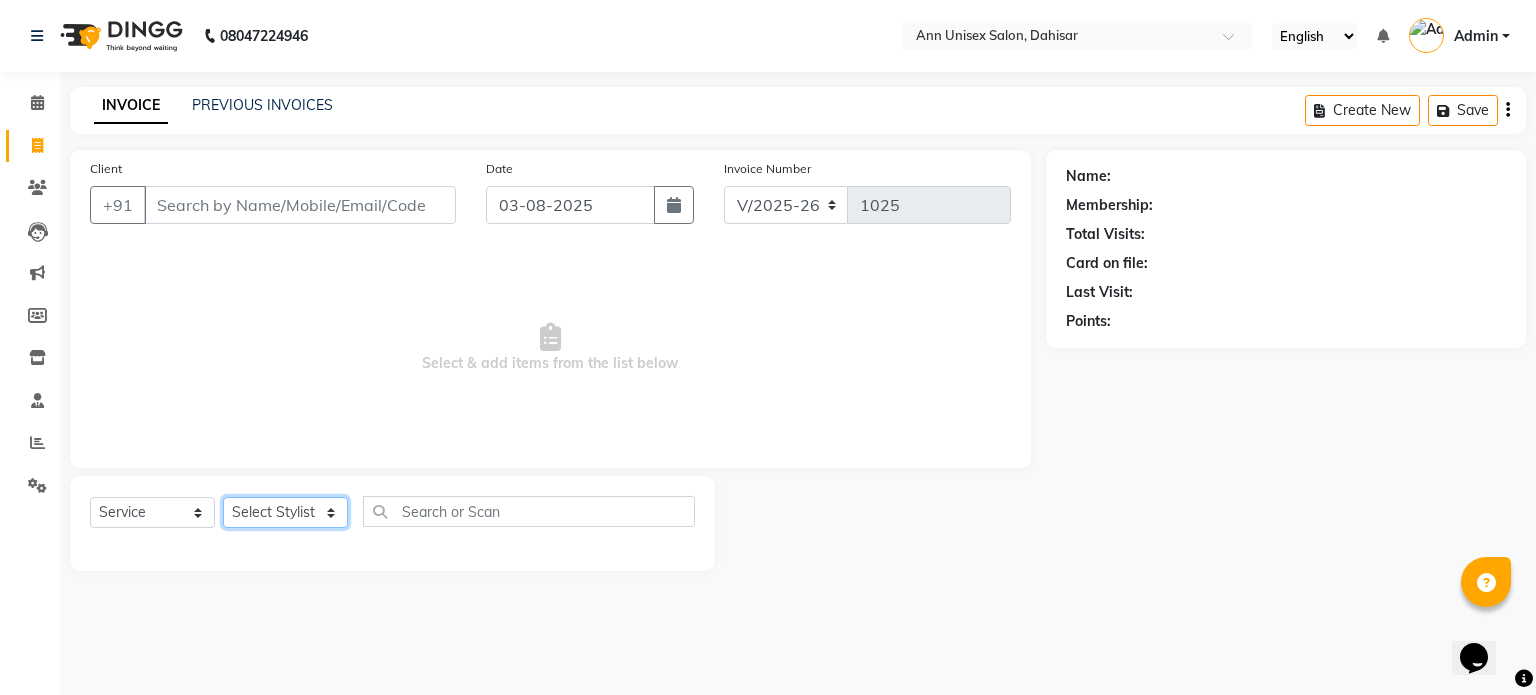 click on "Select Stylist Ankita Bagave Kasim salmani Manisha Doshi Pooja Jha RAHUL AHANKARE Rahul Thakur Sanju Sharma SHARUKH" 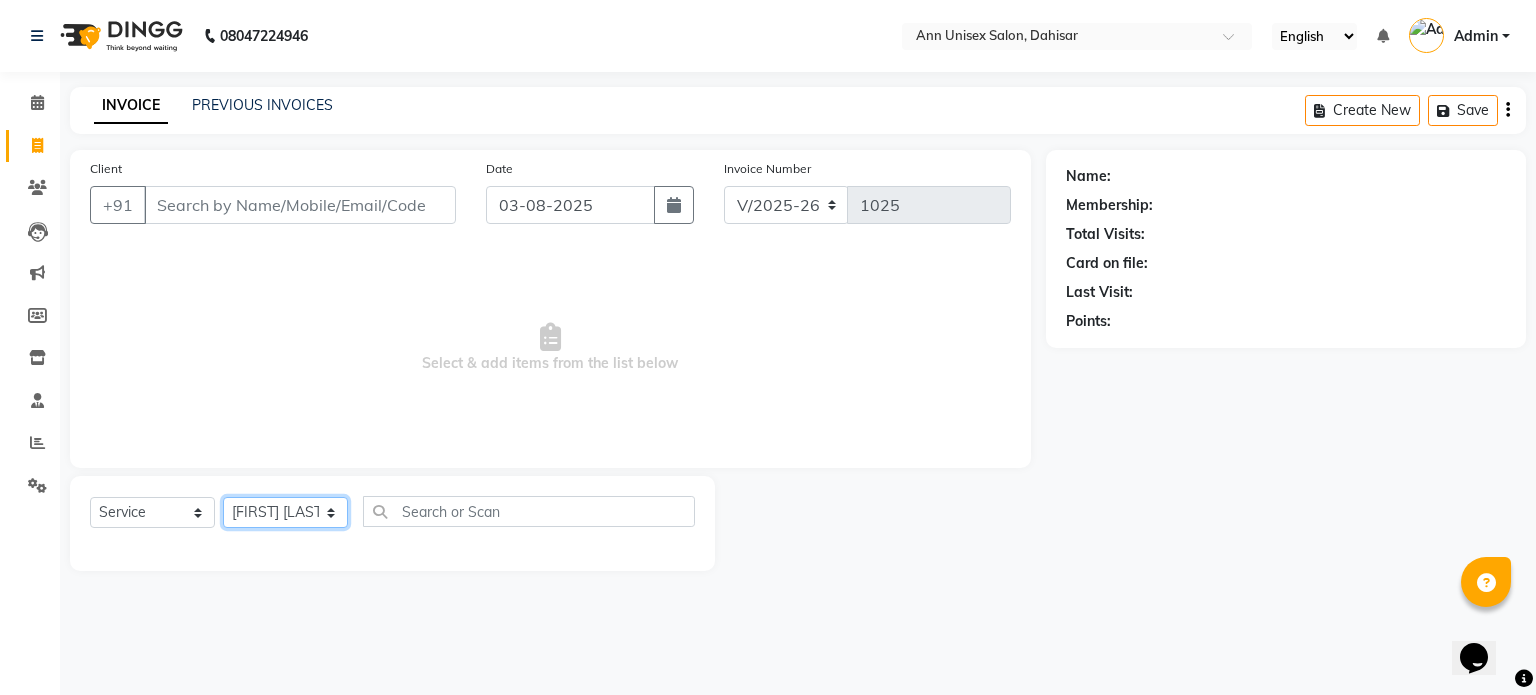 click on "Select Stylist Ankita Bagave Kasim salmani Manisha Doshi Pooja Jha RAHUL AHANKARE Rahul Thakur Sanju Sharma SHARUKH" 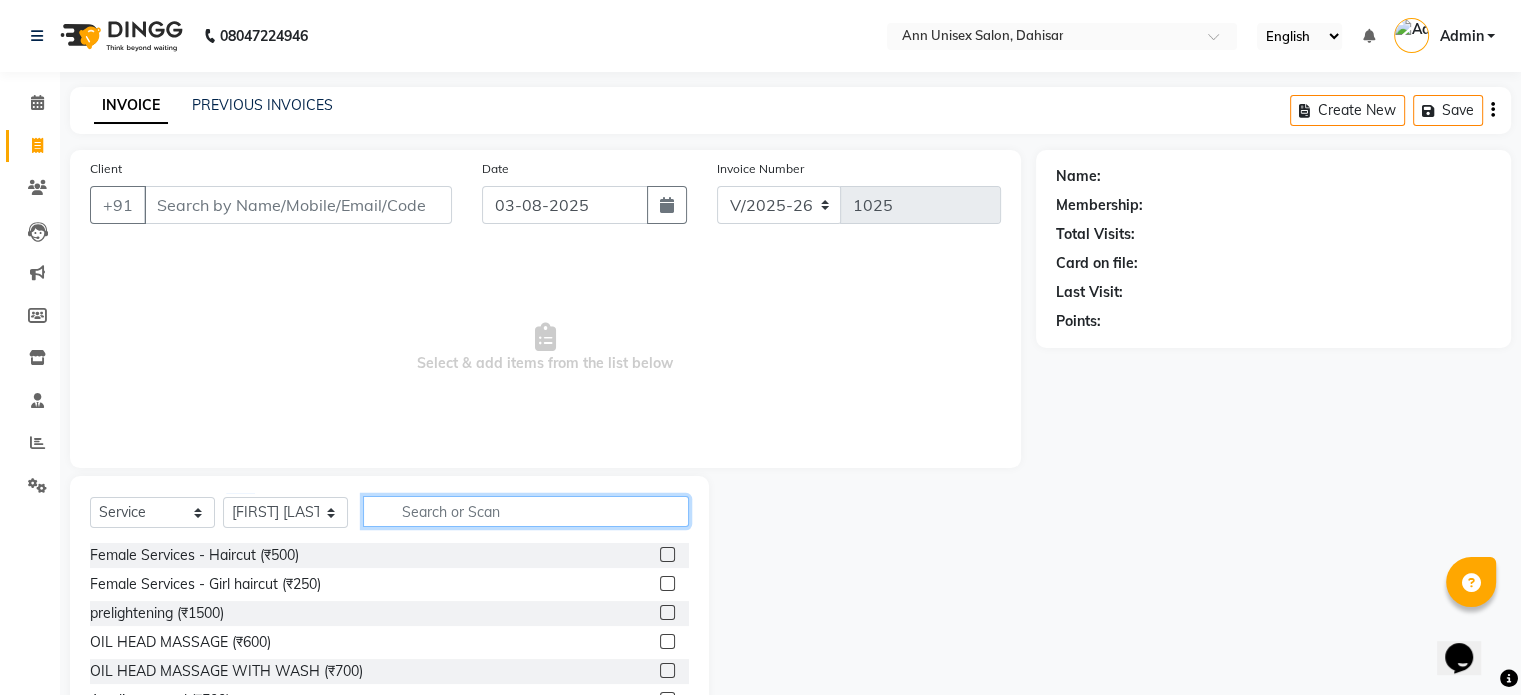 click 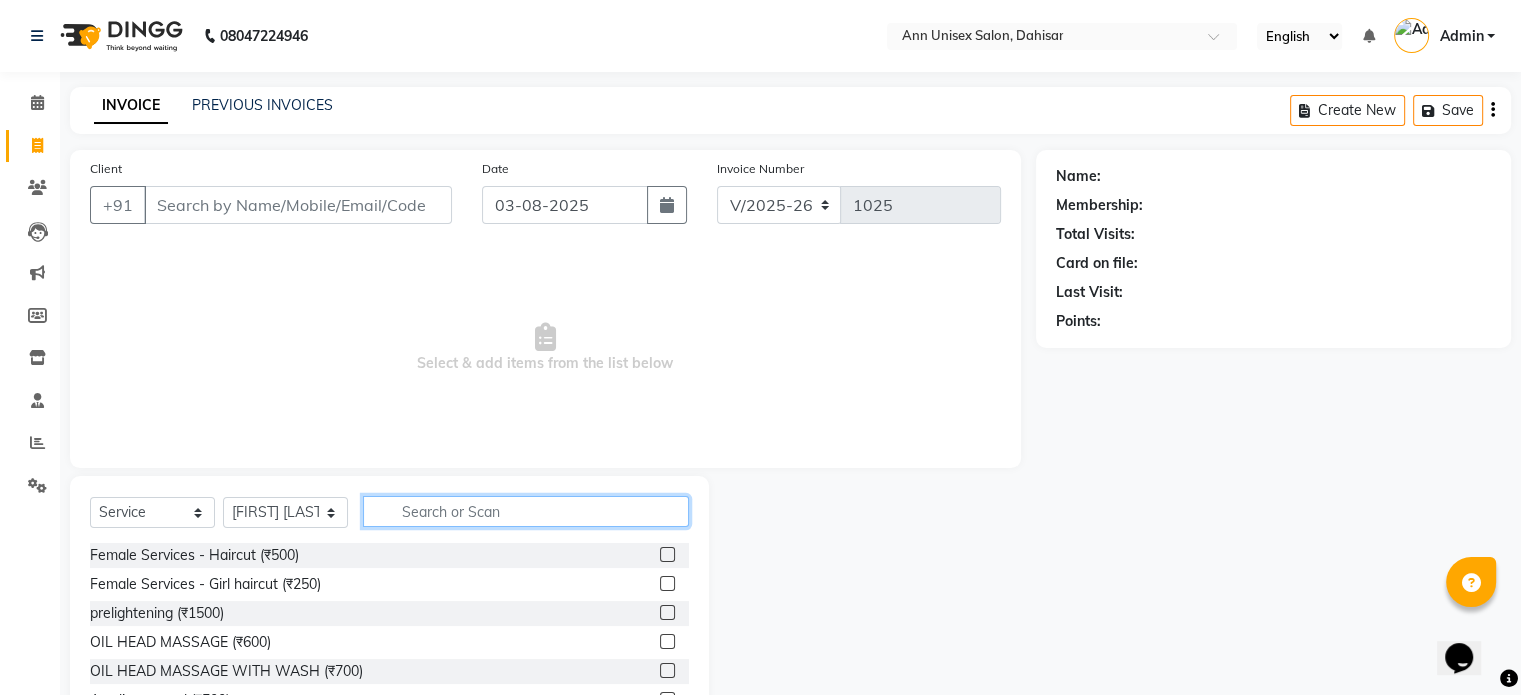 click 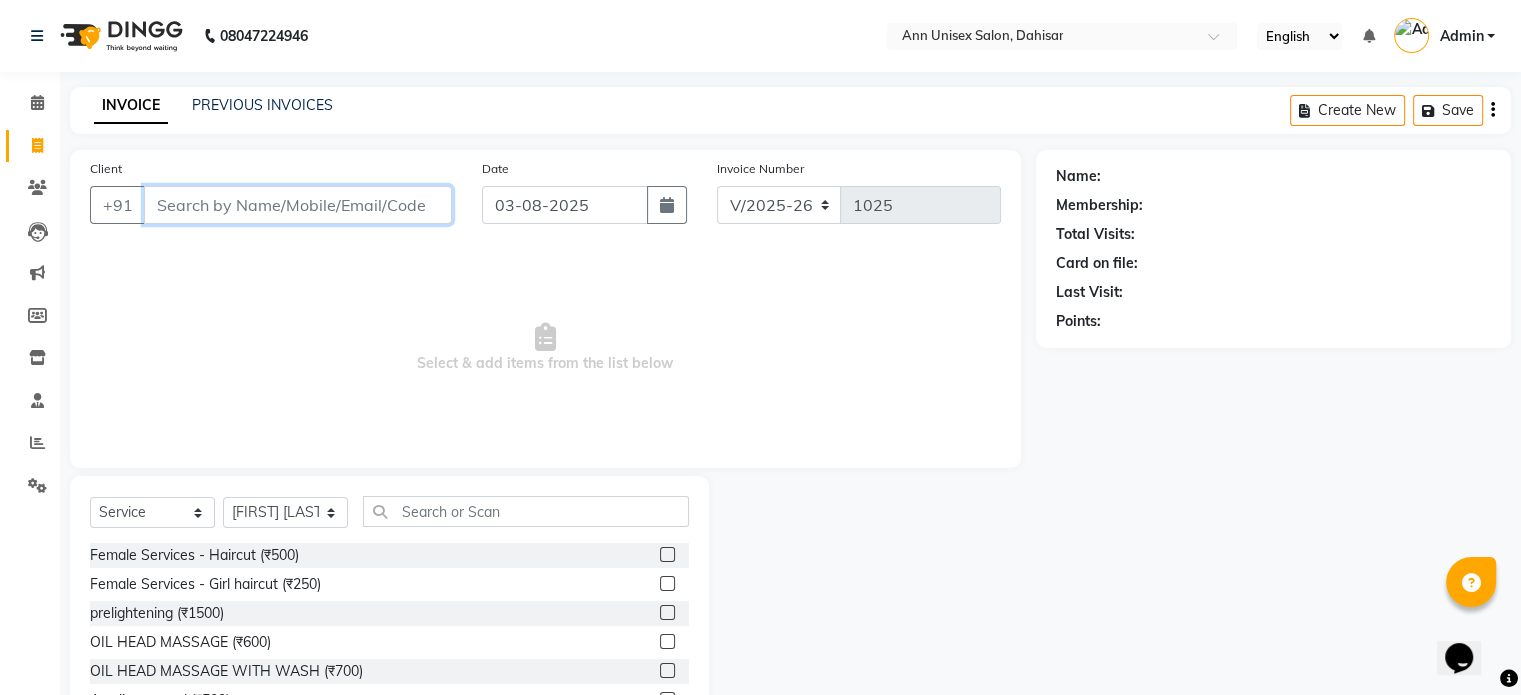 click on "Client" at bounding box center [298, 205] 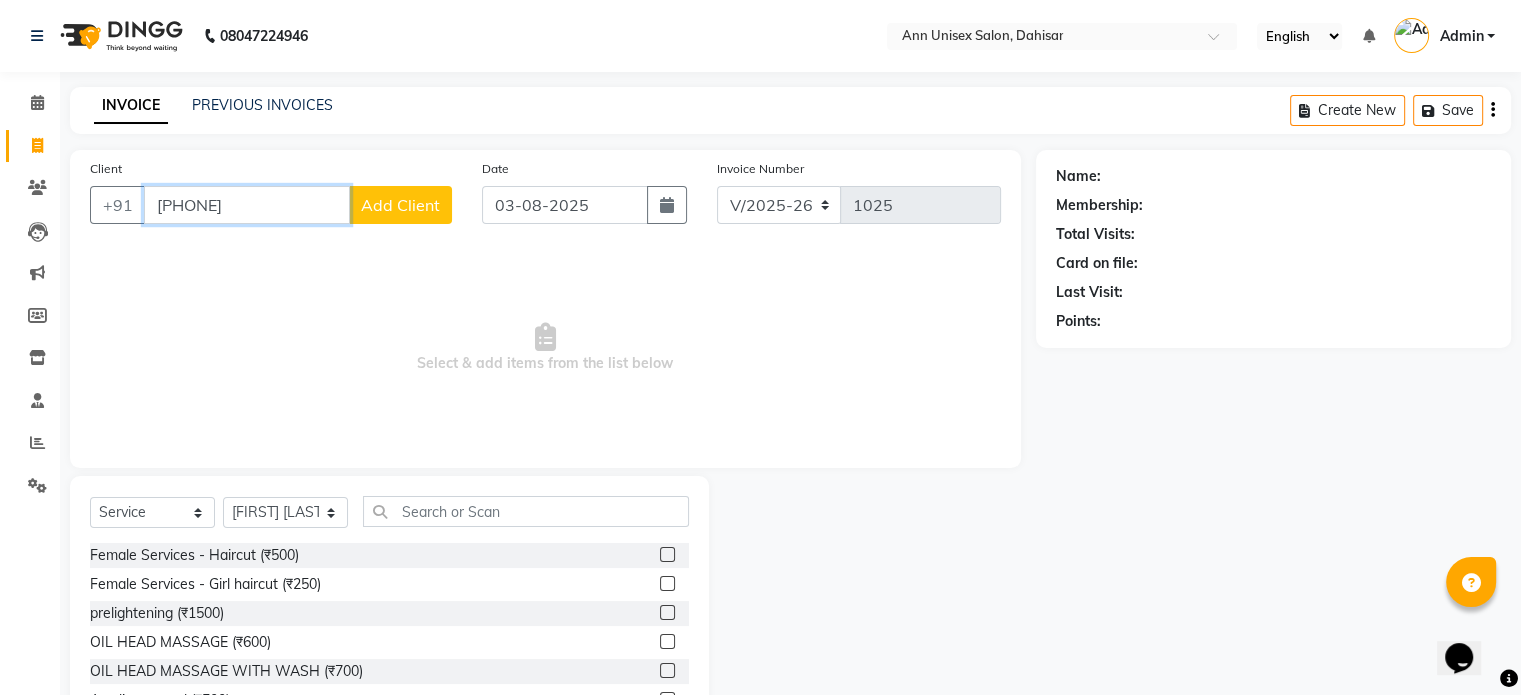 type on "[PHONE]" 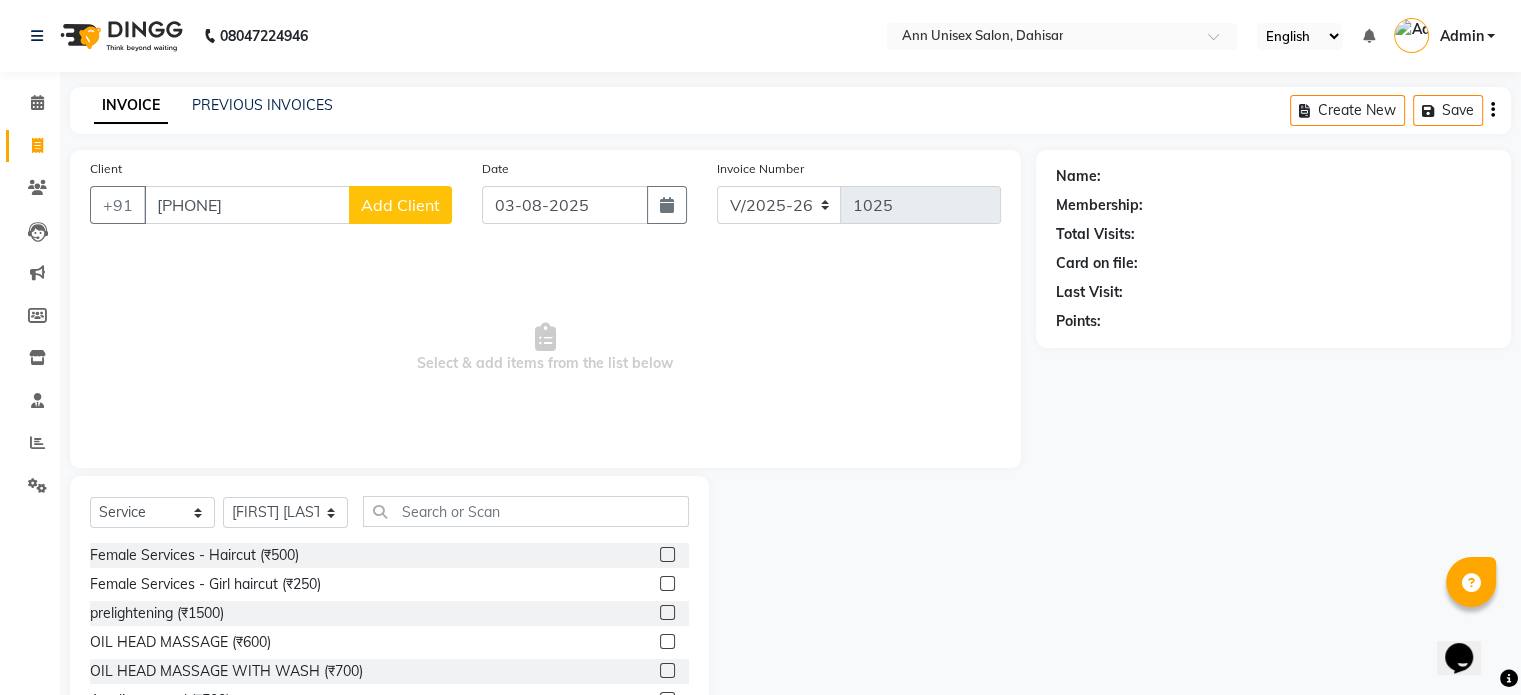 click on "Add Client" 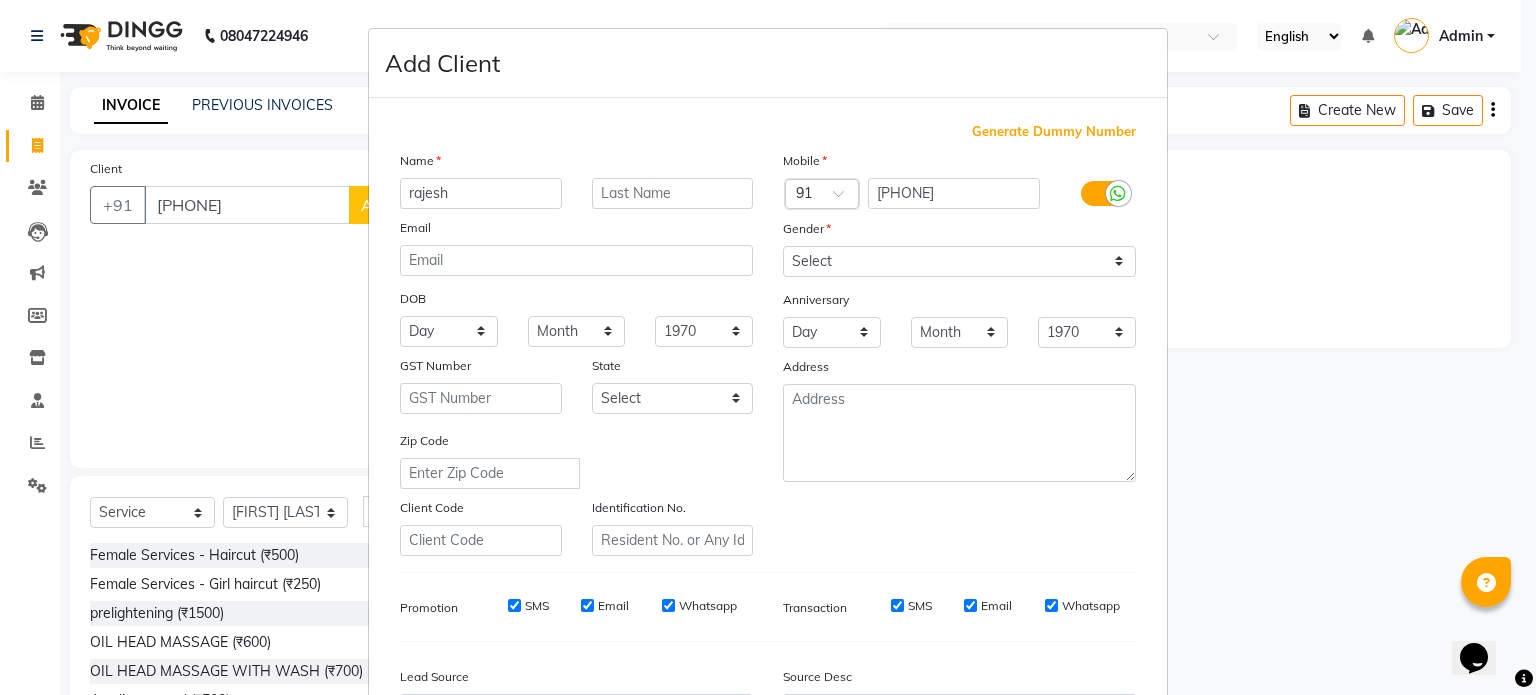 scroll, scrollTop: 139, scrollLeft: 0, axis: vertical 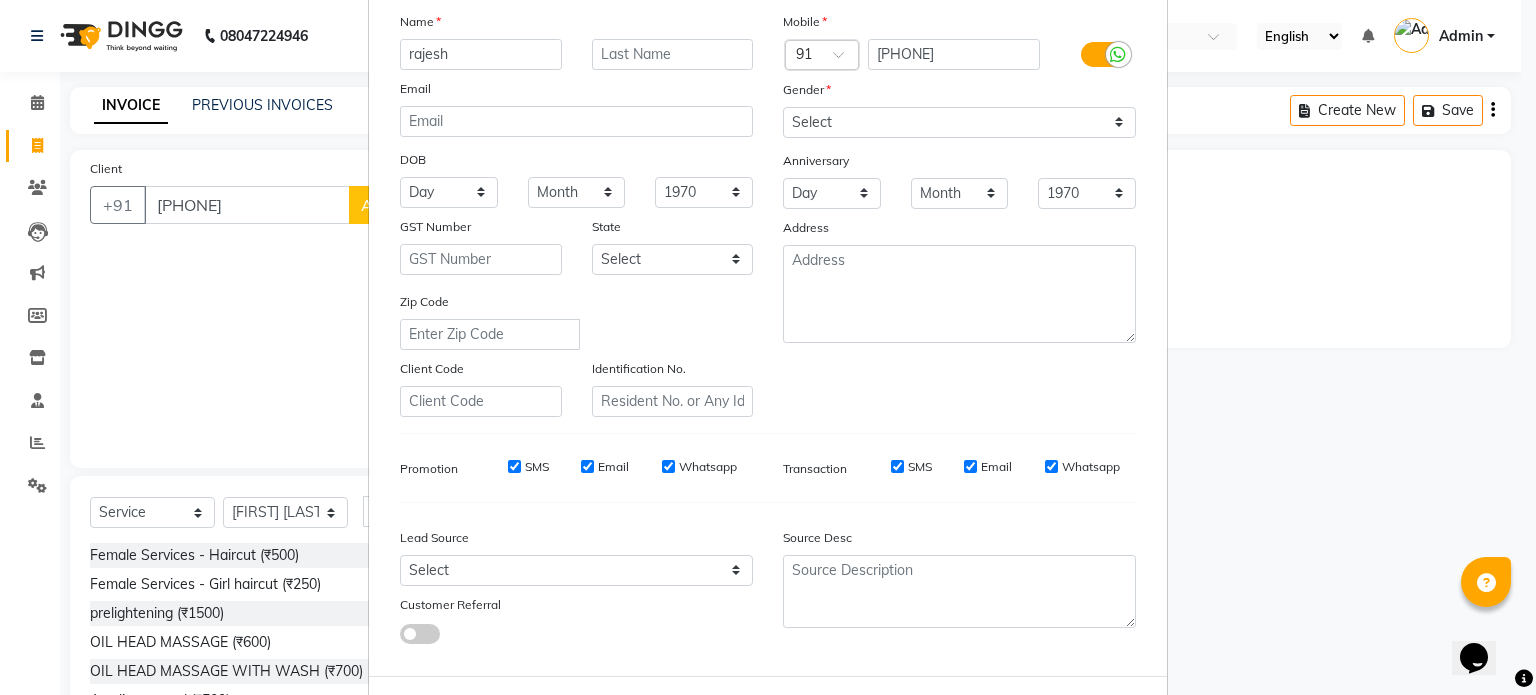 type on "rajesh" 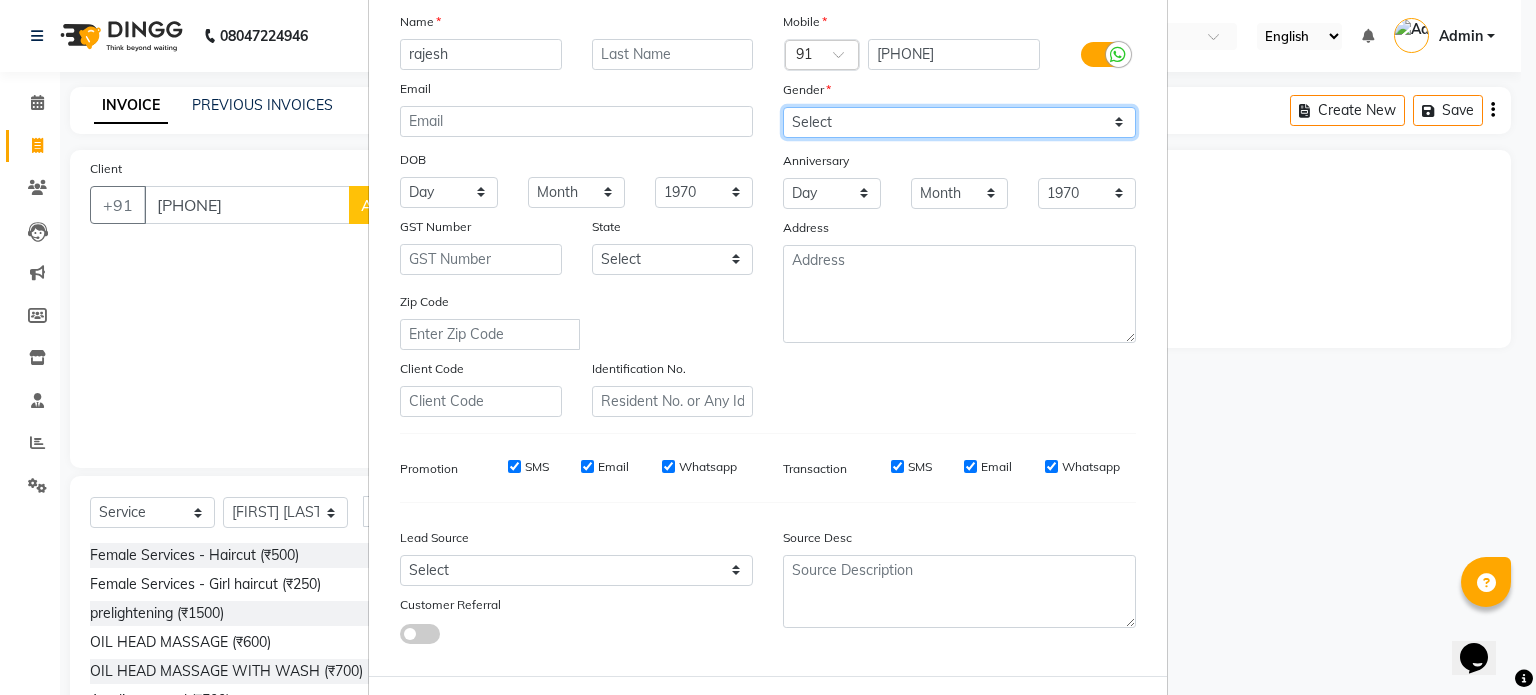click on "Select Male Female Other Prefer Not To Say" at bounding box center [959, 122] 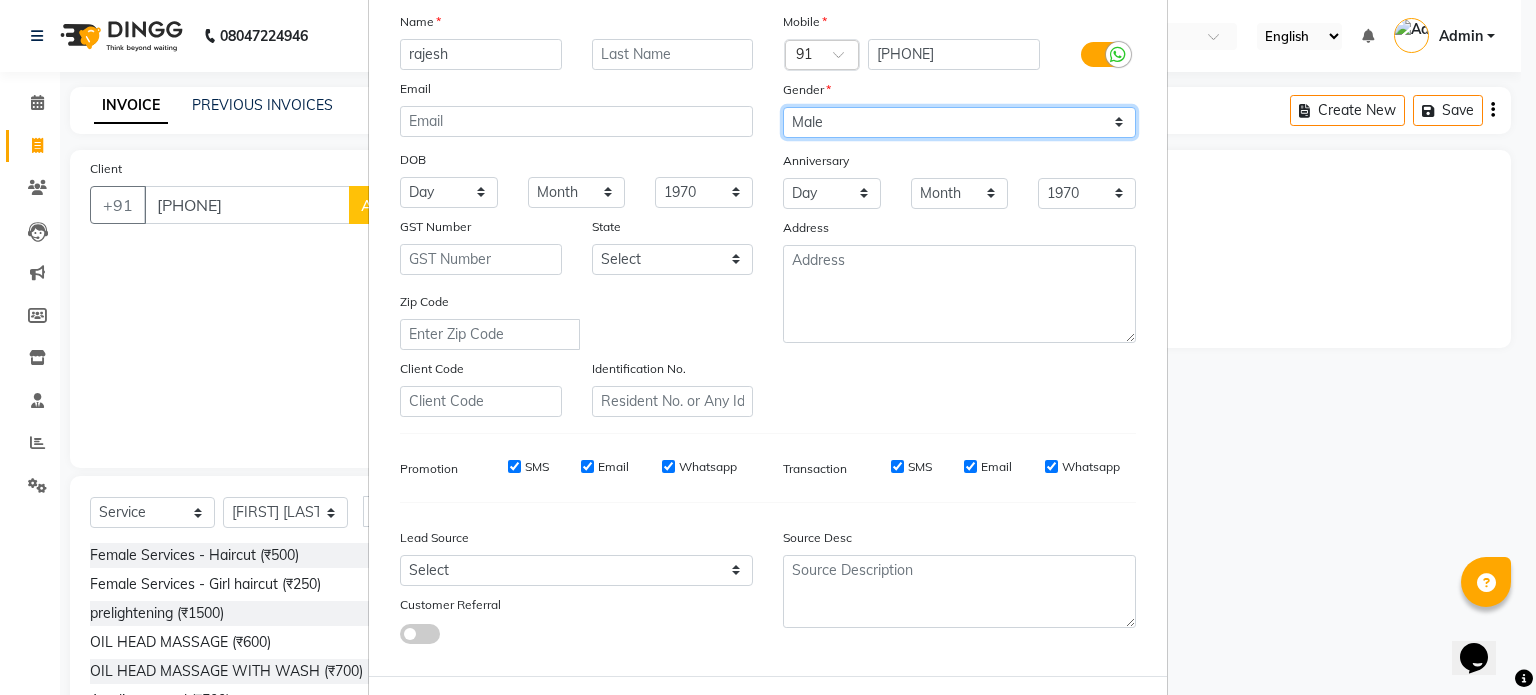 click on "Select Male Female Other Prefer Not To Say" at bounding box center (959, 122) 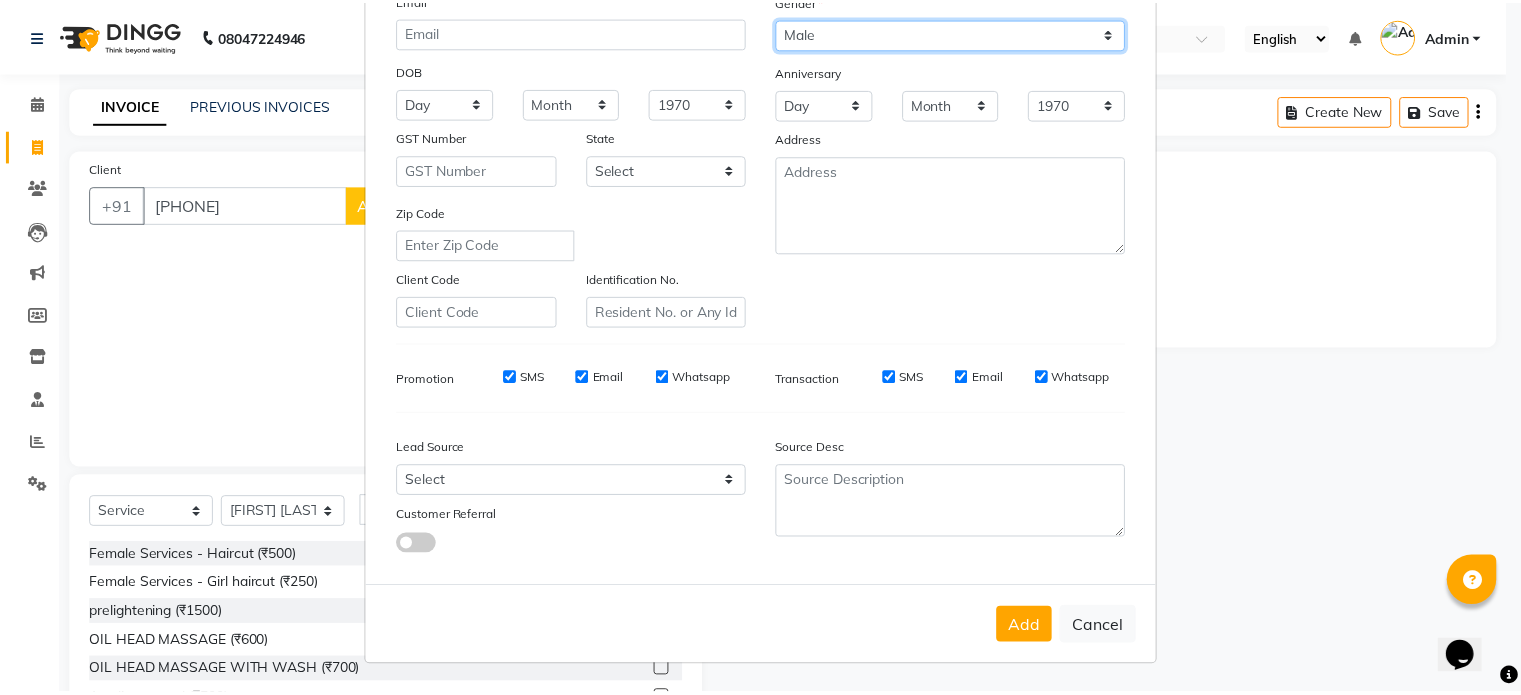 scroll, scrollTop: 237, scrollLeft: 0, axis: vertical 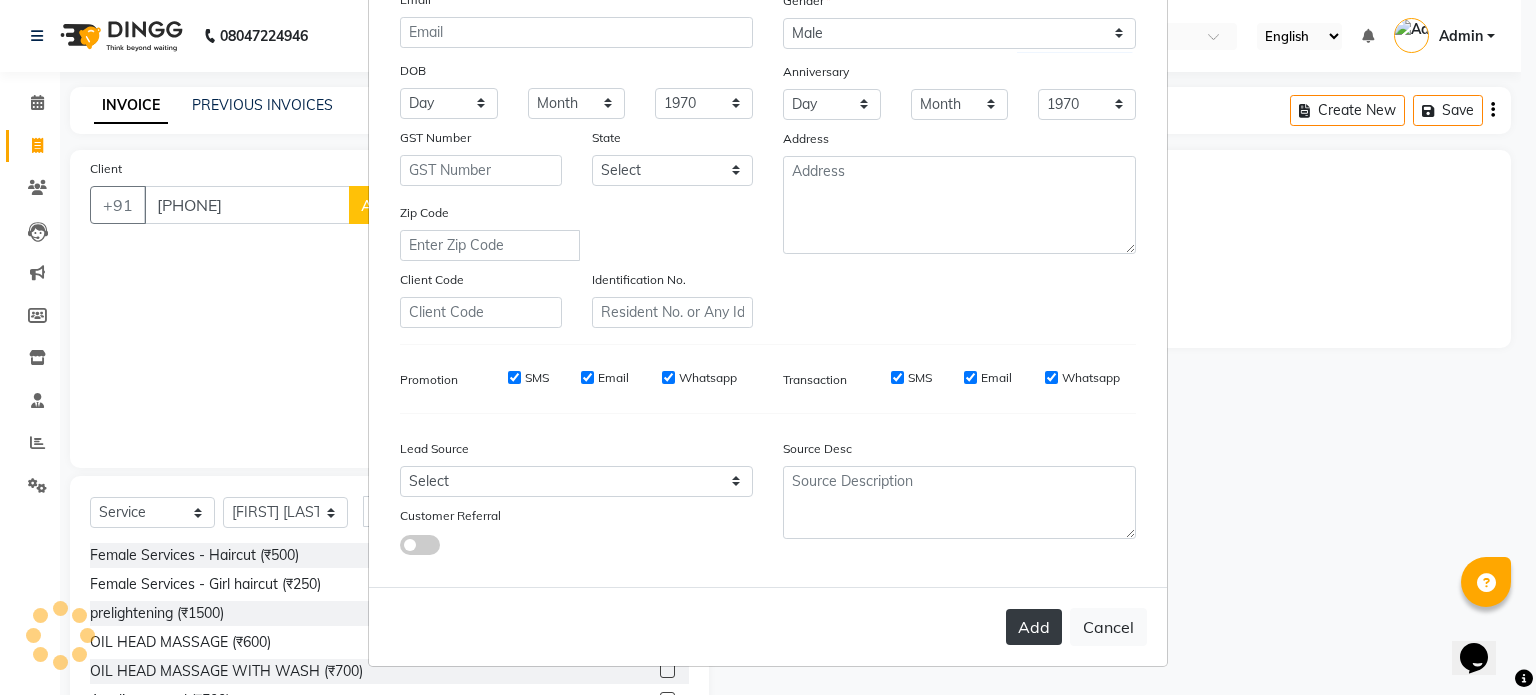 click on "Add" at bounding box center (1034, 627) 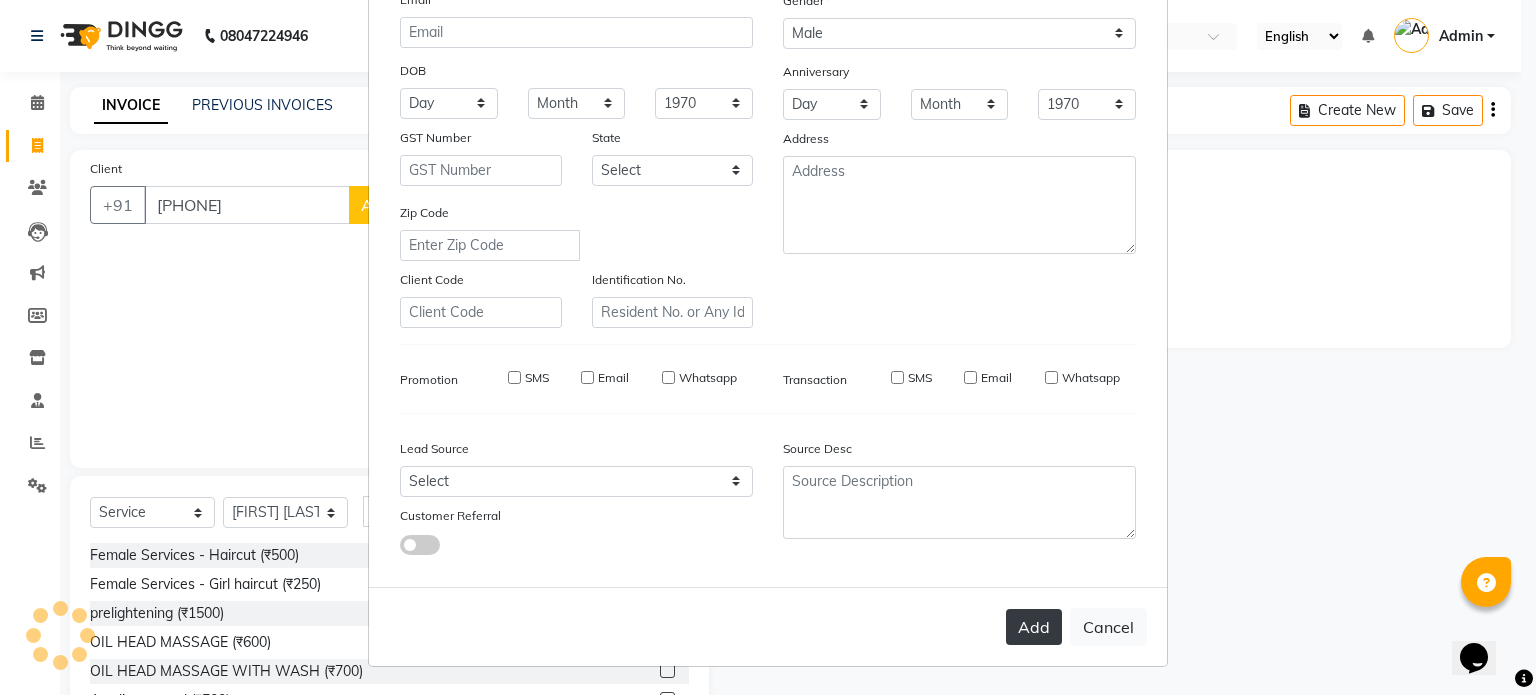 type 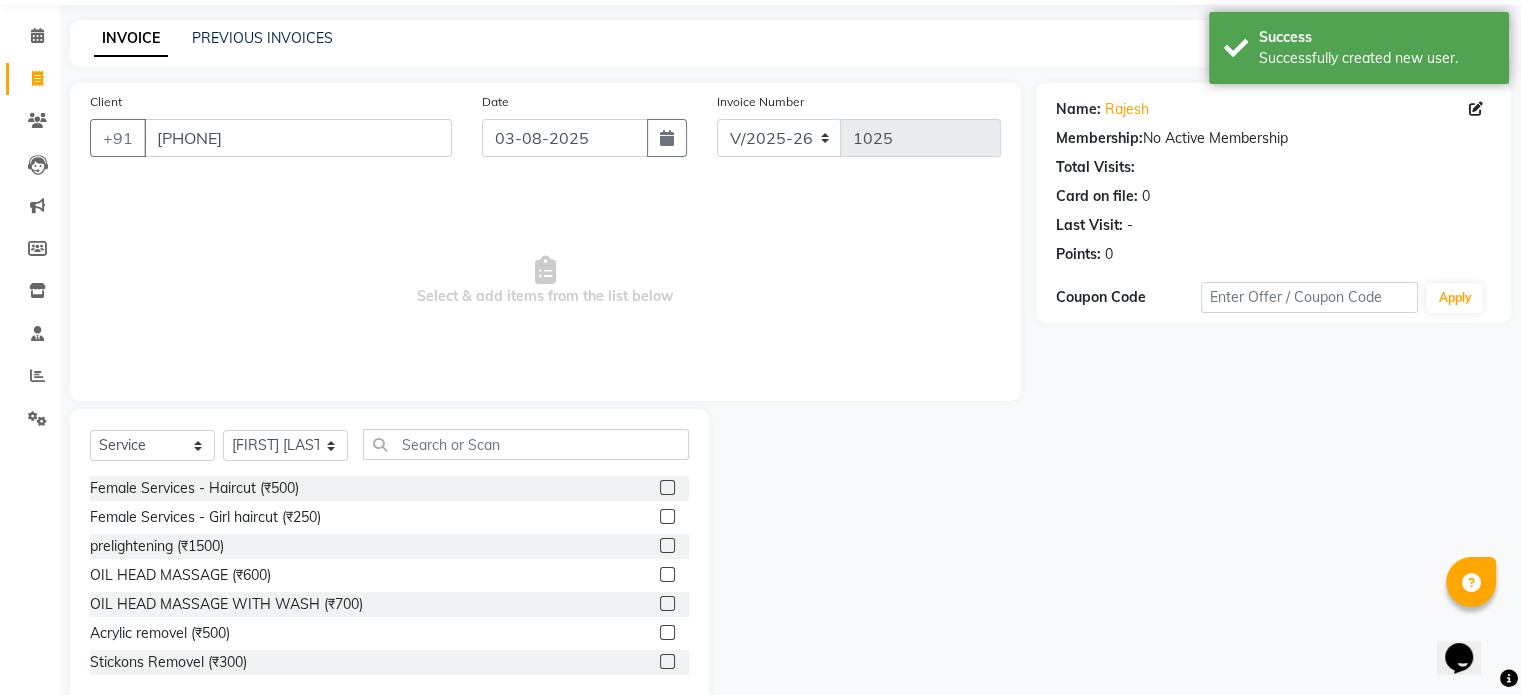 scroll, scrollTop: 66, scrollLeft: 0, axis: vertical 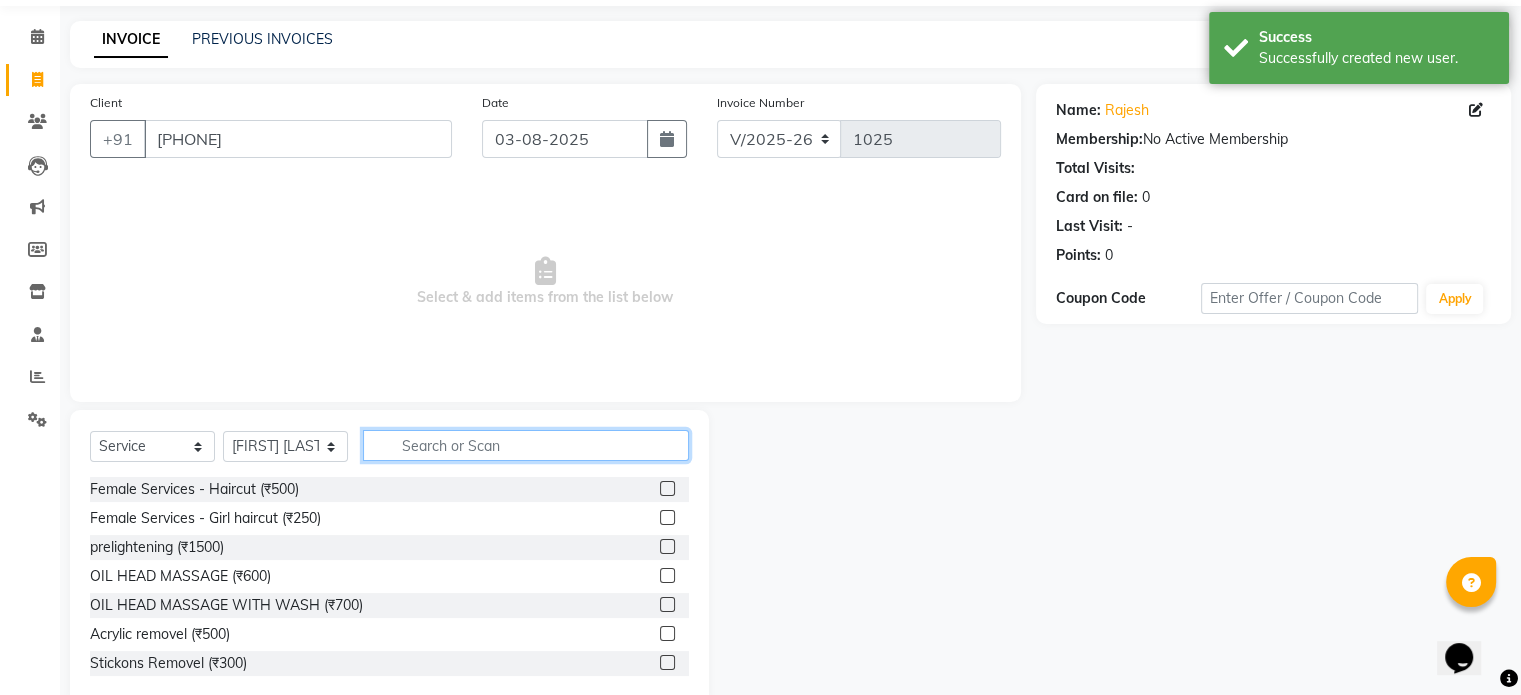 click 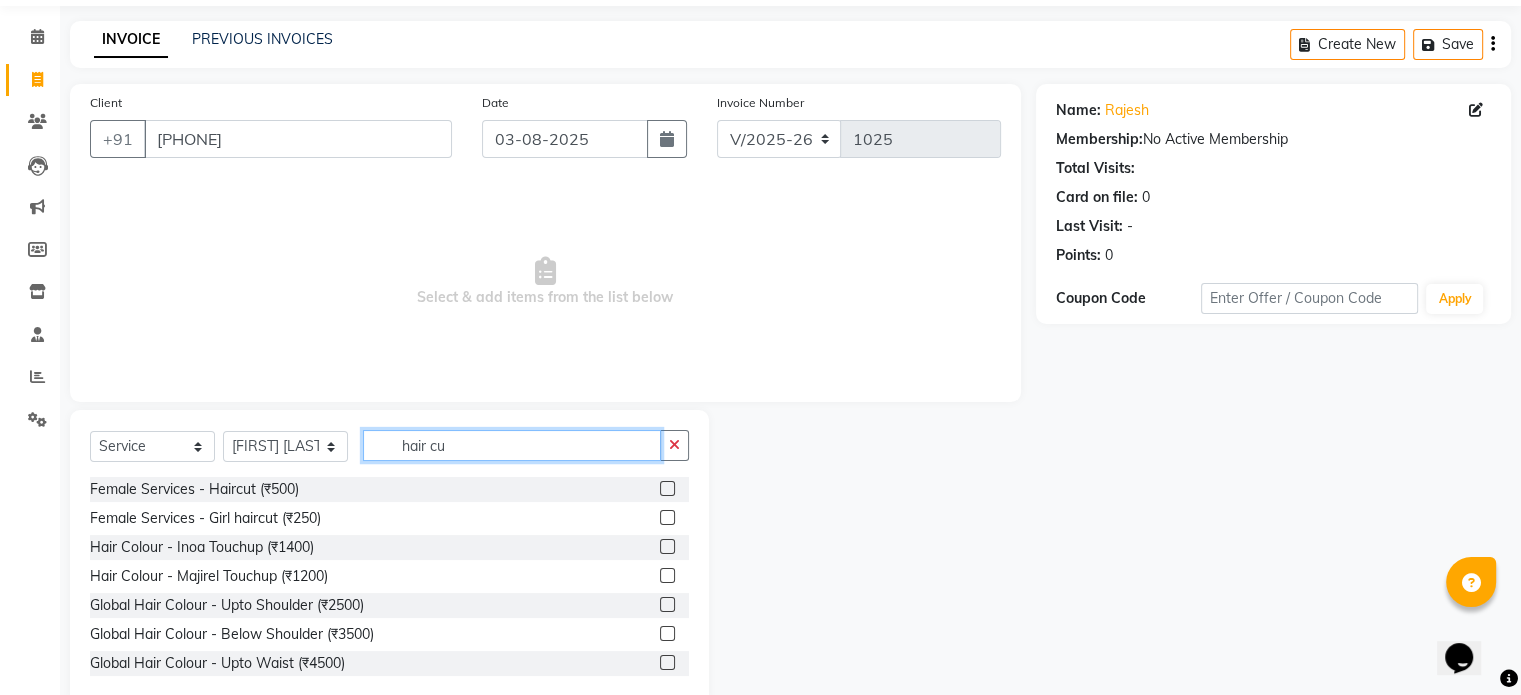 scroll, scrollTop: 22, scrollLeft: 0, axis: vertical 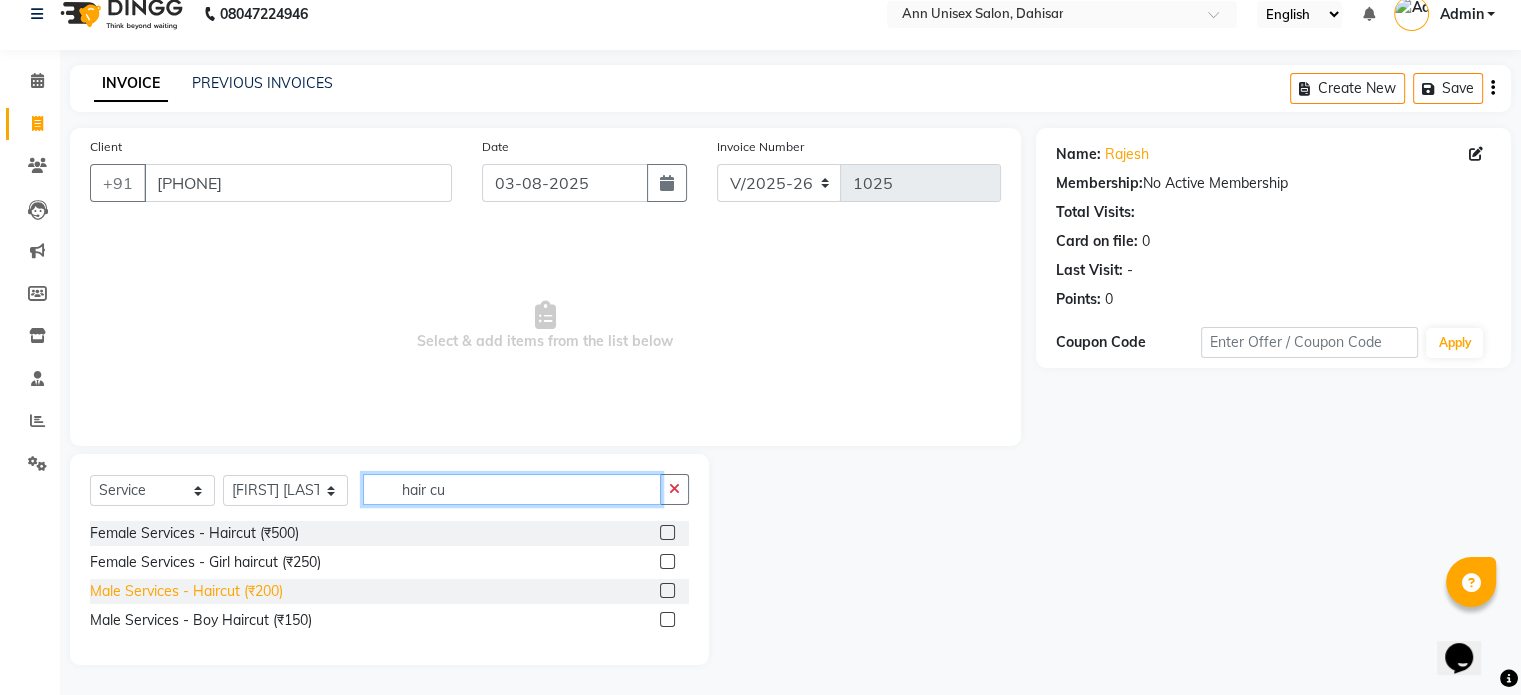 type on "hair cu" 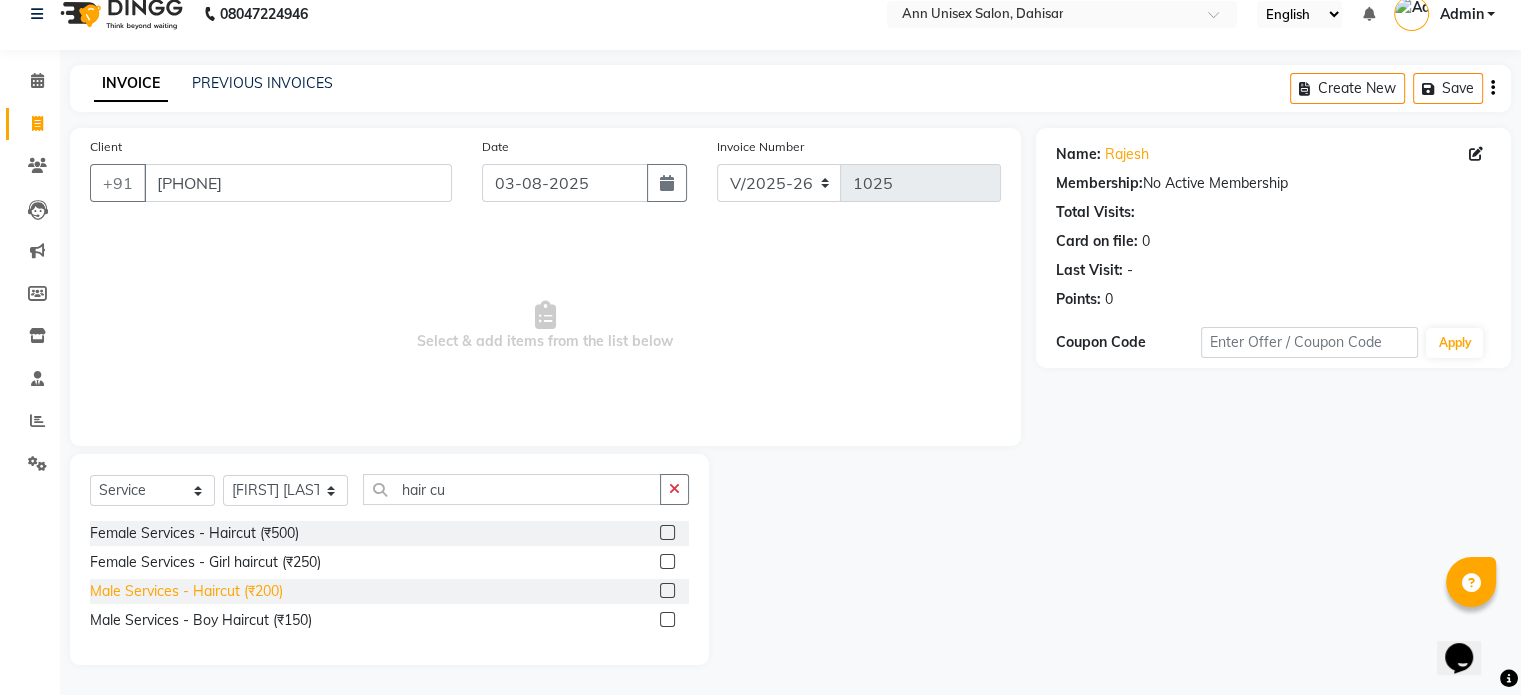click on "Male Services - Haircut (₹200)" 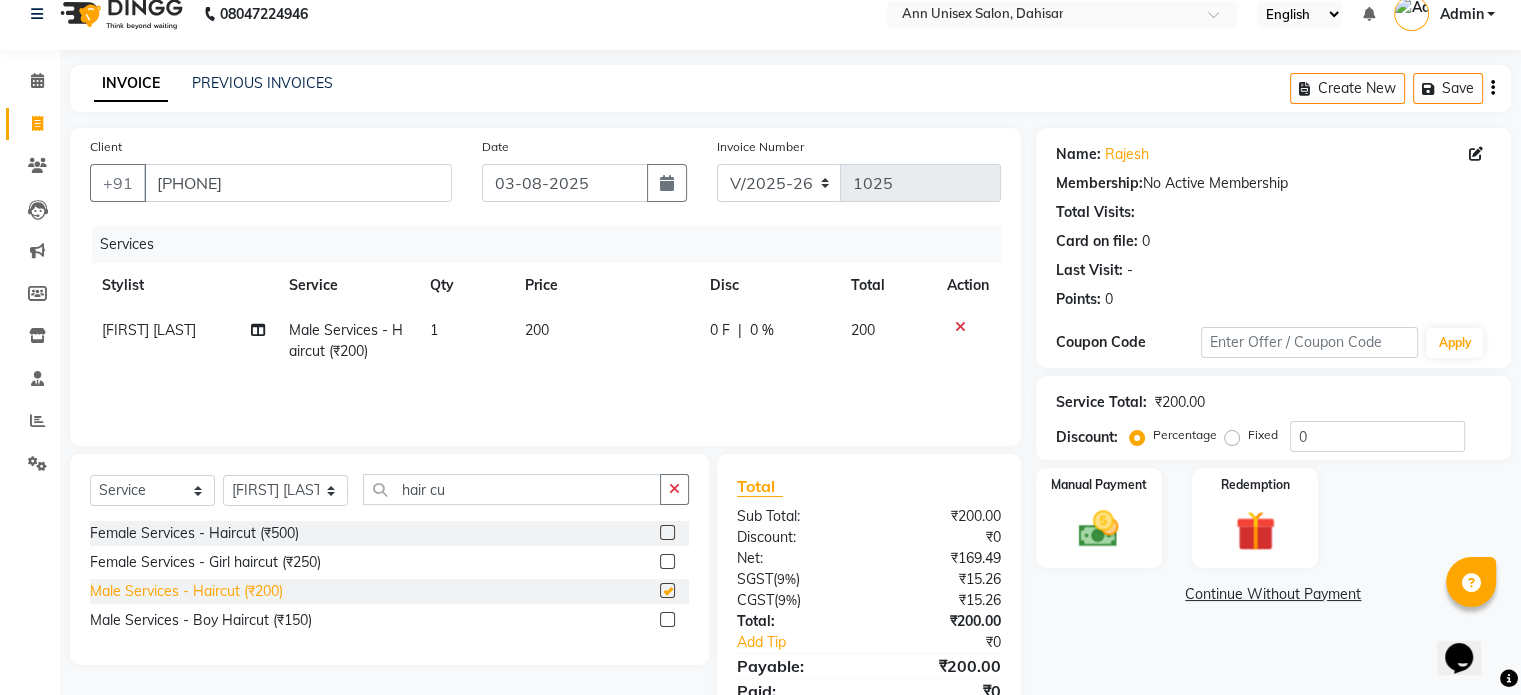 checkbox on "false" 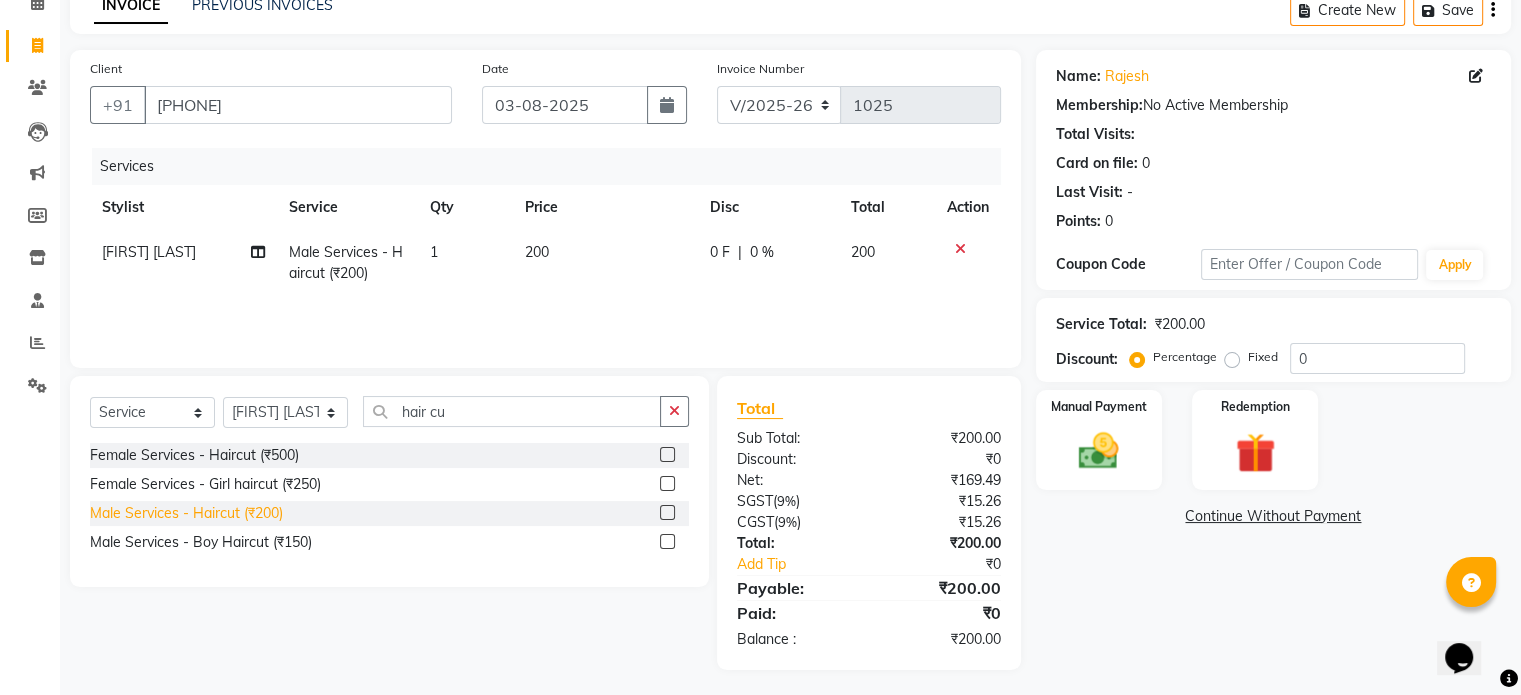 scroll, scrollTop: 105, scrollLeft: 0, axis: vertical 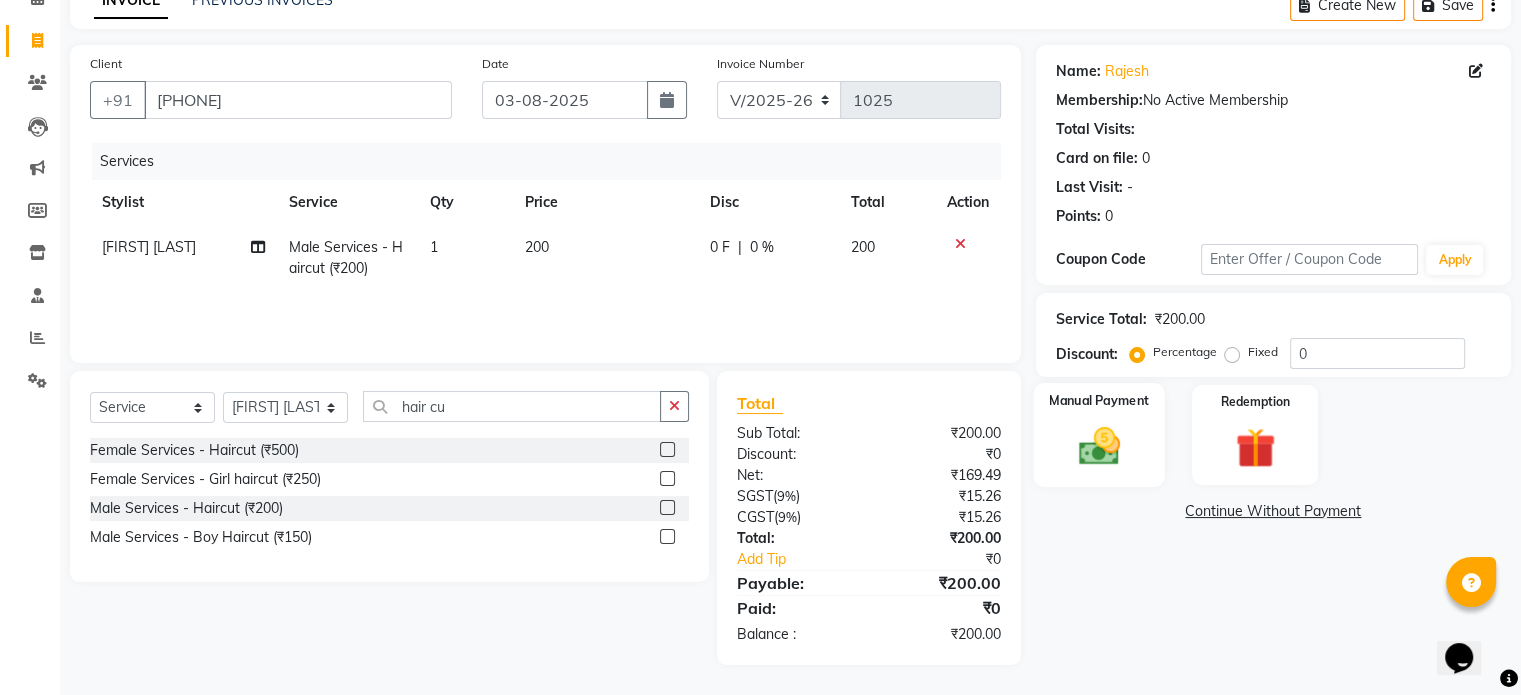 click 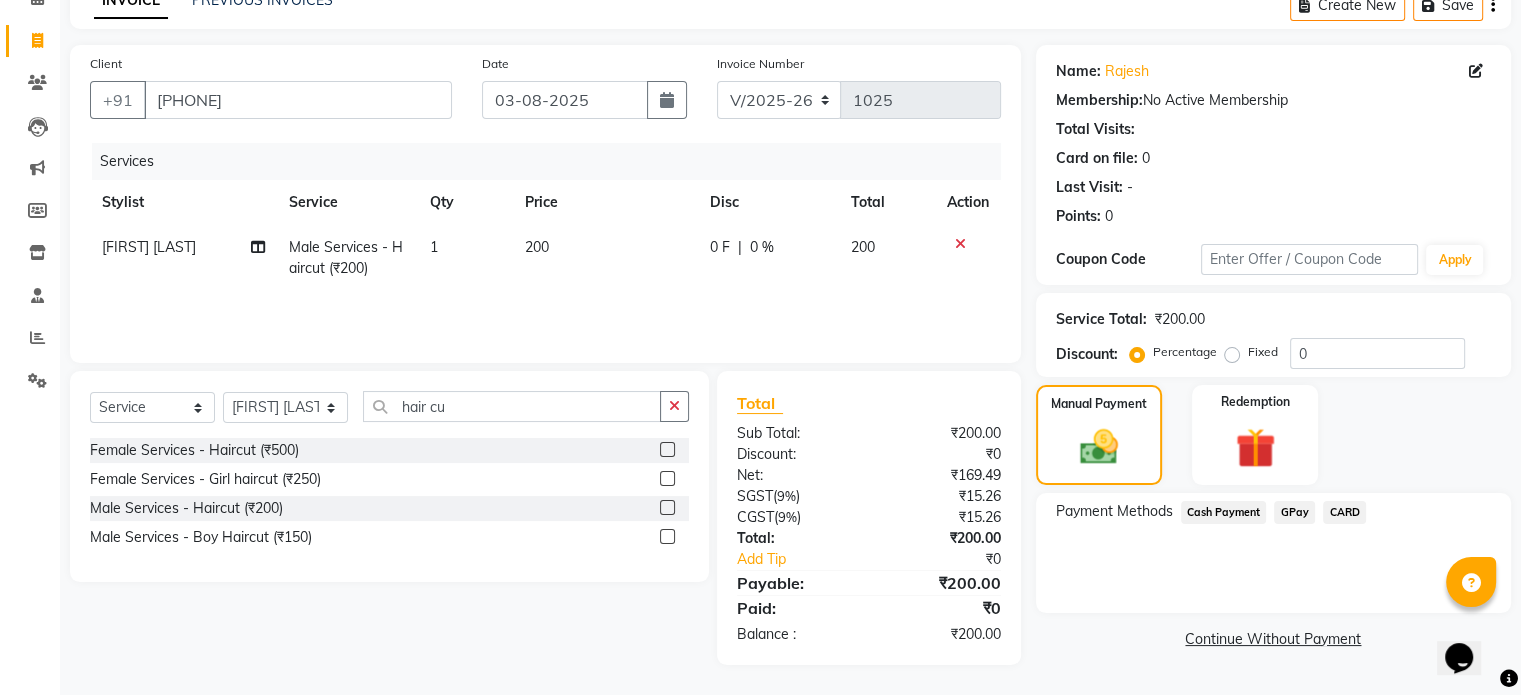 click on "GPay" 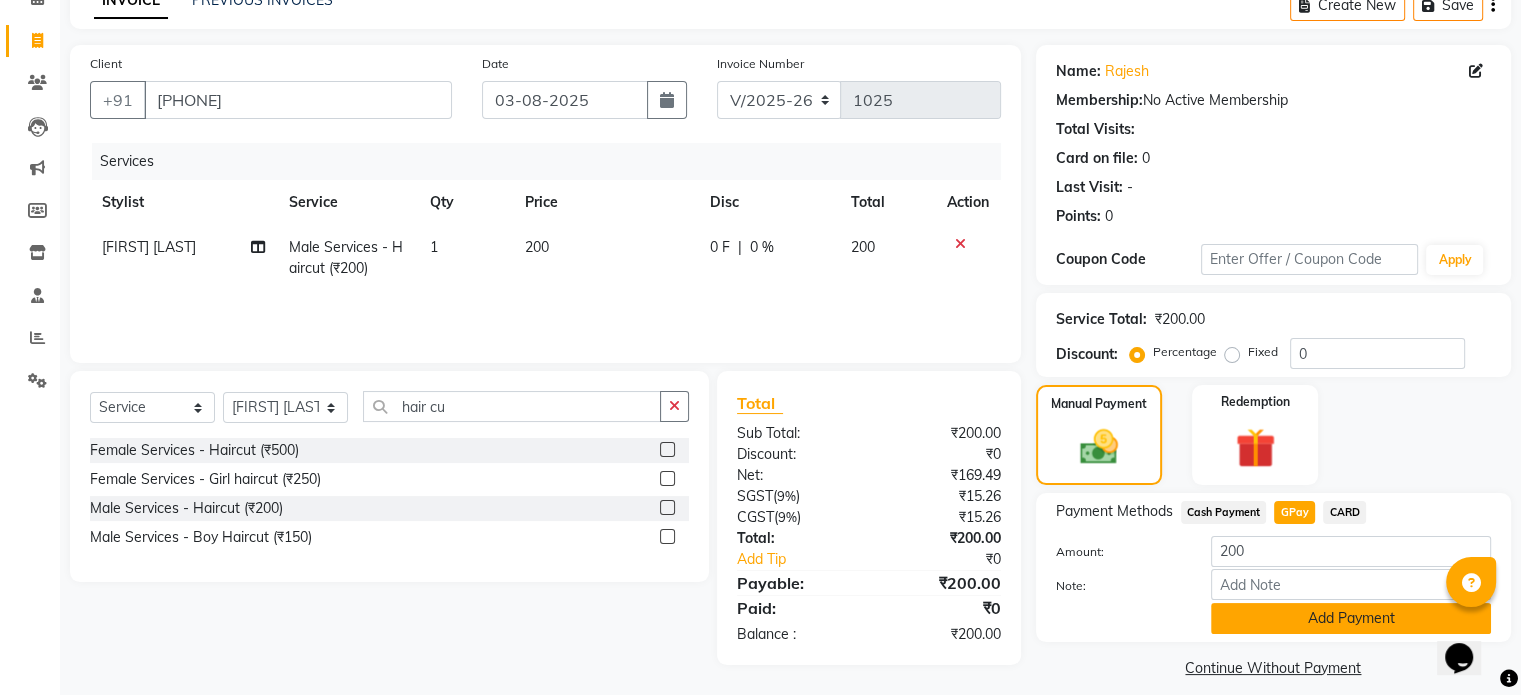click on "Add Payment" 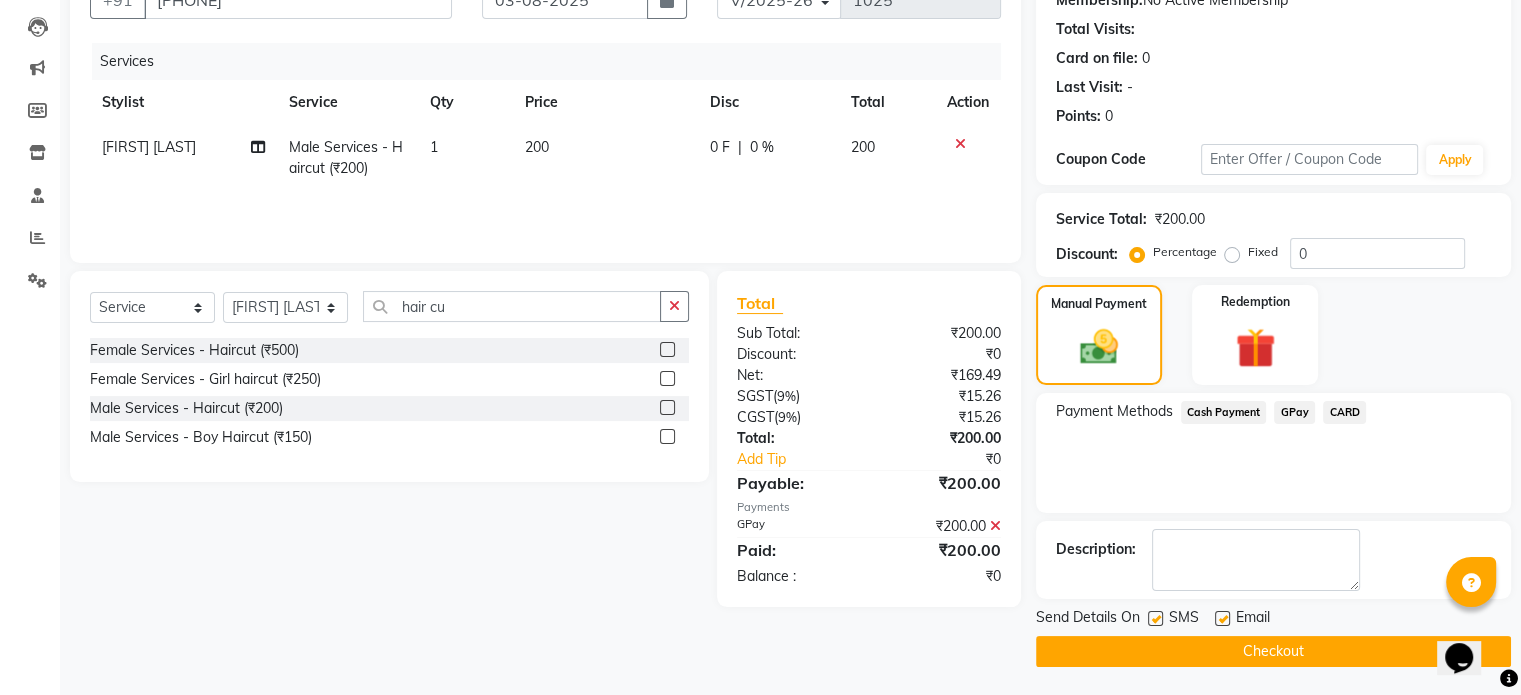 scroll, scrollTop: 204, scrollLeft: 0, axis: vertical 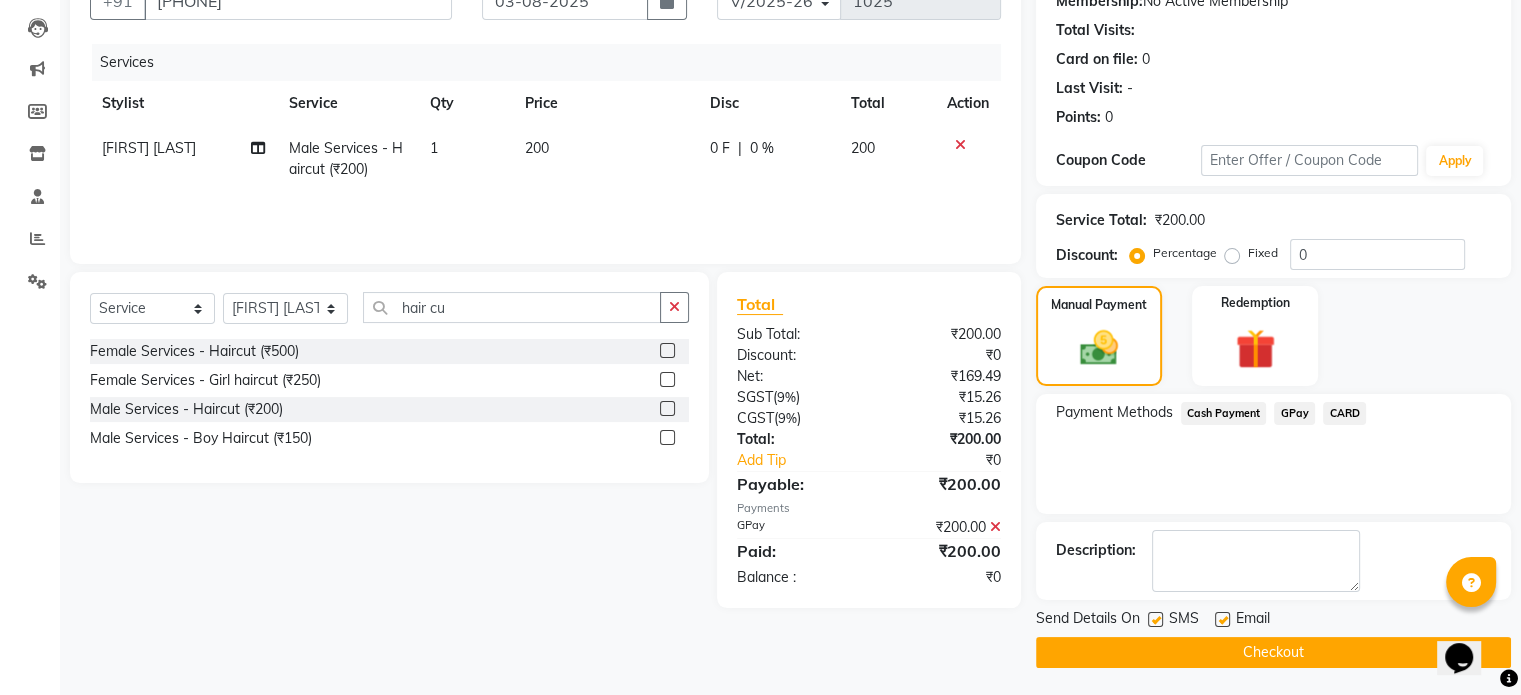 click on "Checkout" 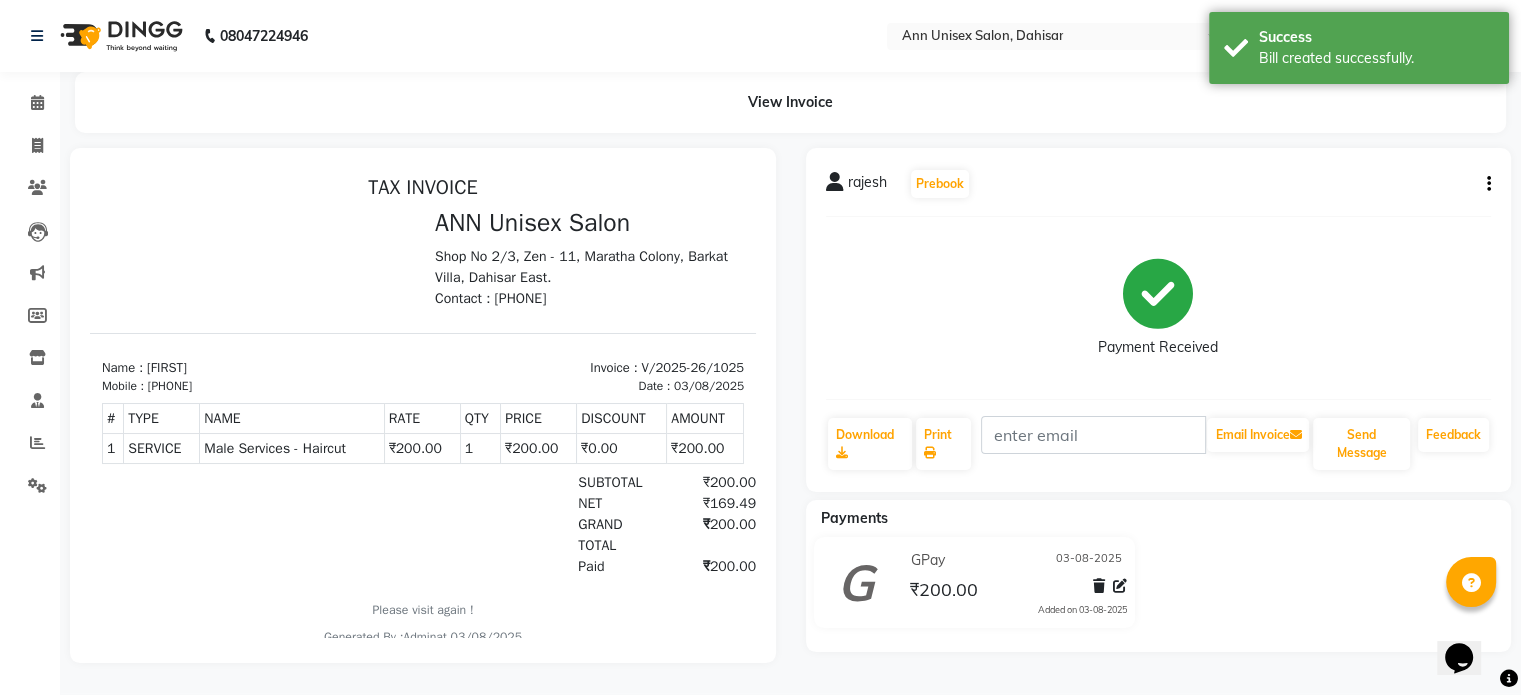 scroll, scrollTop: 0, scrollLeft: 0, axis: both 